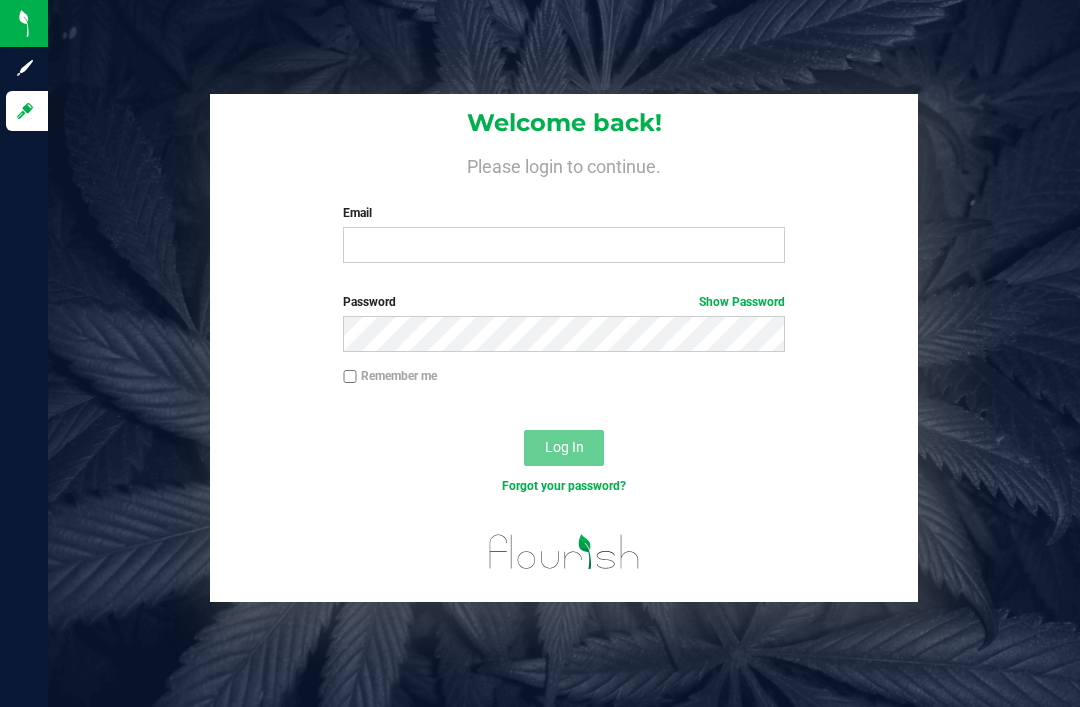 scroll, scrollTop: 0, scrollLeft: 0, axis: both 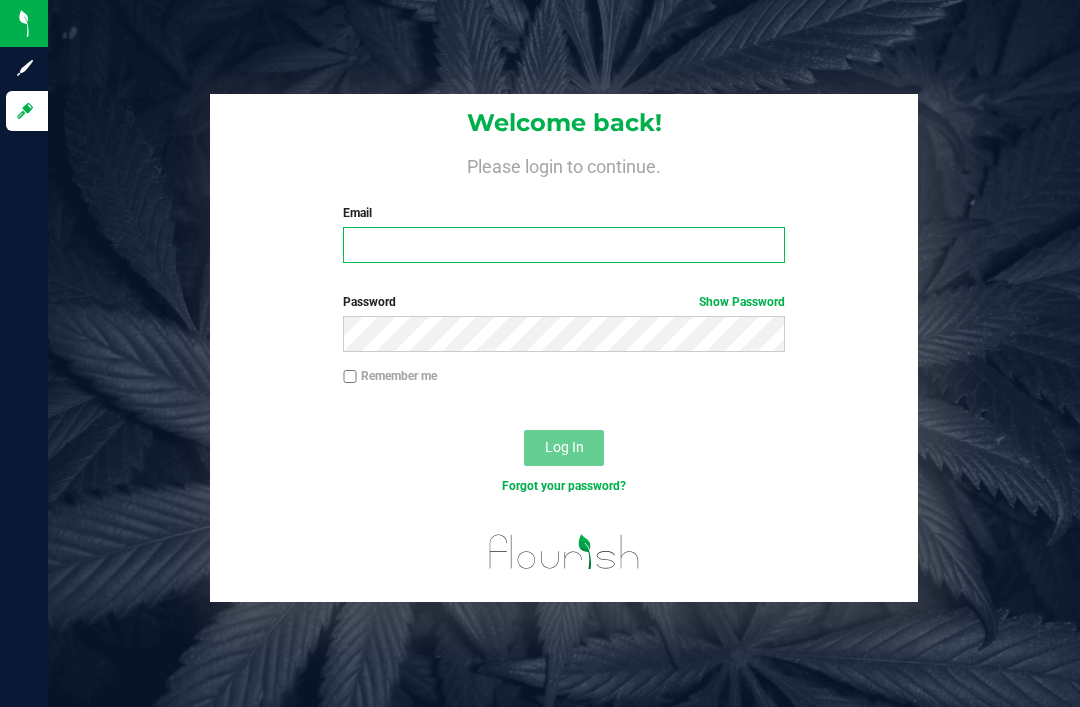 click on "Email" at bounding box center (564, 245) 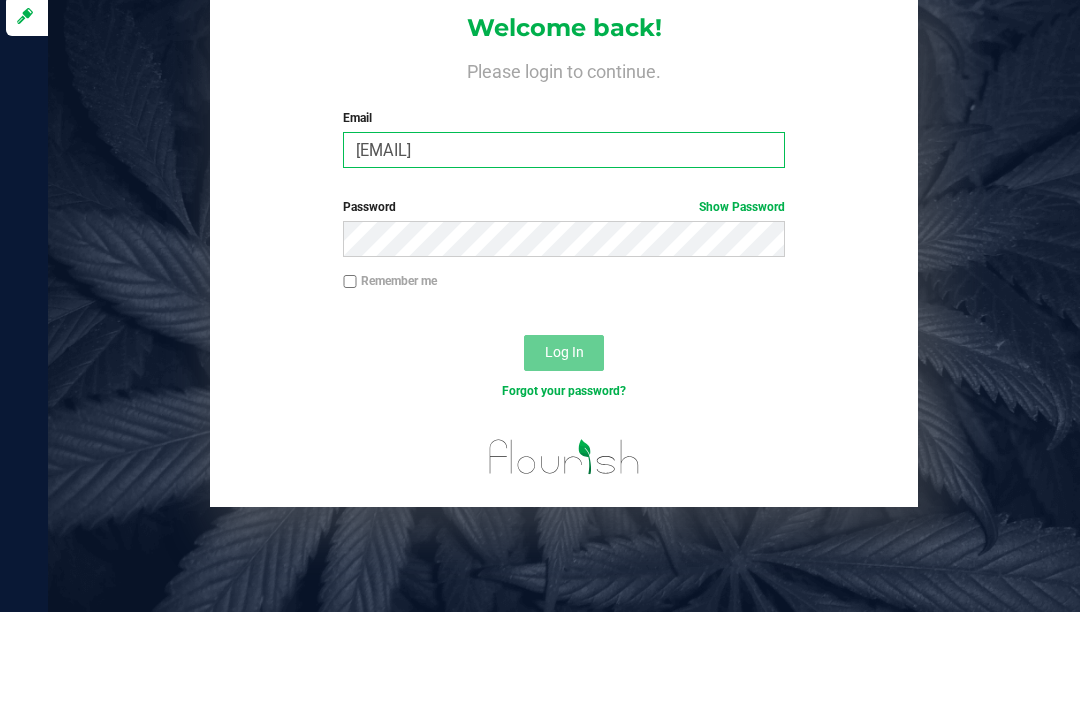 type on "onlynicole83@gmail.com" 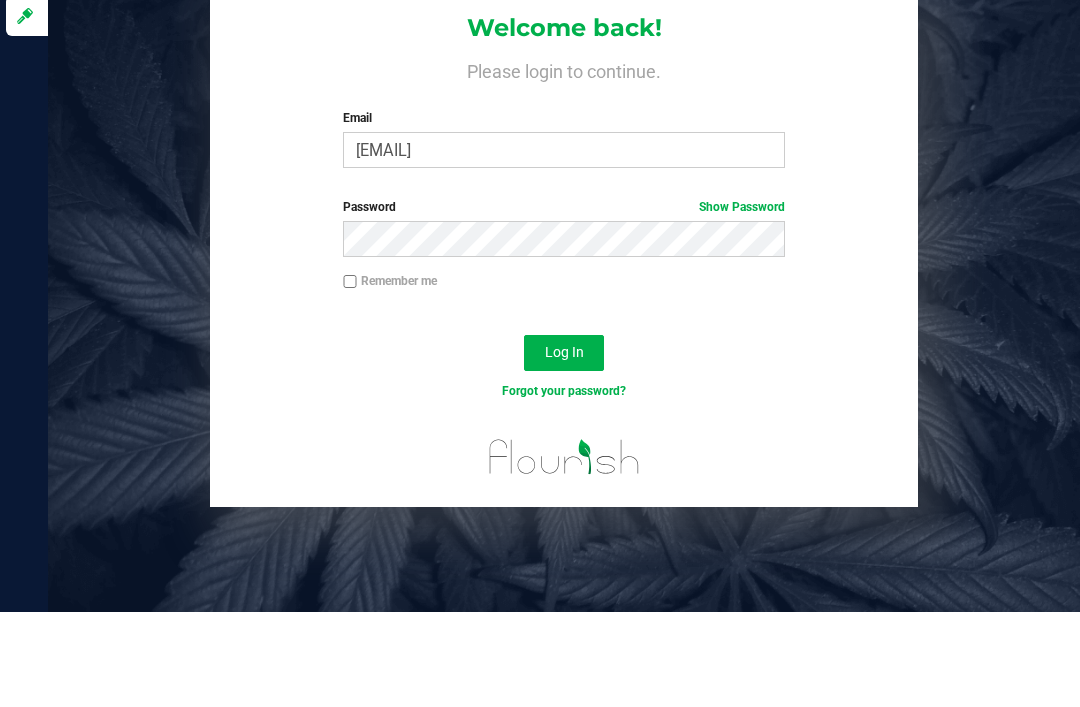 click on "Password
Show Password" at bounding box center [564, 330] 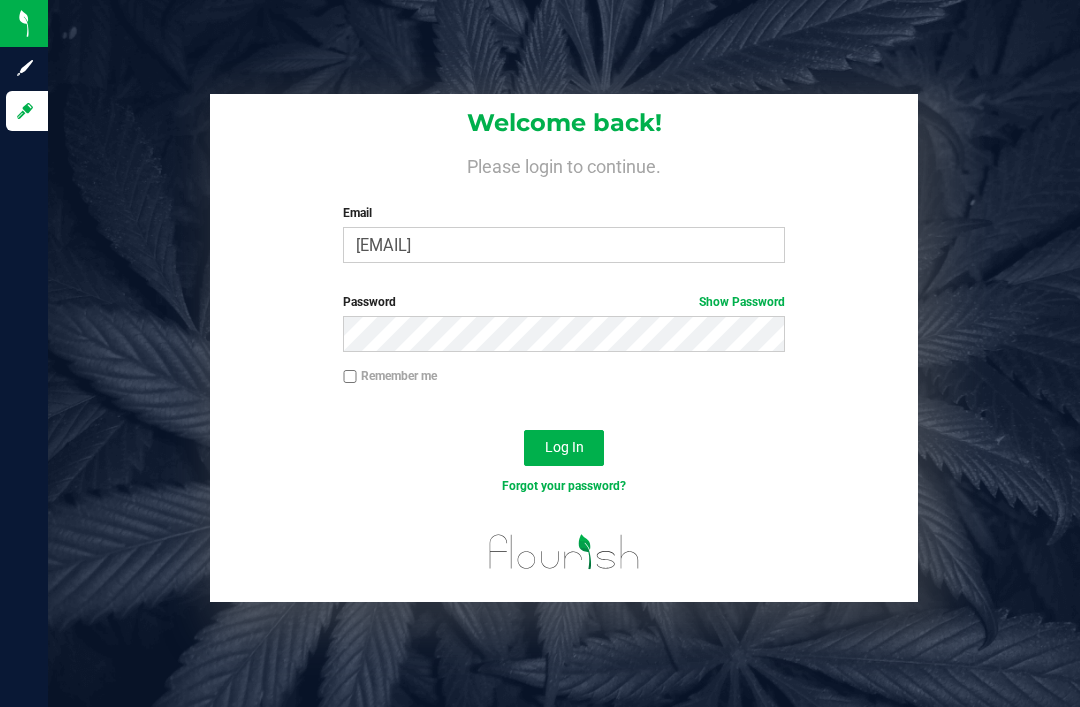 click on "Log In" at bounding box center (564, 447) 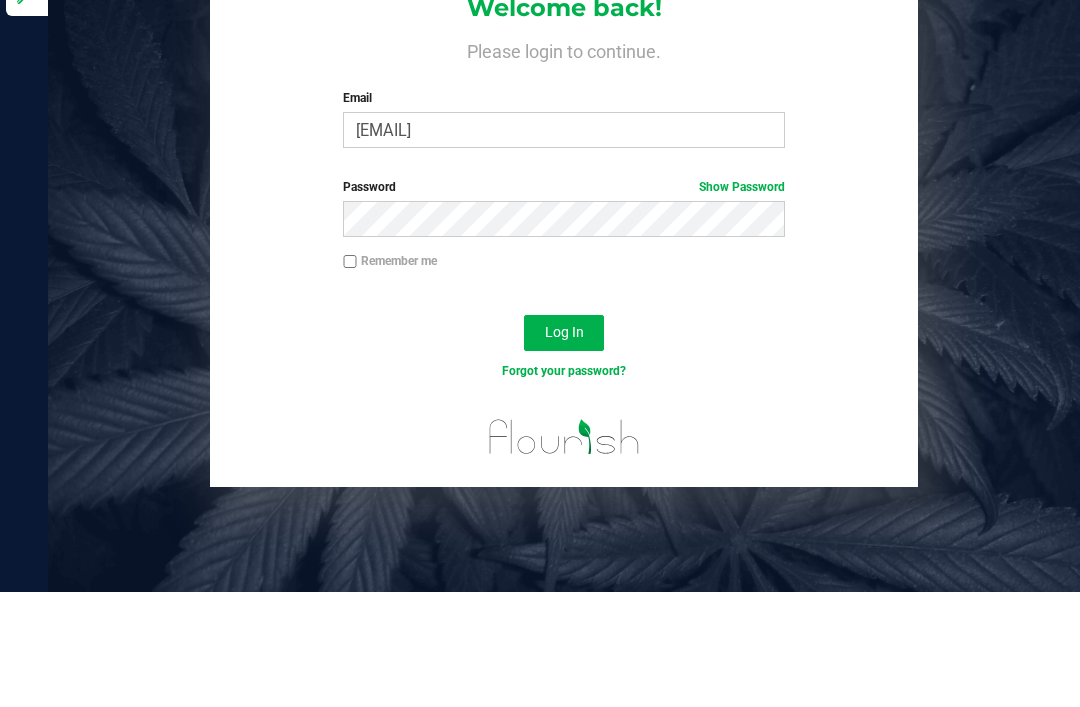 click on "Log In" at bounding box center (564, 447) 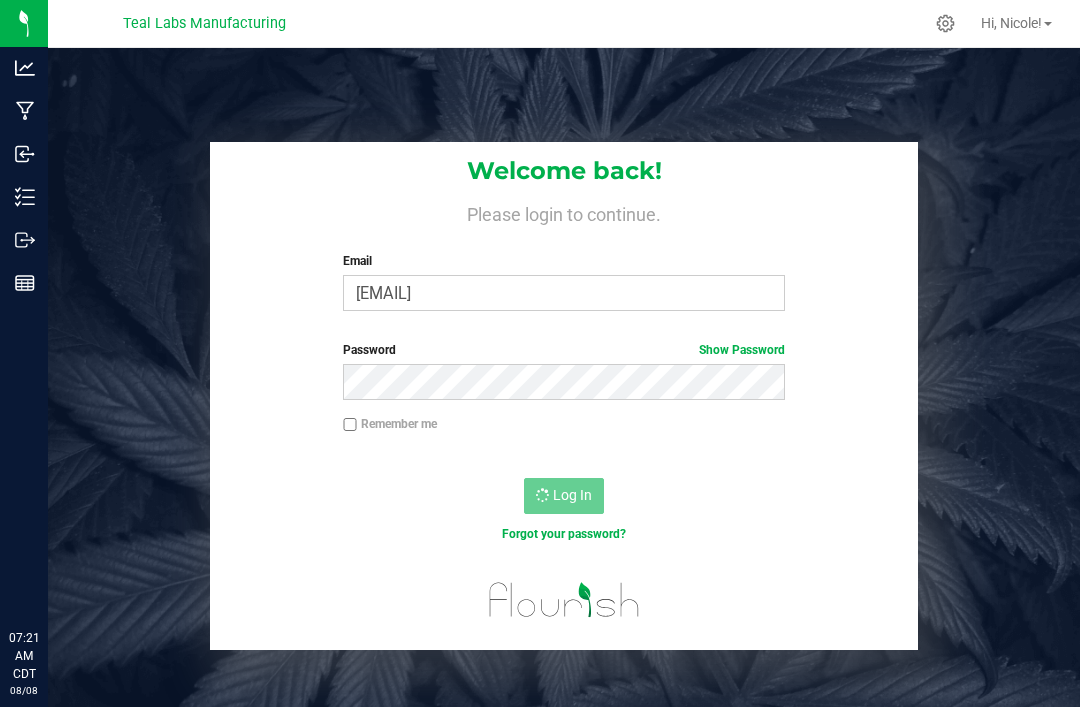 scroll, scrollTop: 0, scrollLeft: 0, axis: both 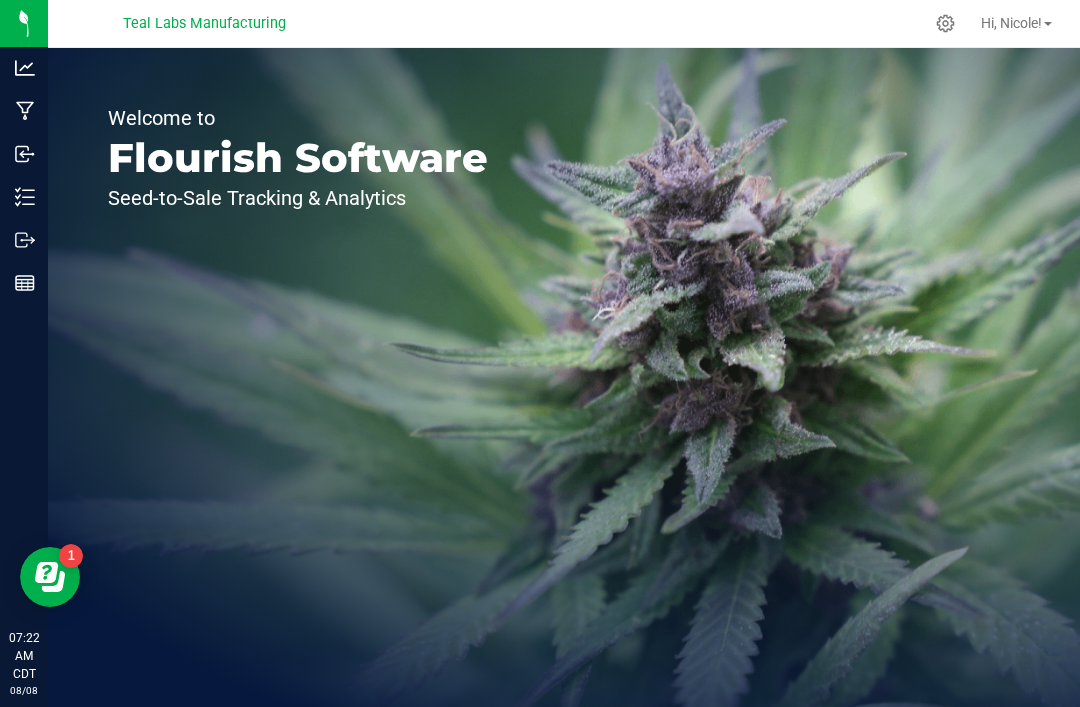 click 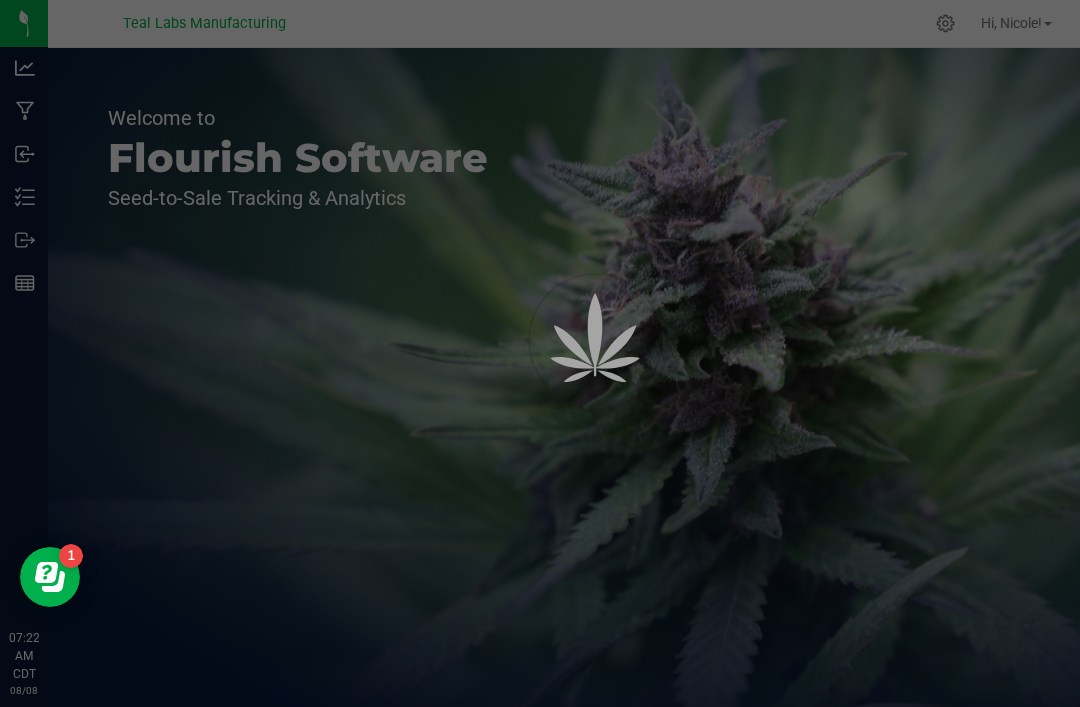 click on "Outbound" at bounding box center (0, 0) 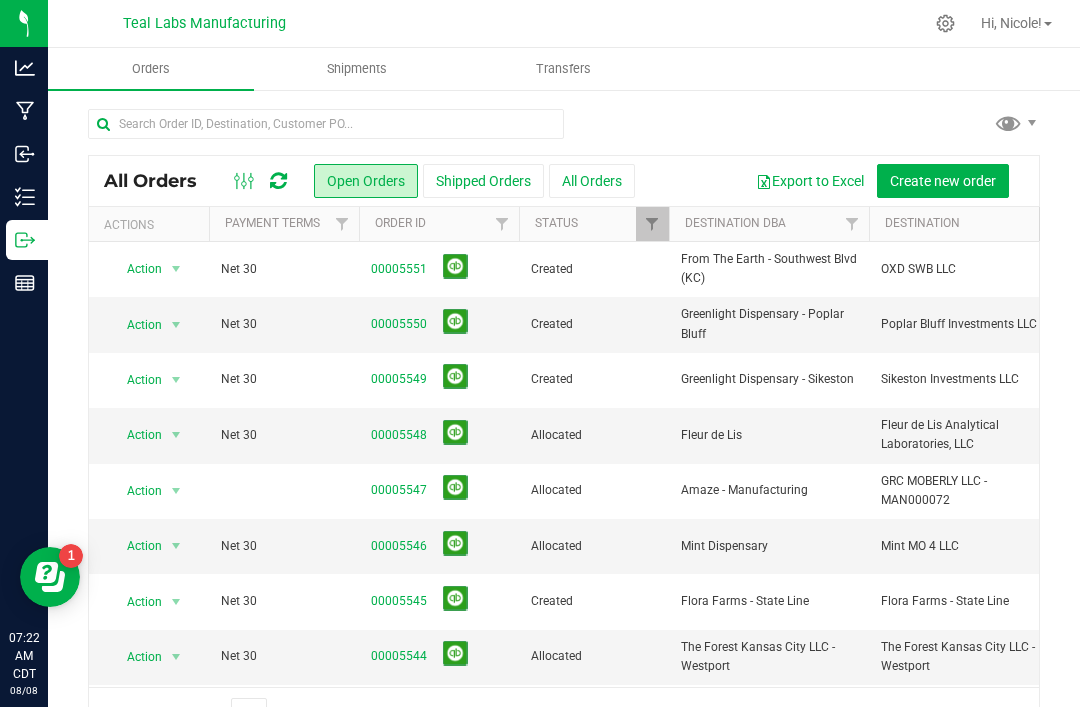 click on "00005551" at bounding box center [399, 269] 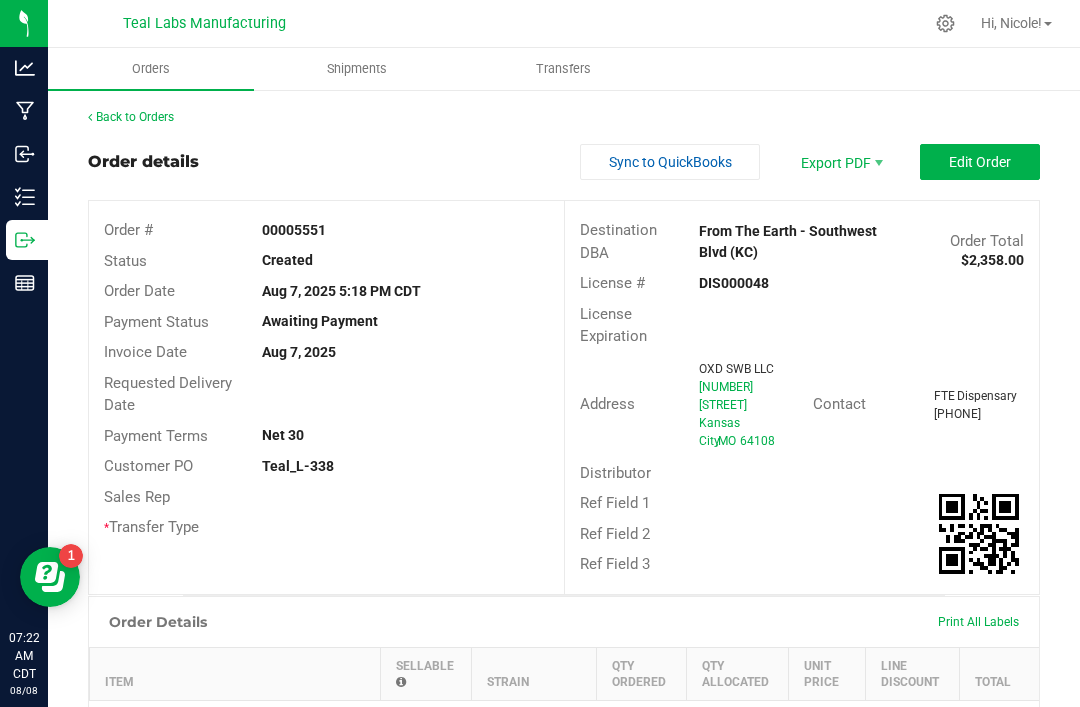 click on "Edit Order" at bounding box center (980, 162) 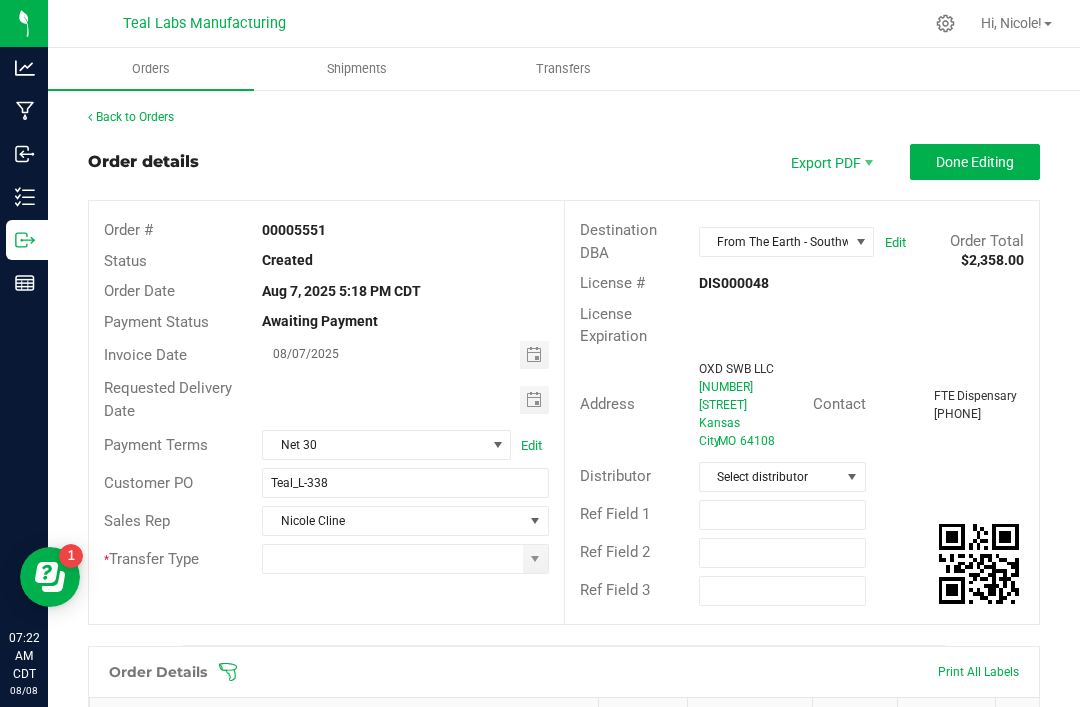 click at bounding box center [535, 559] 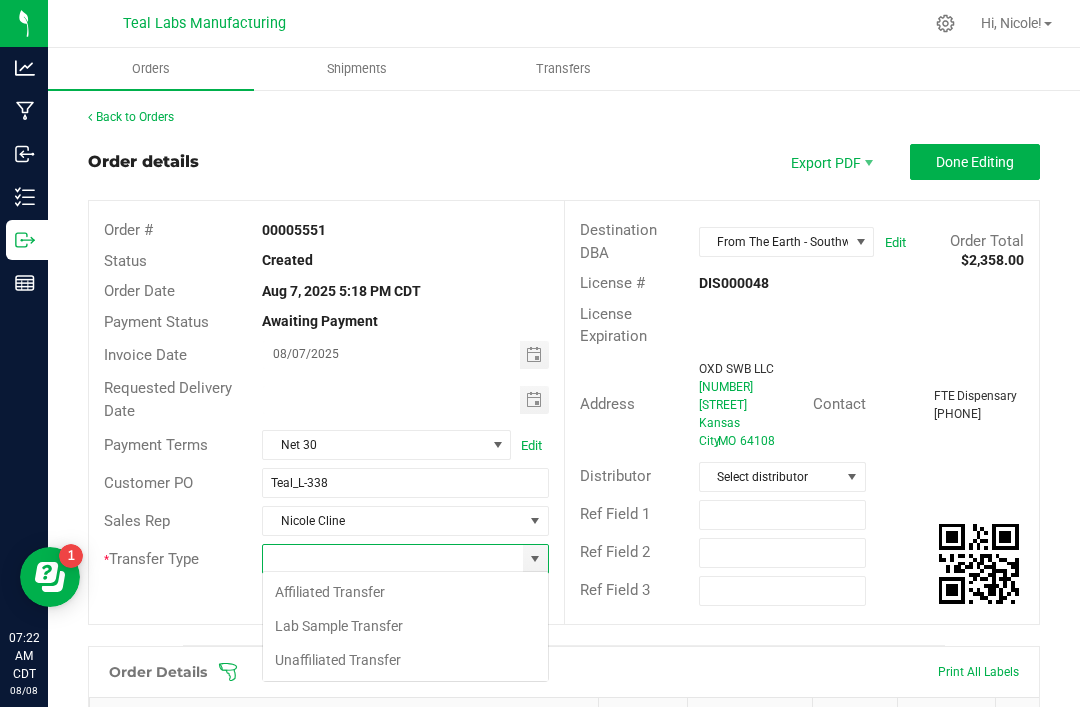 scroll, scrollTop: 64, scrollLeft: 0, axis: vertical 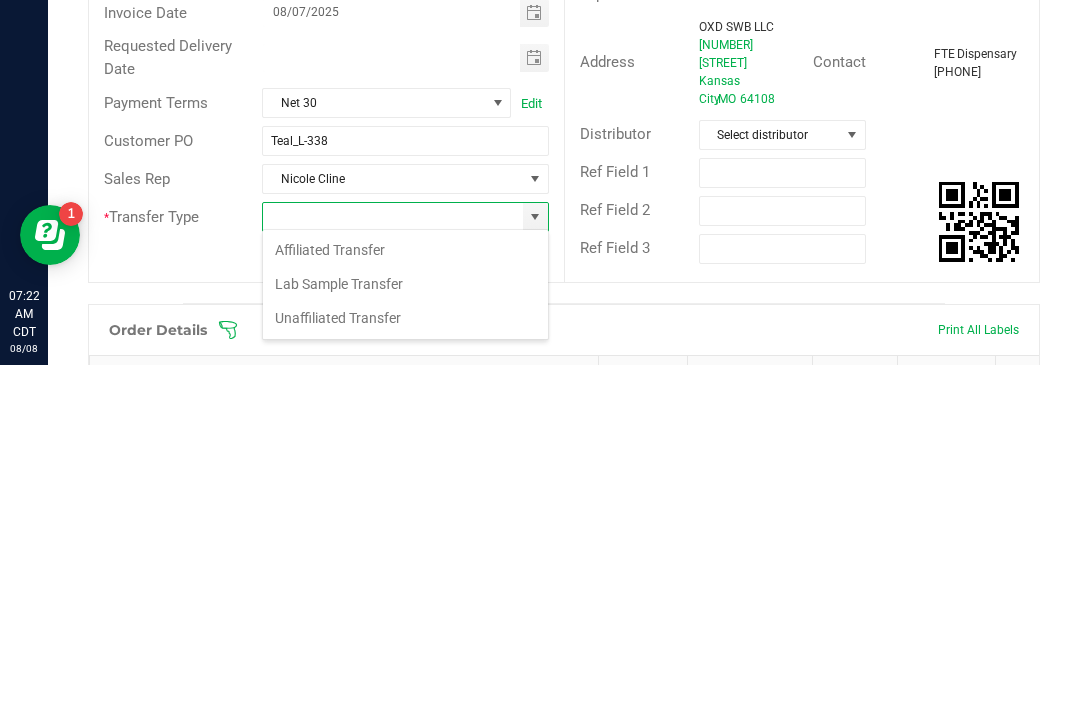 click on "Unaffiliated Transfer" at bounding box center [405, 660] 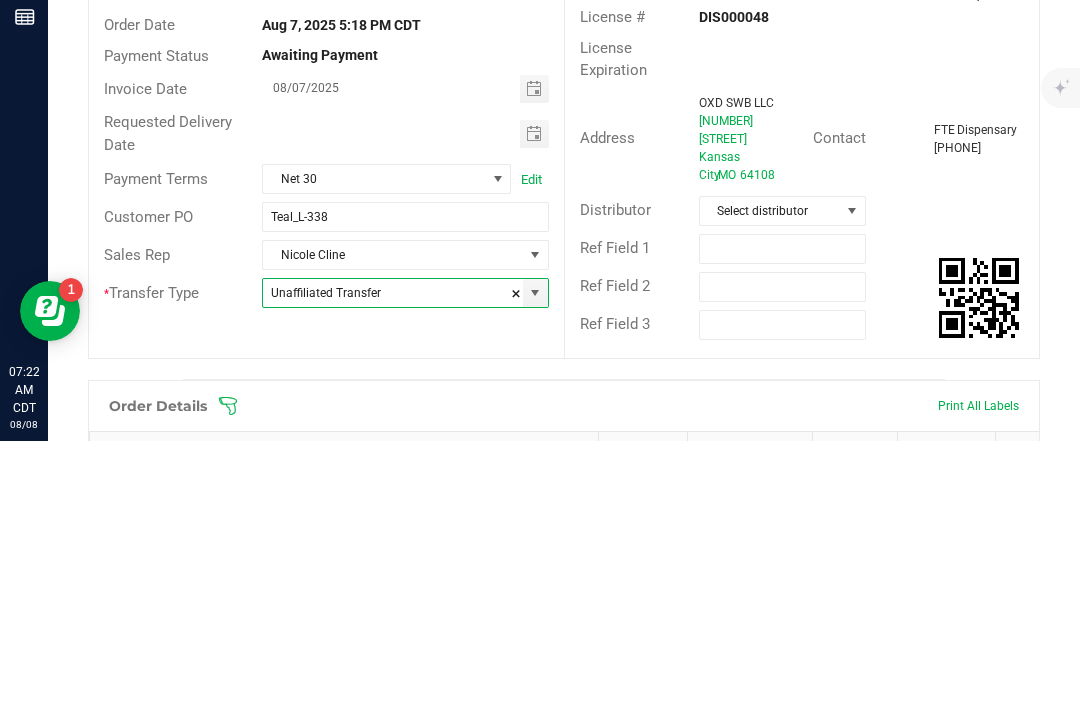 click at bounding box center [534, 400] 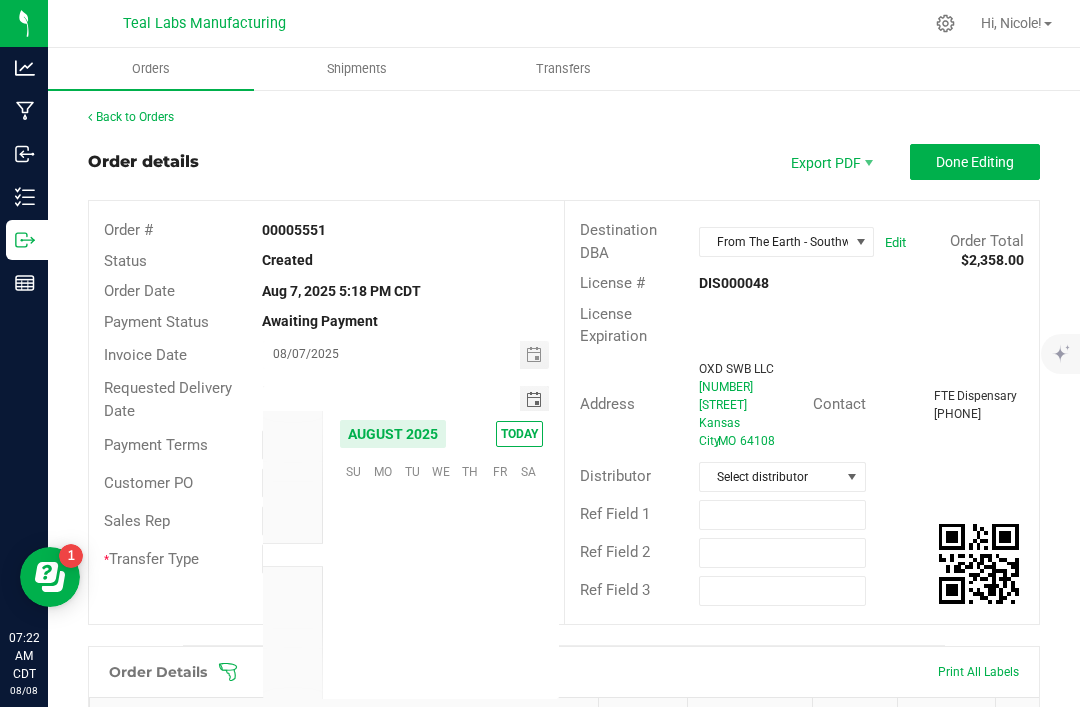 scroll, scrollTop: 36168, scrollLeft: 0, axis: vertical 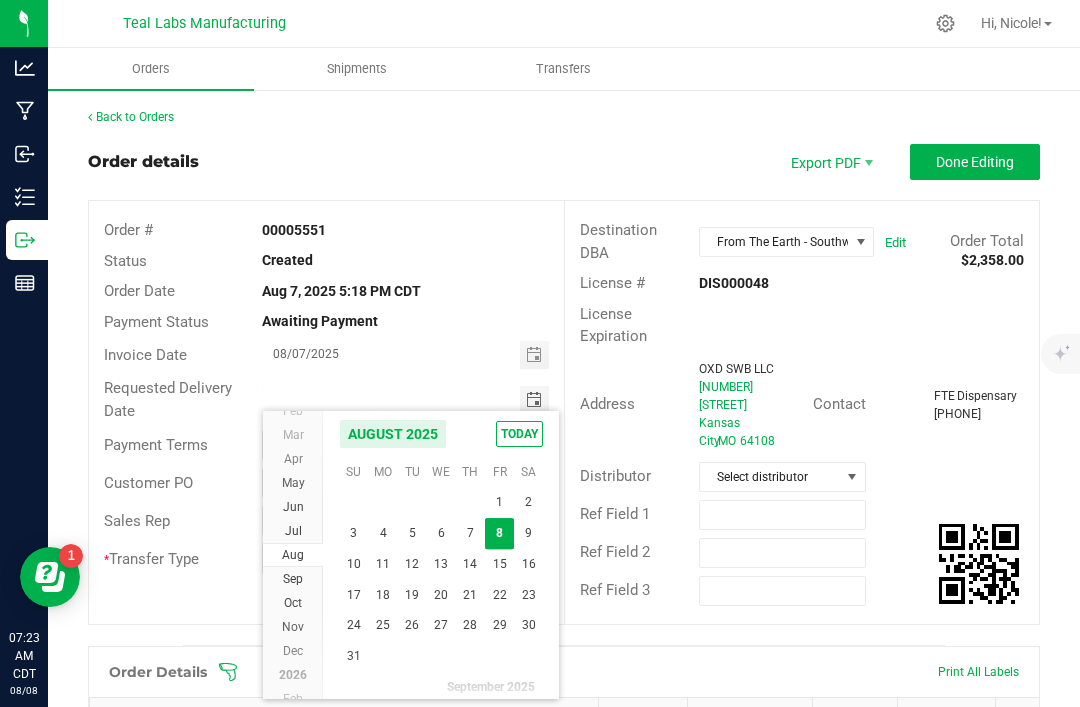 click on "12" at bounding box center (412, 564) 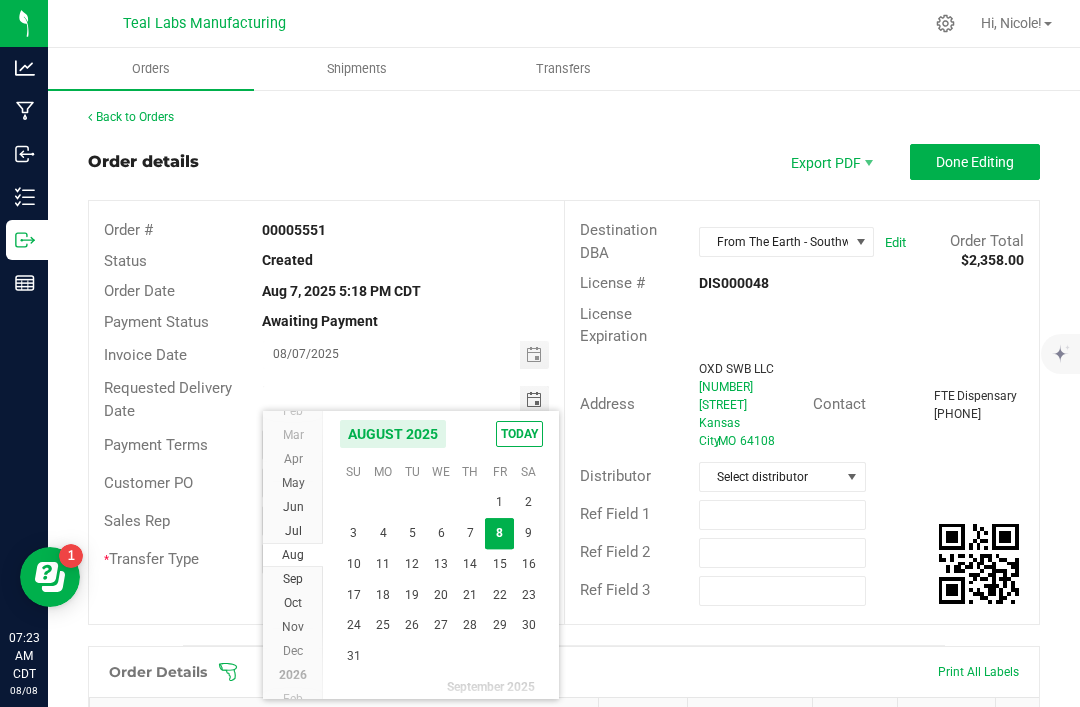 type on "08/12/2025" 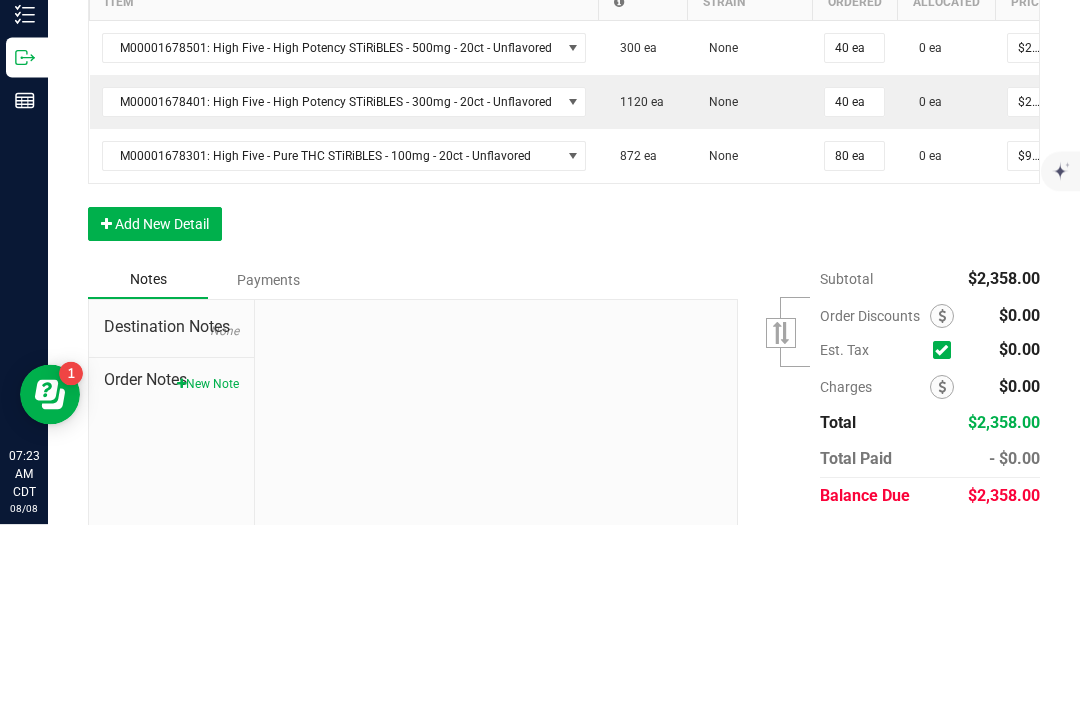 scroll, scrollTop: 550, scrollLeft: 0, axis: vertical 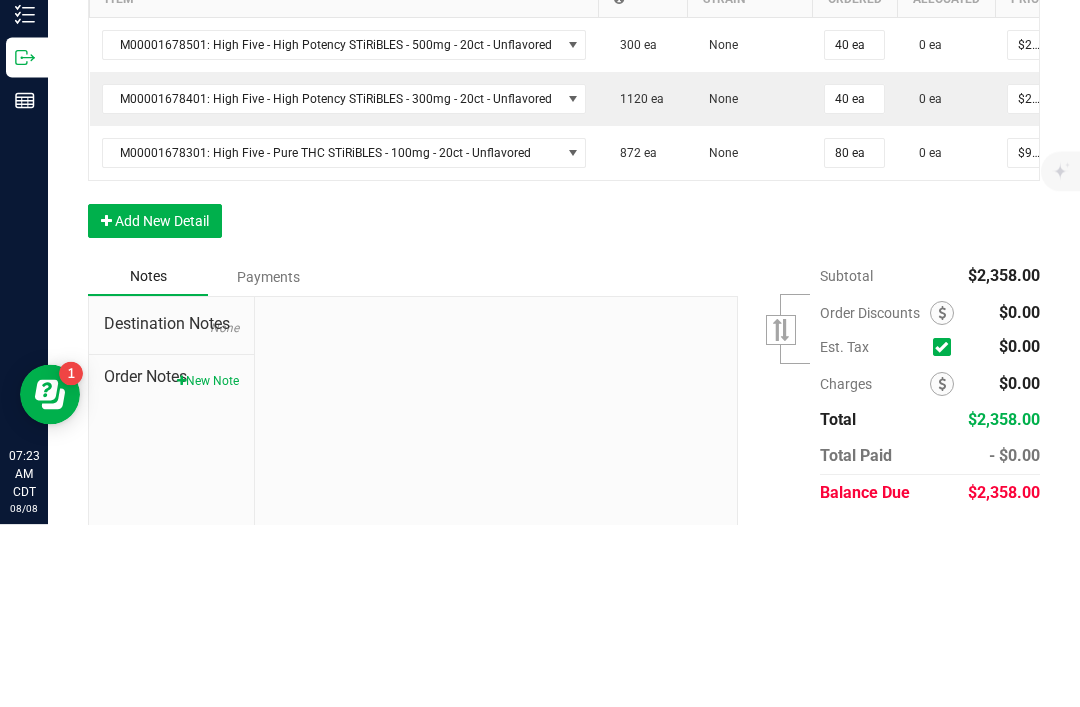 click on "Add New Detail" at bounding box center [155, 404] 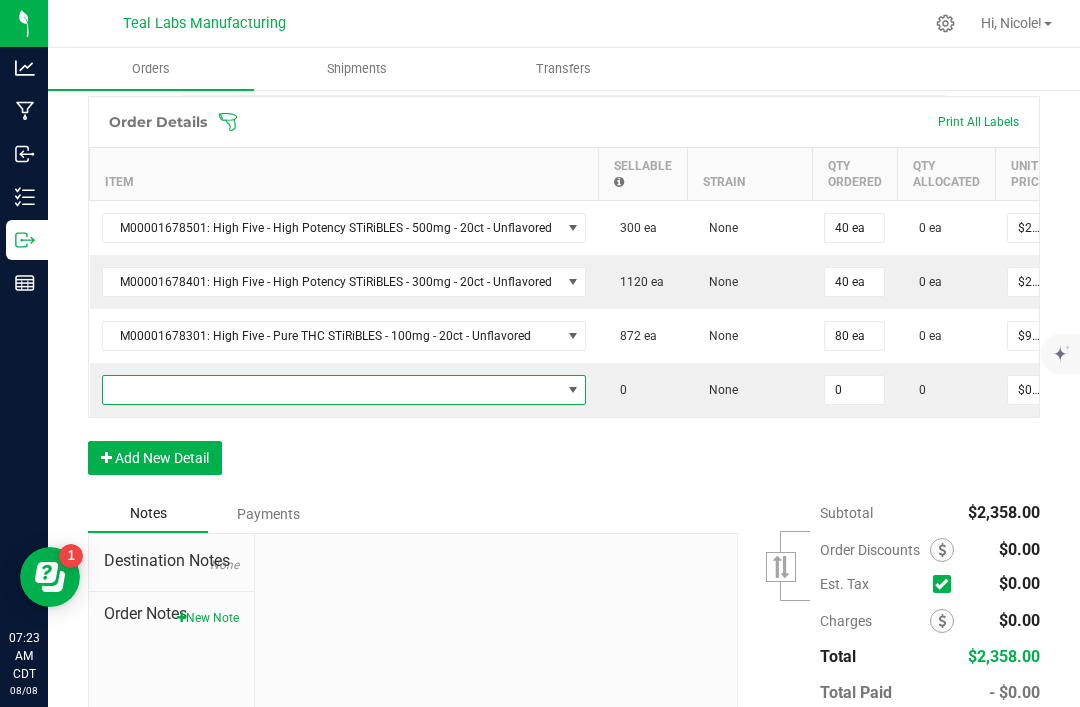 click at bounding box center (332, 390) 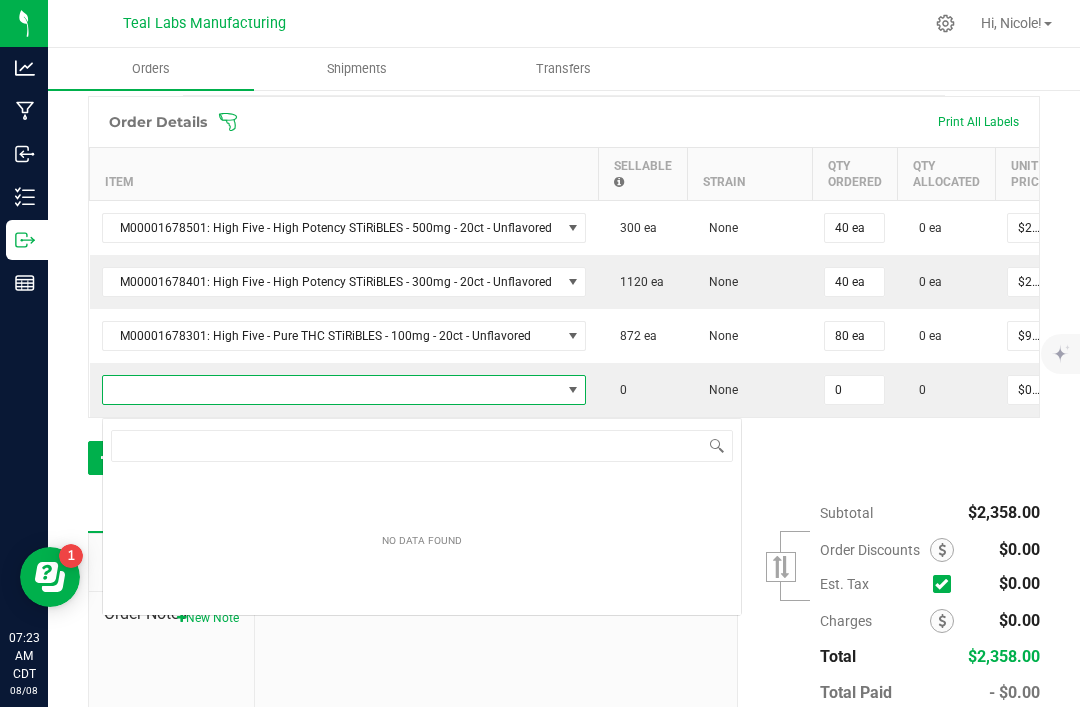 scroll, scrollTop: 99970, scrollLeft: 99522, axis: both 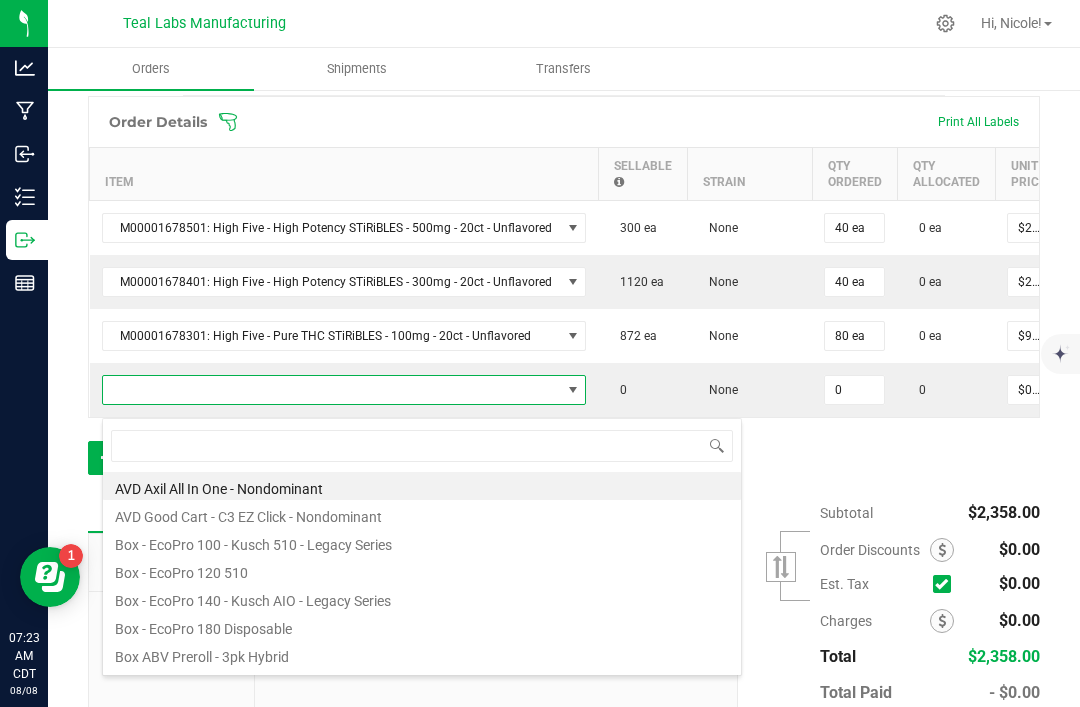 click at bounding box center [422, 445] 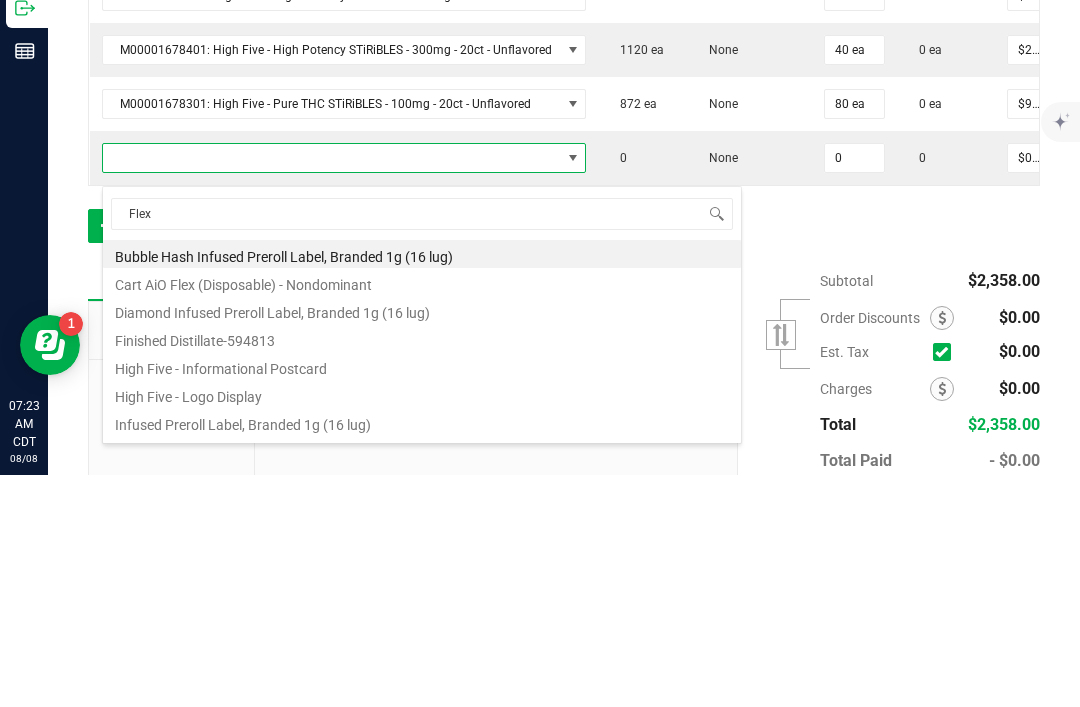 type on "Flex f" 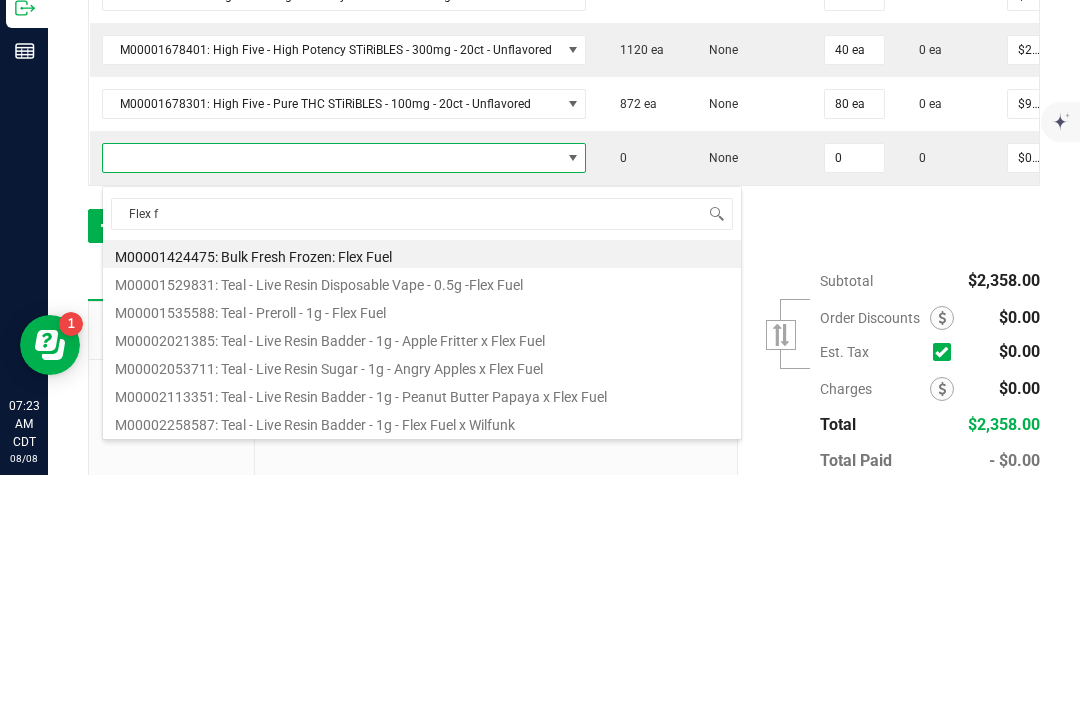 click on "M00001535588: Teal - Preroll - 1g - Flex Fuel" at bounding box center (422, 542) 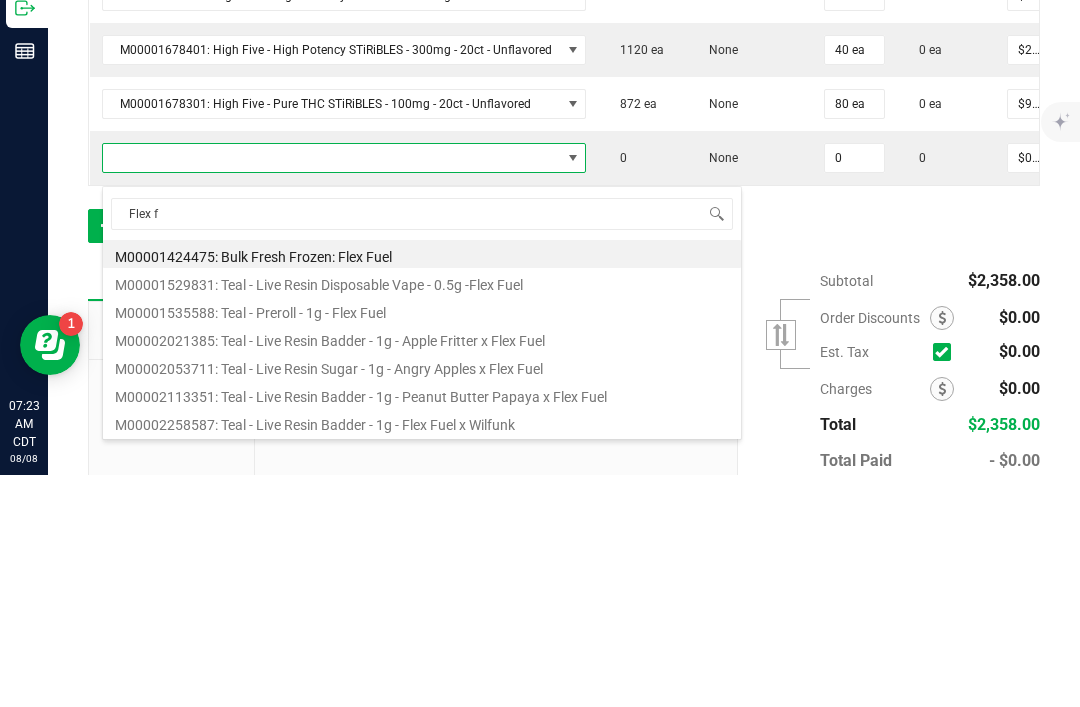 type on "0 ea" 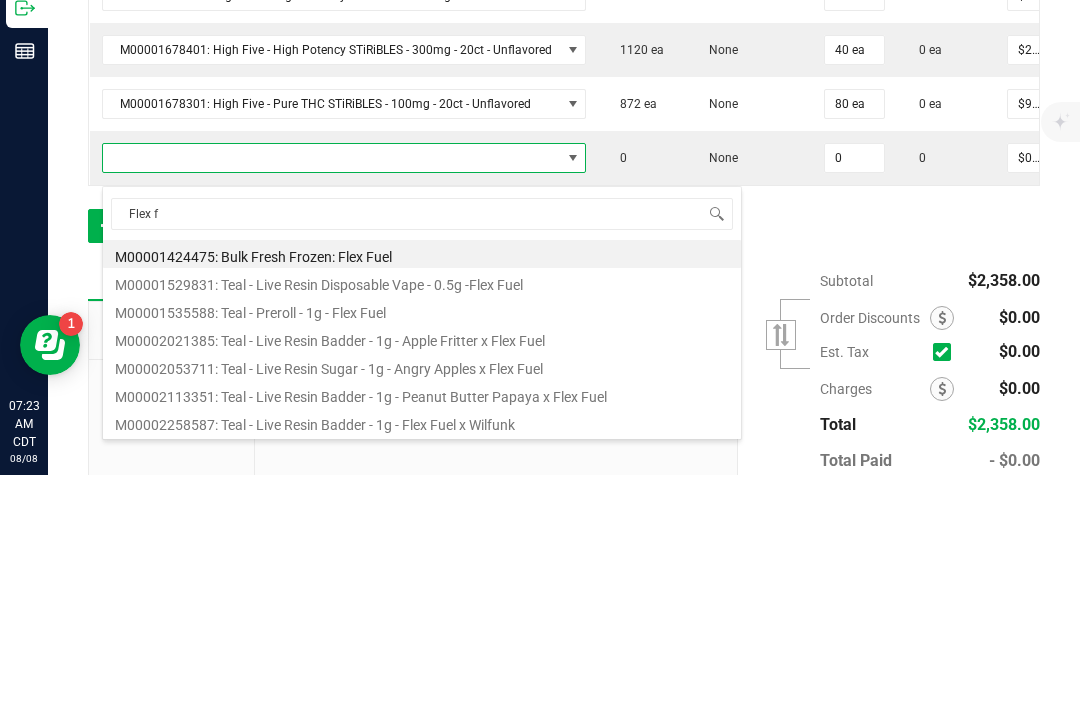 type on "$6.00000" 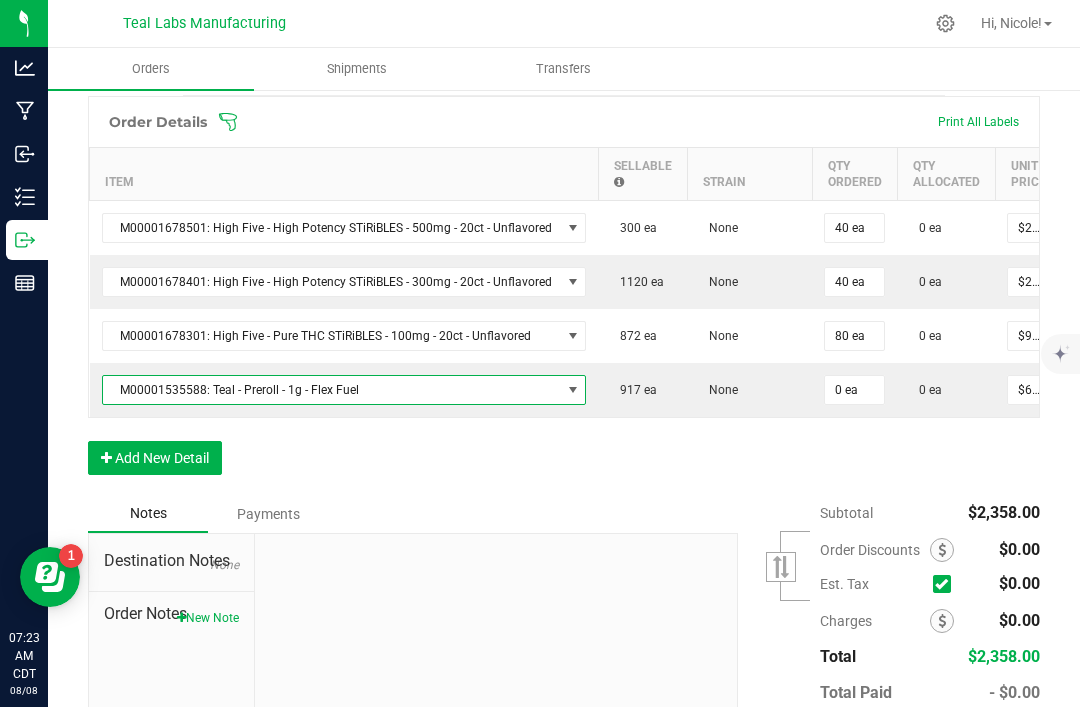 click on "0 ea" at bounding box center (854, 390) 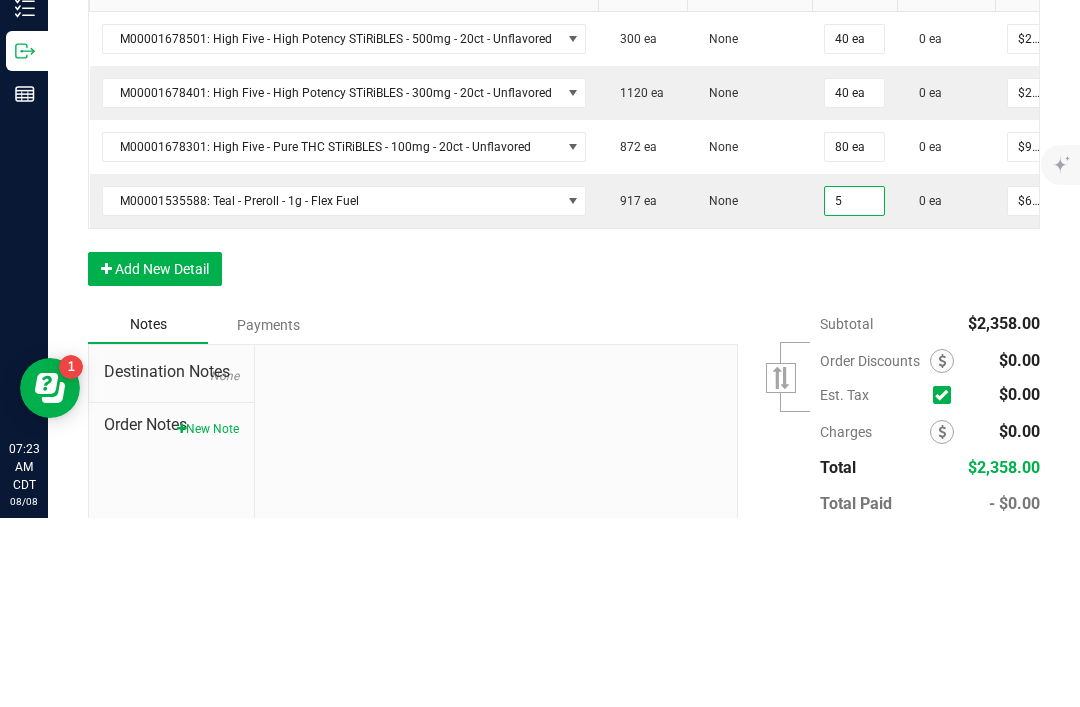 click on "Order Details Print All Labels Item  Sellable  Strain Qty Ordered Qty Allocated Unit Price Line Discount Total Actions M00001678501: High Five - High Potency STiRiBLES - 500mg - 20ct - Unflavored  300 ea   None  40 ea  0 ea  $27.50000 $110.00 $990.00 M00001678401: High Five - High Potency STiRiBLES - 300mg - 20ct - Unflavored  1120 ea   None  40 ea  0 ea  $20.00000 $80.00 $720.00 M00001678301: High Five - Pure THC STiRiBLES - 100mg - 20ct - Unflavored  872 ea   None  80 ea  0 ea  $9.00000 $72.00 $648.00 M00001535588: Teal - Preroll - 1g - Flex Fuel  917 ea   None  5  0 ea  $6.00000 $0.00 $0.00
Add New Detail" at bounding box center (564, 295) 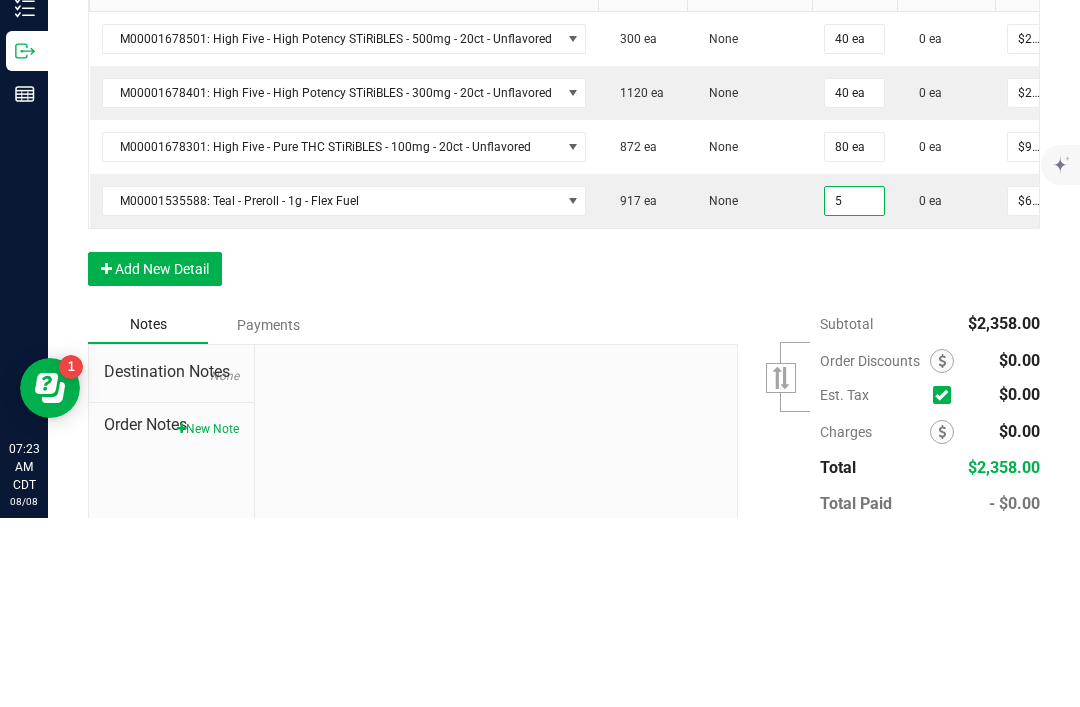 type on "5 ea" 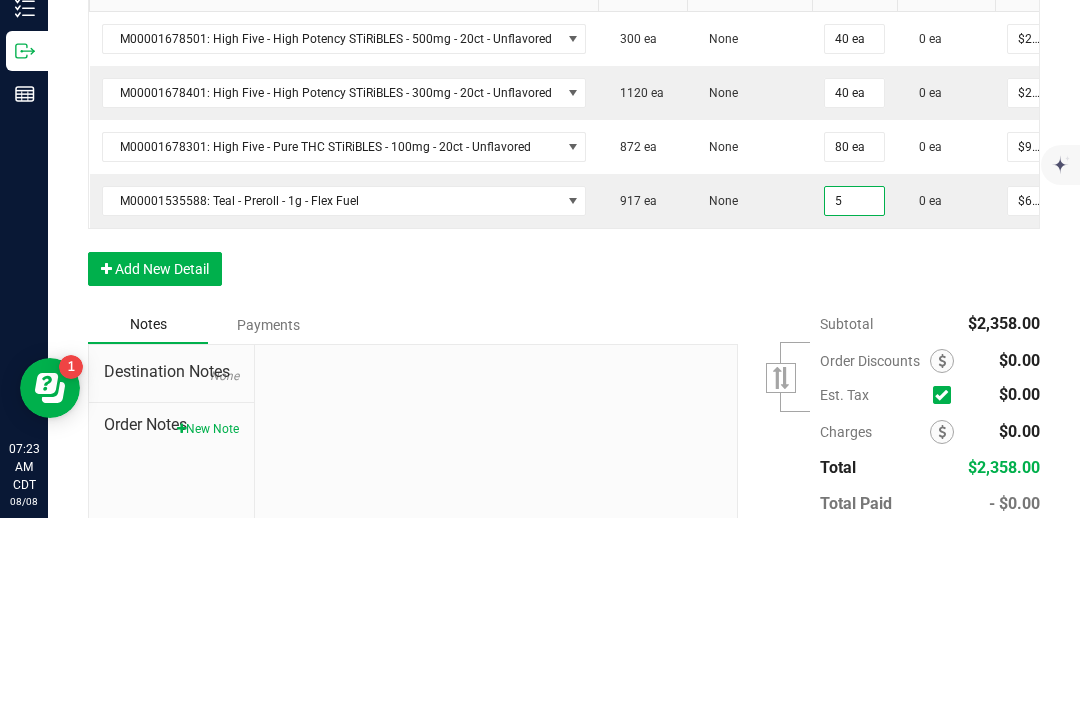 type on "$30.00" 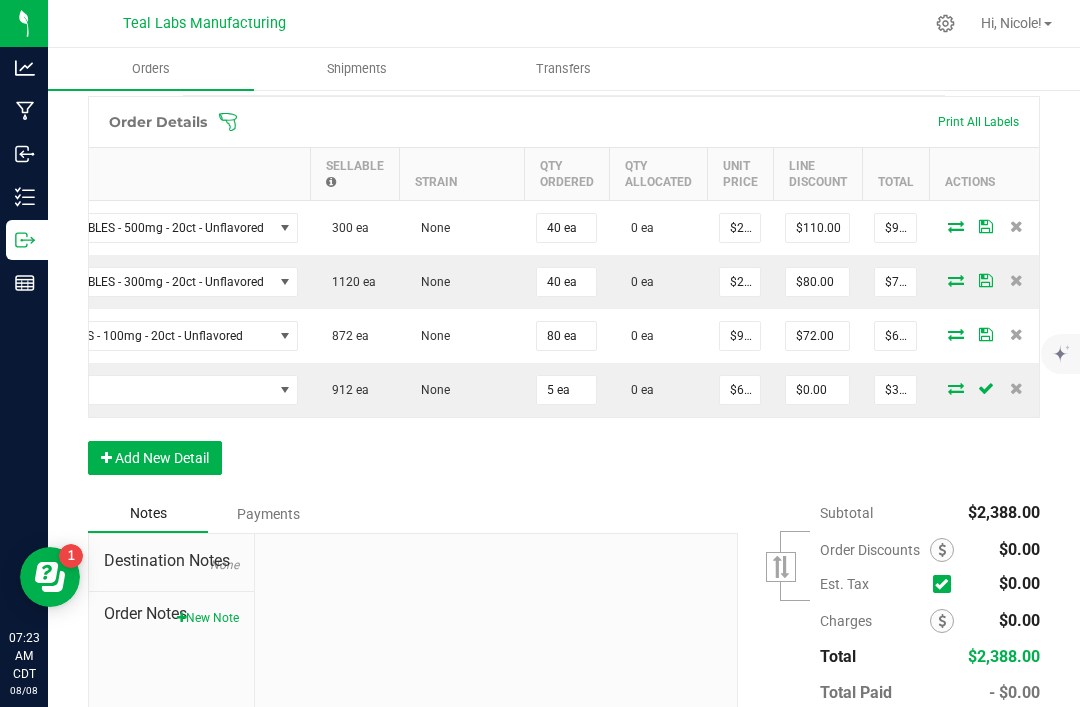 scroll, scrollTop: 0, scrollLeft: 287, axis: horizontal 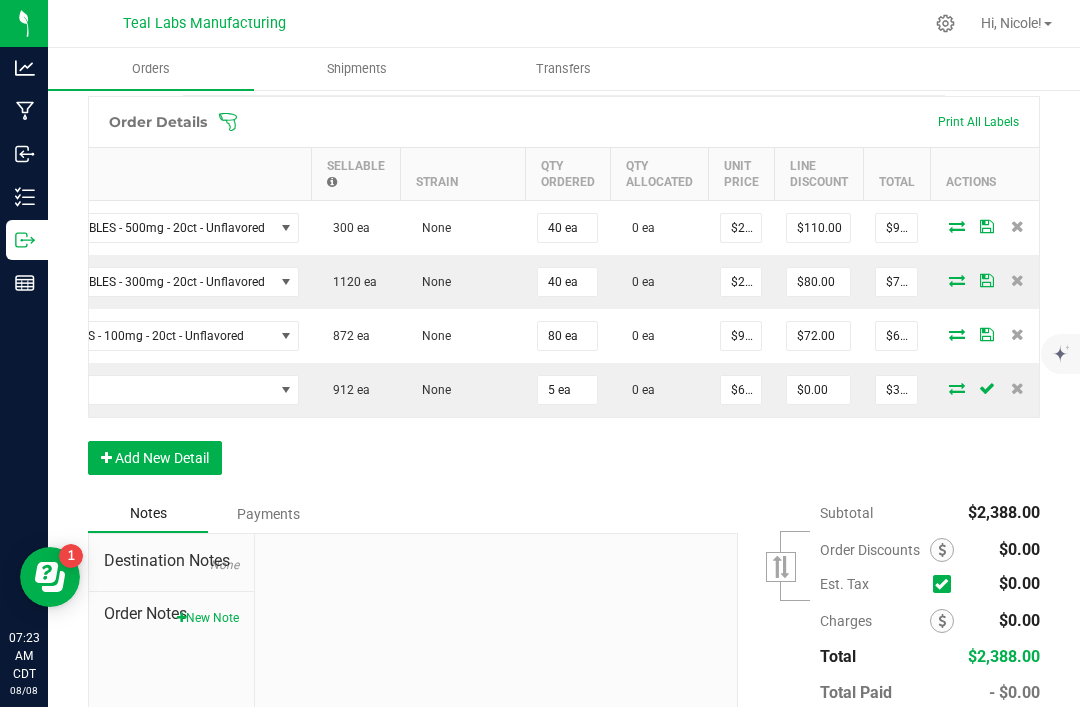 click on "$30.00" at bounding box center (896, 390) 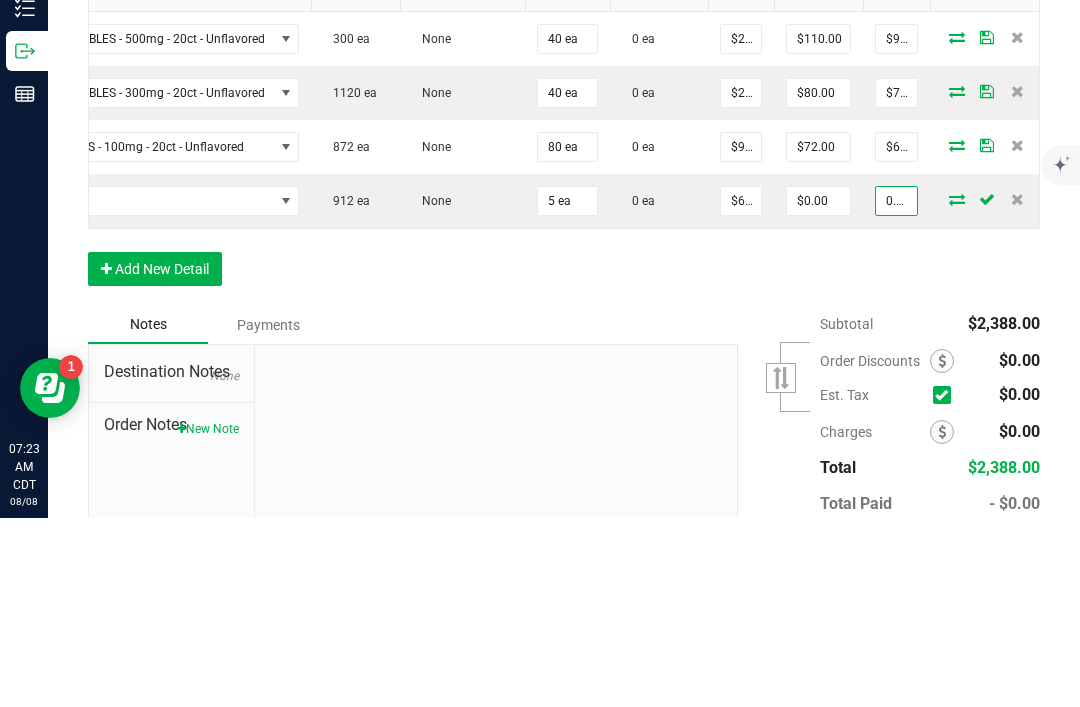 type on "0.05" 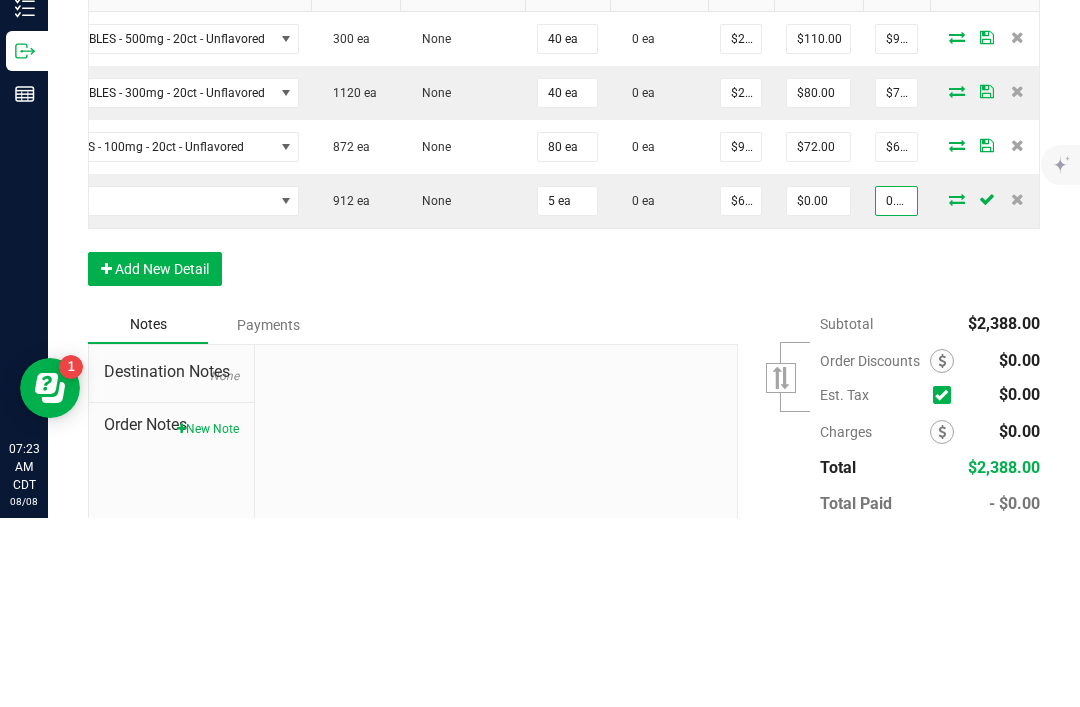 click on "Order Details Print All Labels Item  Sellable  Strain Qty Ordered Qty Allocated Unit Price Line Discount Total Actions M00001678501: High Five - High Potency STiRiBLES - 500mg - 20ct - Unflavored  300 ea   None  40 ea  0 ea  $27.50000 $110.00 $990.00 M00001678401: High Five - High Potency STiRiBLES - 300mg - 20ct - Unflavored  1120 ea   None  40 ea  0 ea  $20.00000 $80.00 $720.00 M00001678301: High Five - Pure THC STiRiBLES - 100mg - 20ct - Unflavored  872 ea   None  80 ea  0 ea  $9.00000 $72.00 $648.00 M00001535588: Teal - Preroll - 1g - Flex Fuel  912 ea   None  5 ea  0 ea  $6.00000 $0.00 0.05
Add New Detail" at bounding box center [564, 295] 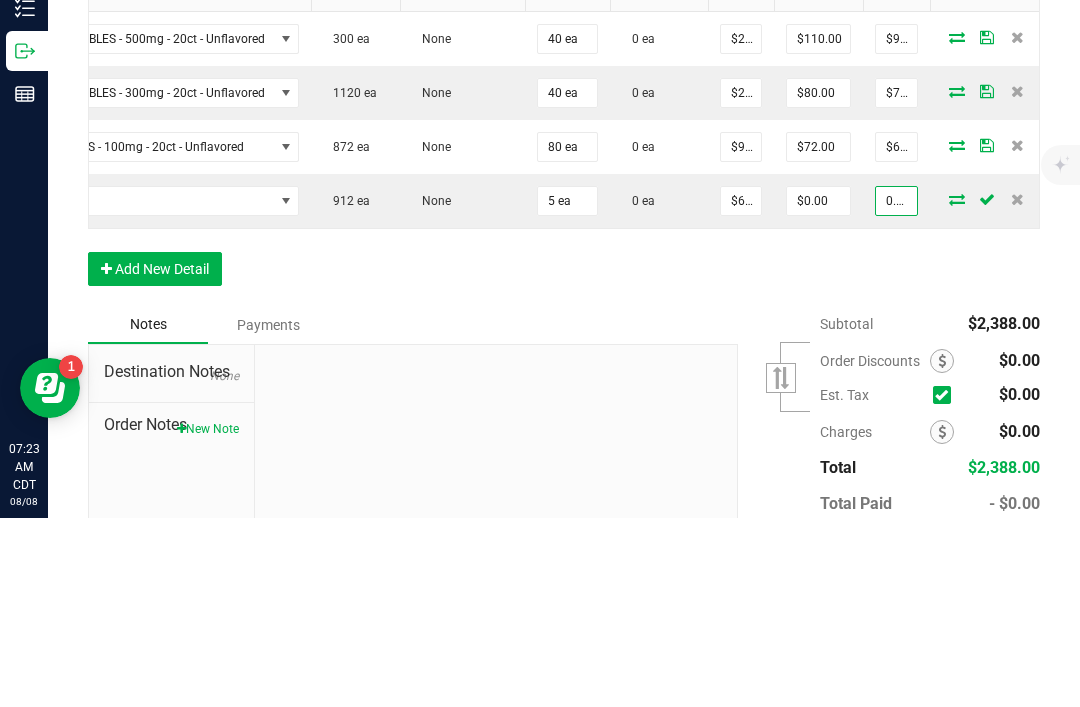 type on "$0.01000" 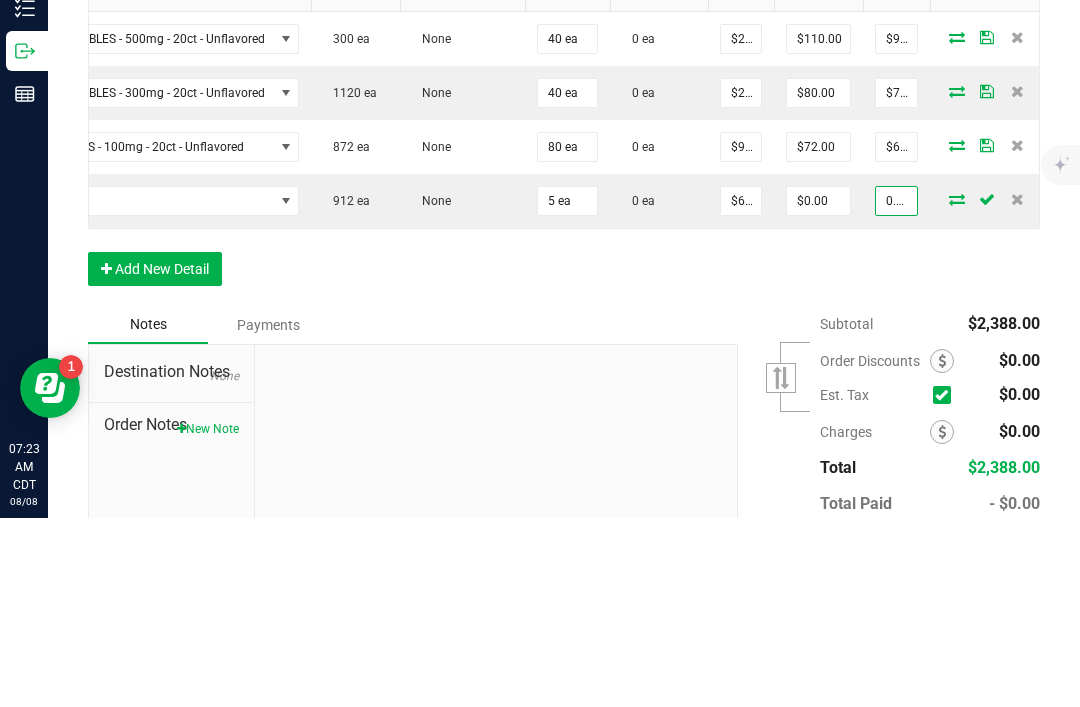 type on "$0.05" 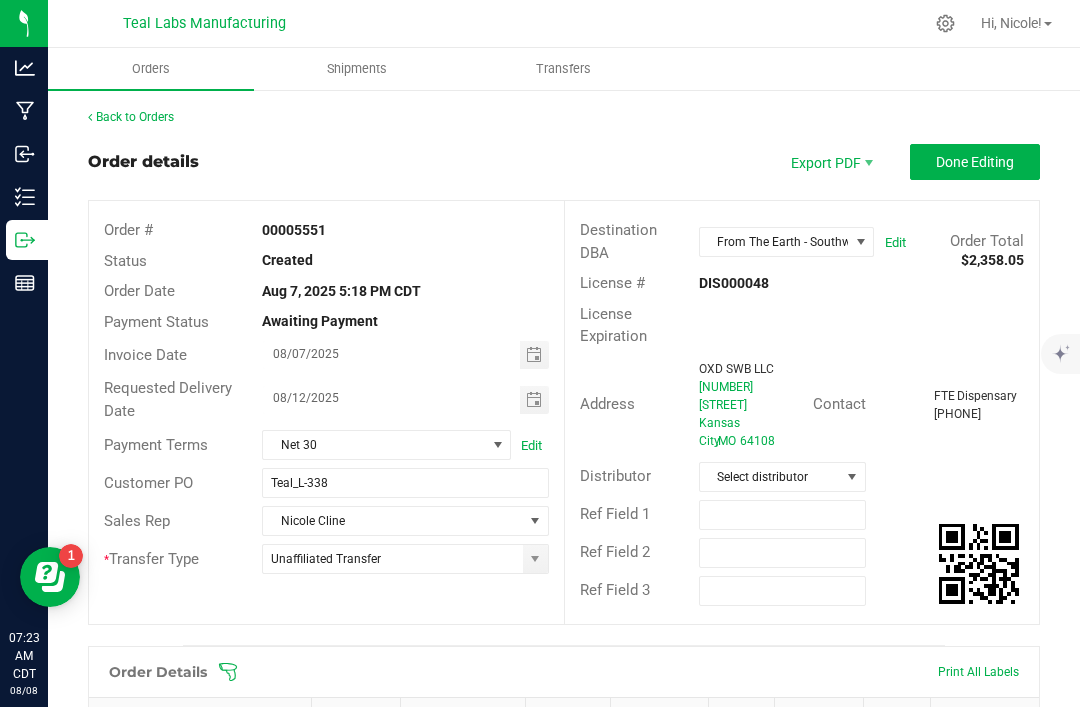 scroll, scrollTop: 0, scrollLeft: 0, axis: both 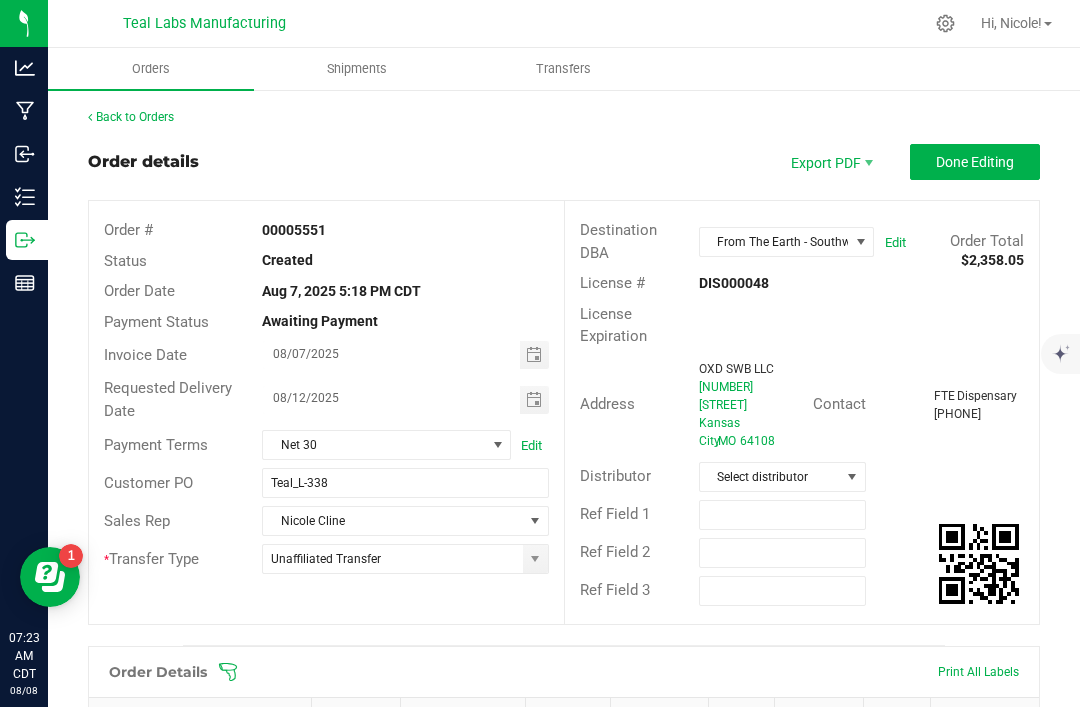 click on "Done Editing" at bounding box center [975, 162] 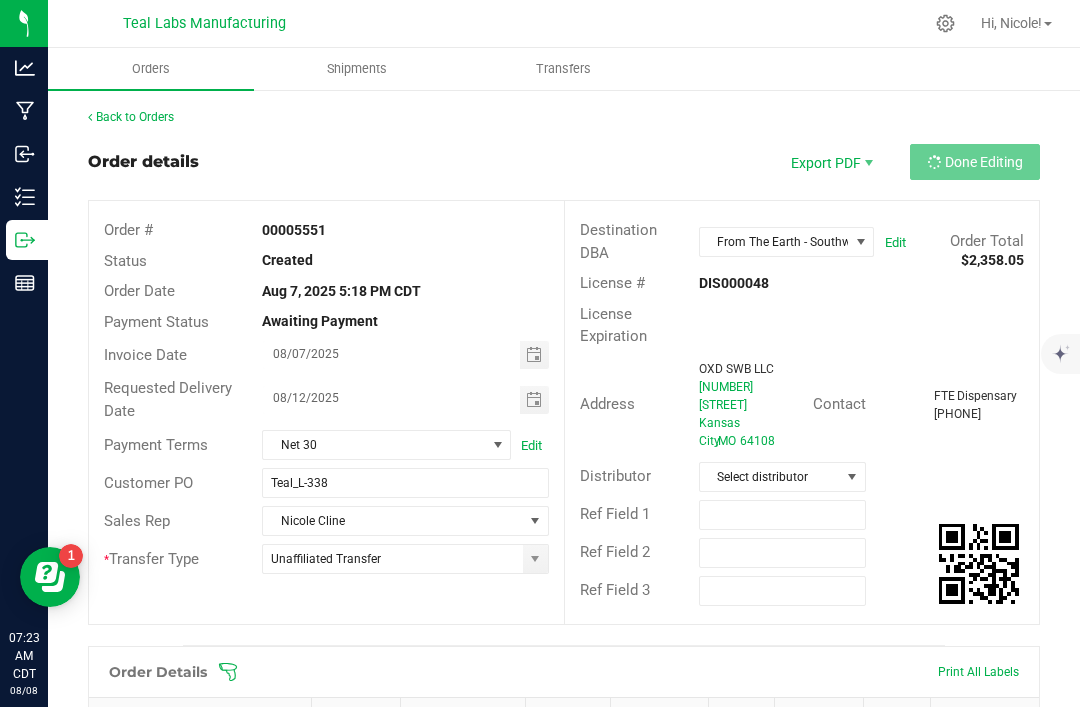 scroll, scrollTop: 0, scrollLeft: 35, axis: horizontal 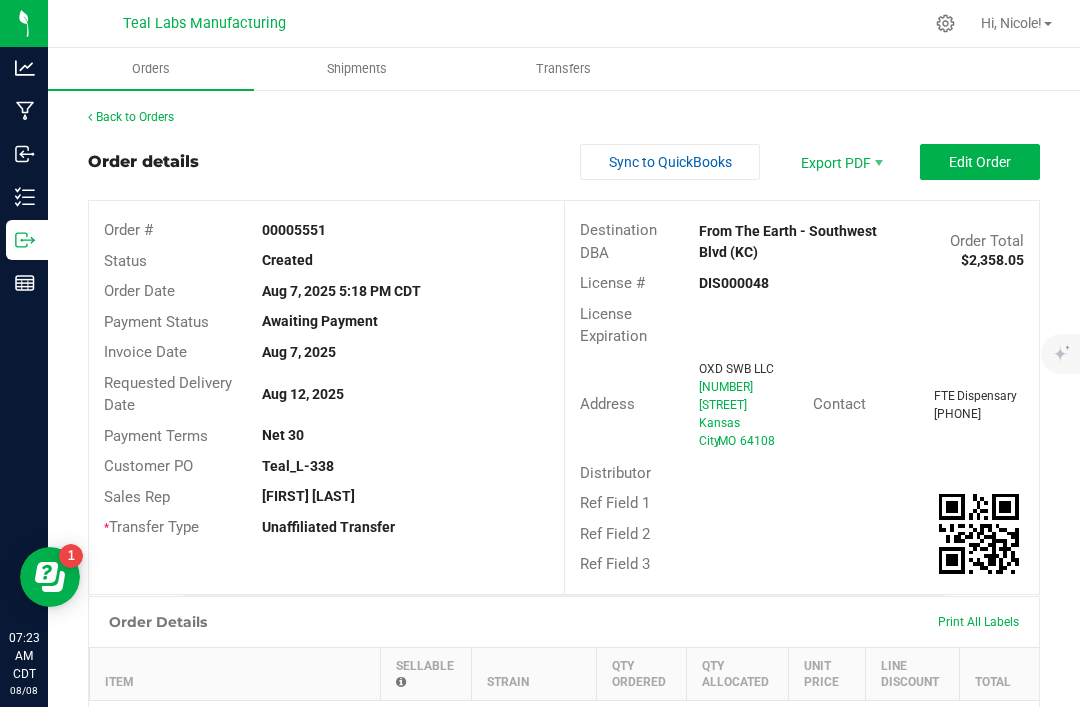 click on "Sync to QuickBooks" at bounding box center (670, 162) 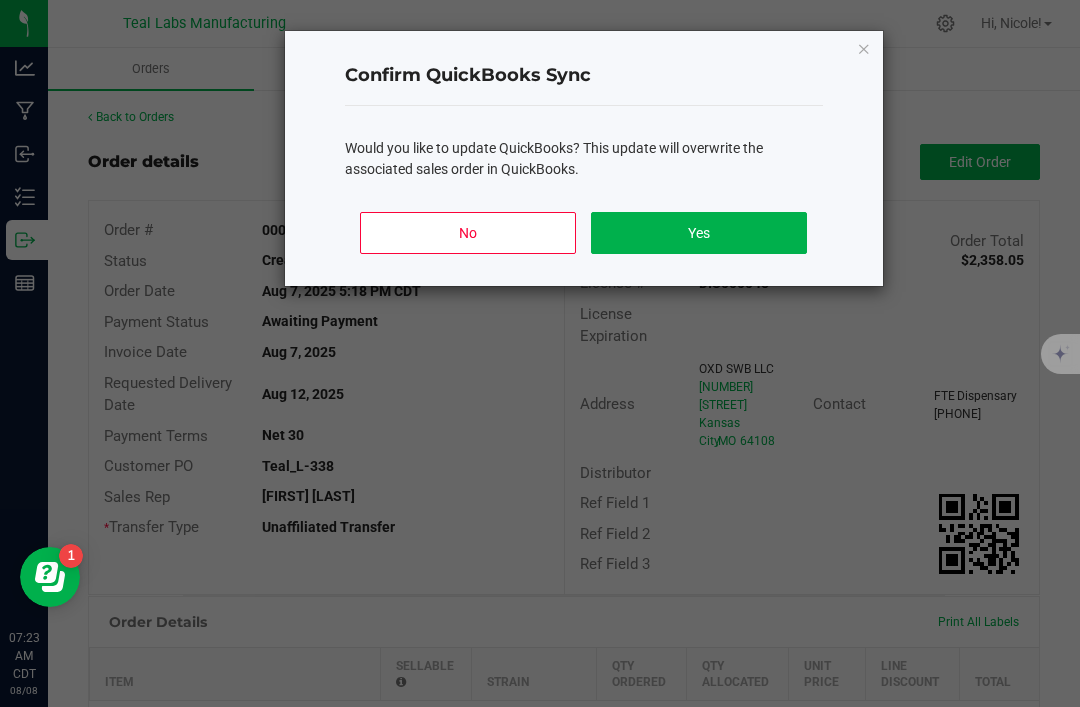 click on "Yes" 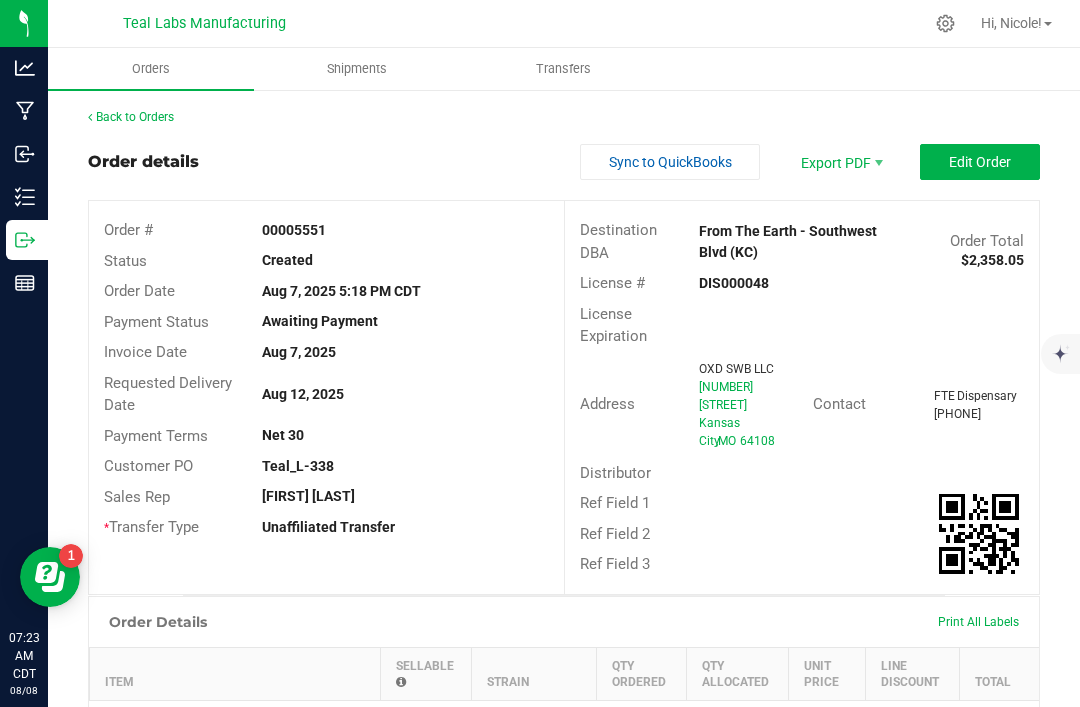 click on "Back to Orders" at bounding box center [131, 117] 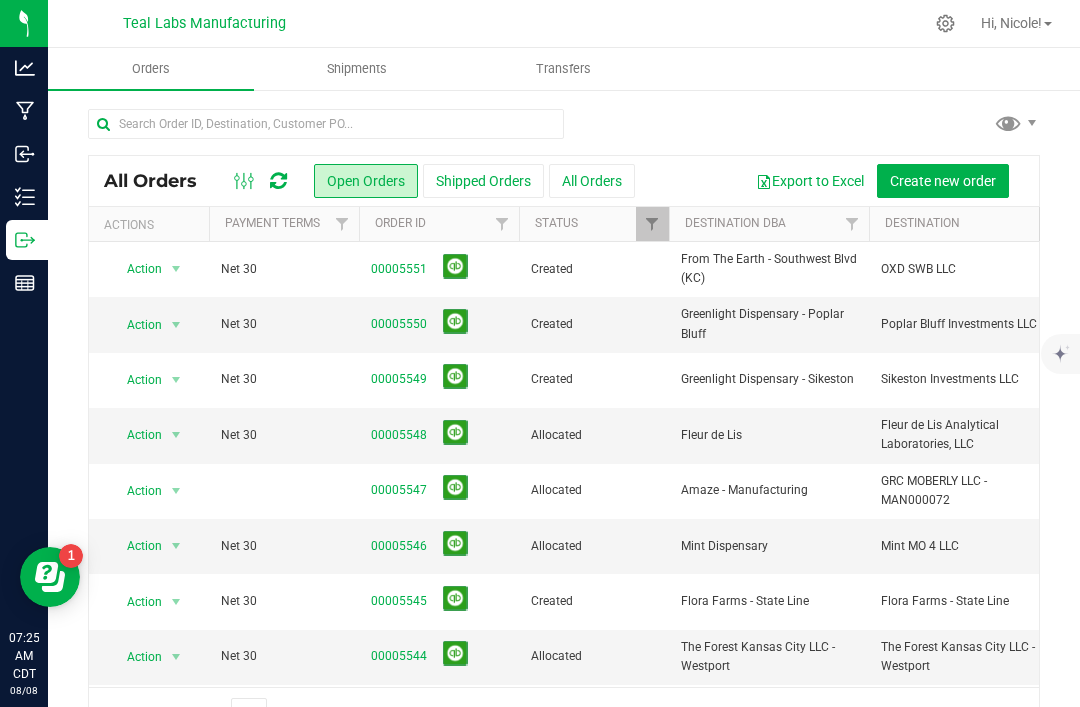 click on "00005551" at bounding box center [399, 269] 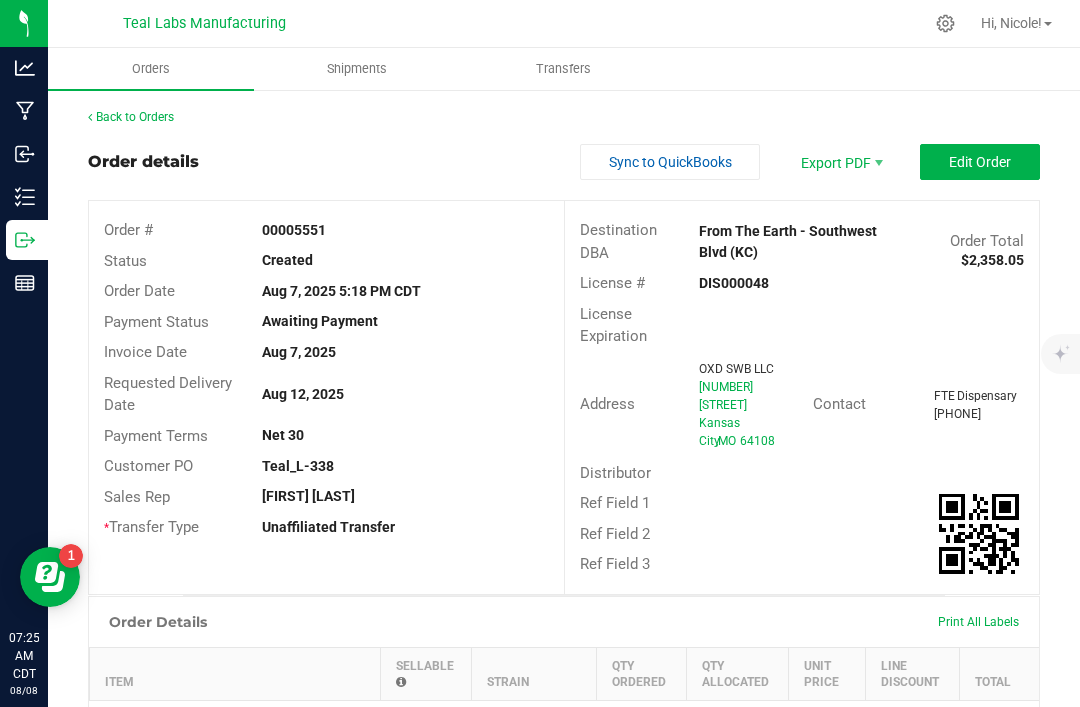 click on "Edit Order" at bounding box center [980, 162] 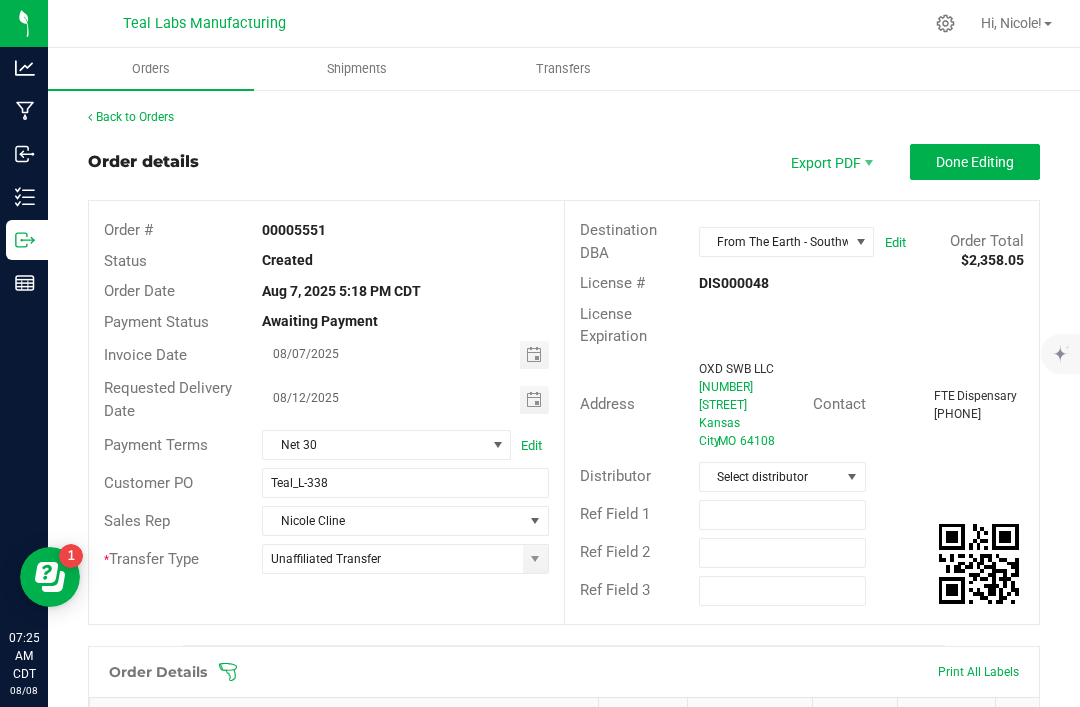 click on "Done Editing" at bounding box center [975, 162] 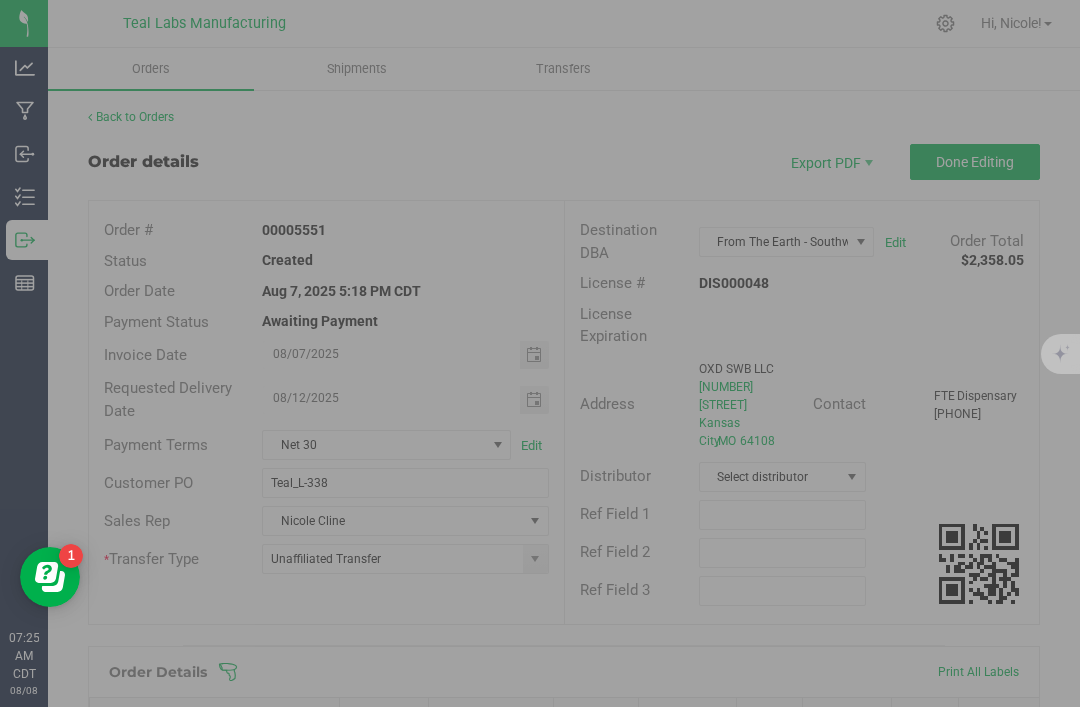 scroll, scrollTop: 0, scrollLeft: 0, axis: both 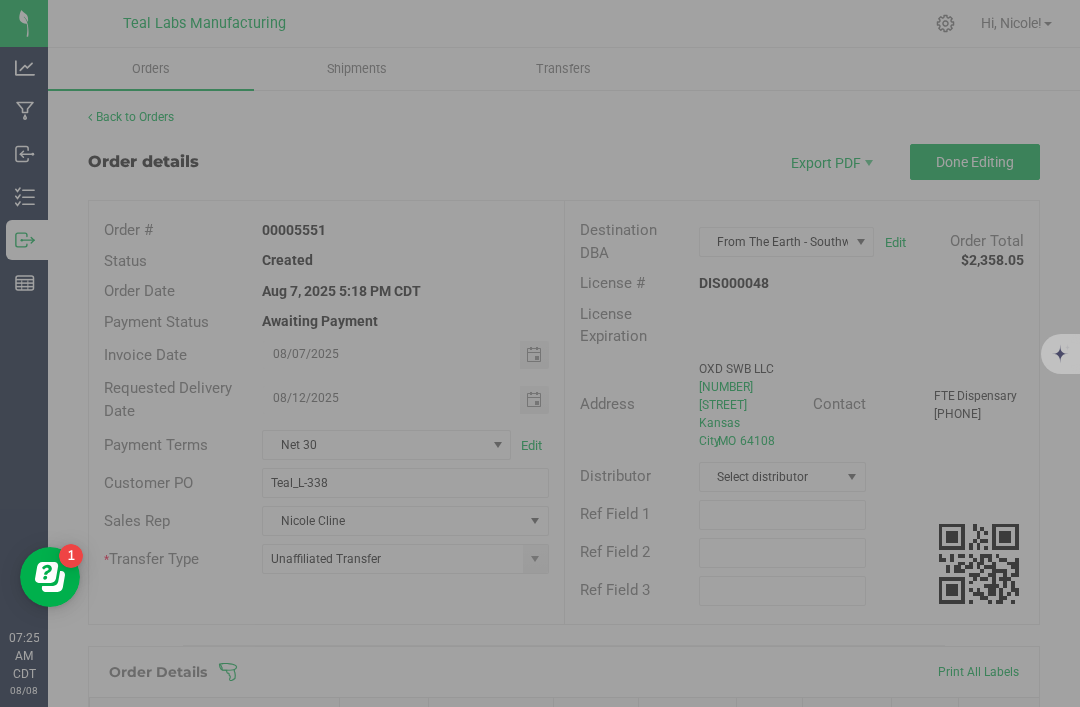 click at bounding box center (540, 353) 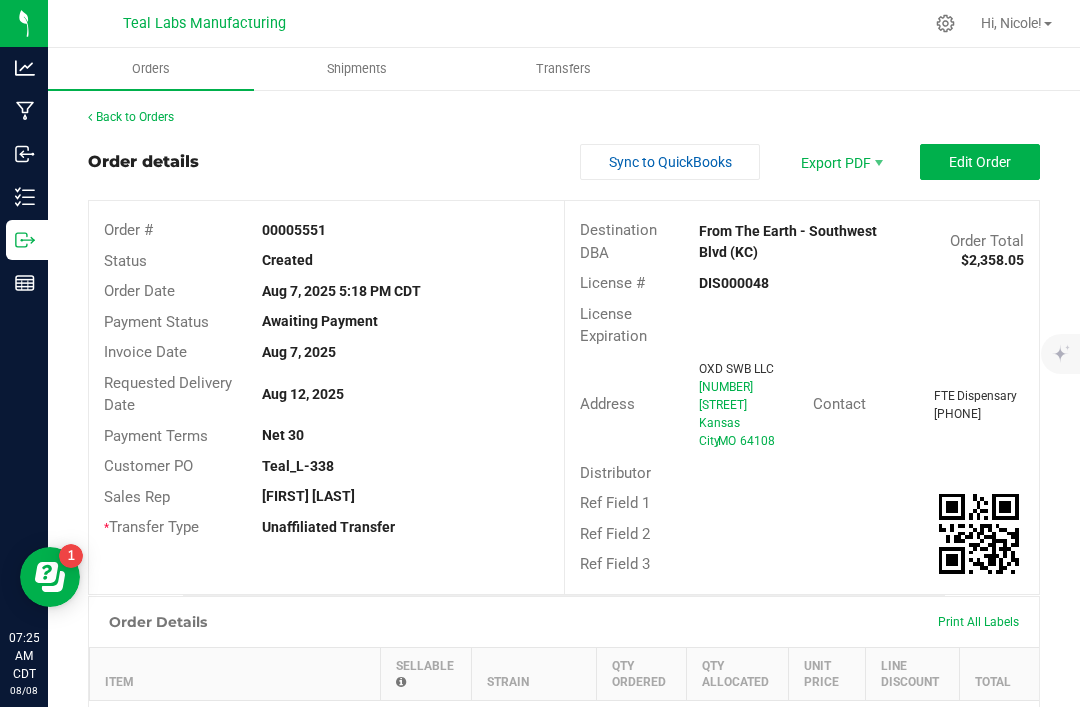 click on "Back to Orders" at bounding box center (131, 117) 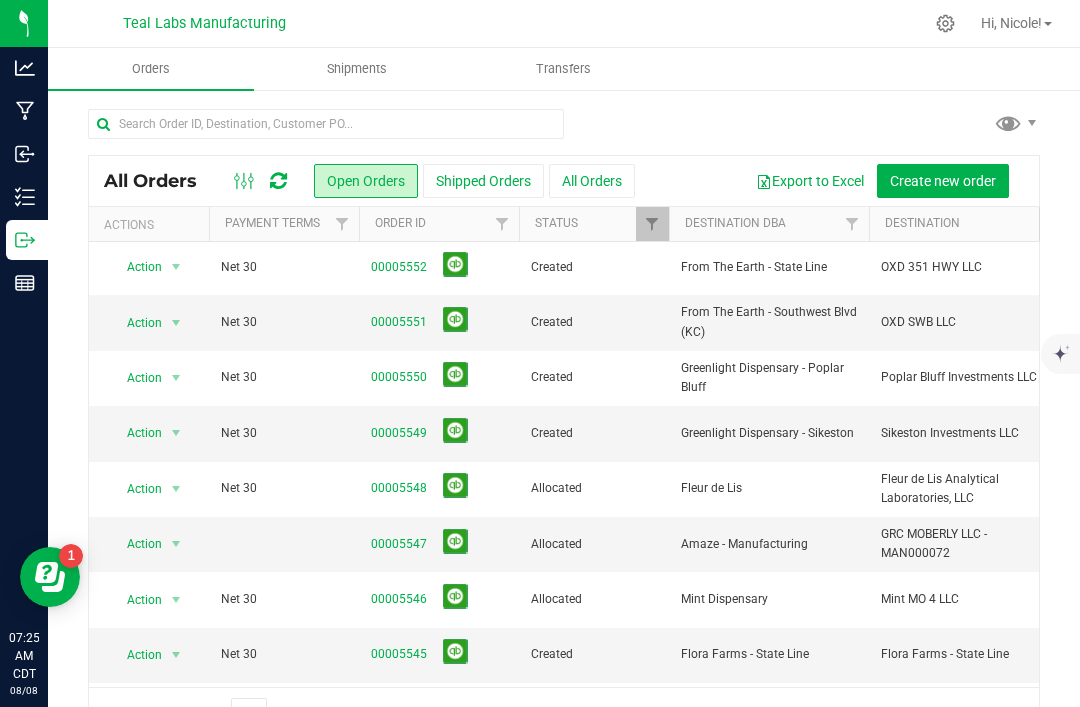 scroll, scrollTop: 9, scrollLeft: 1, axis: both 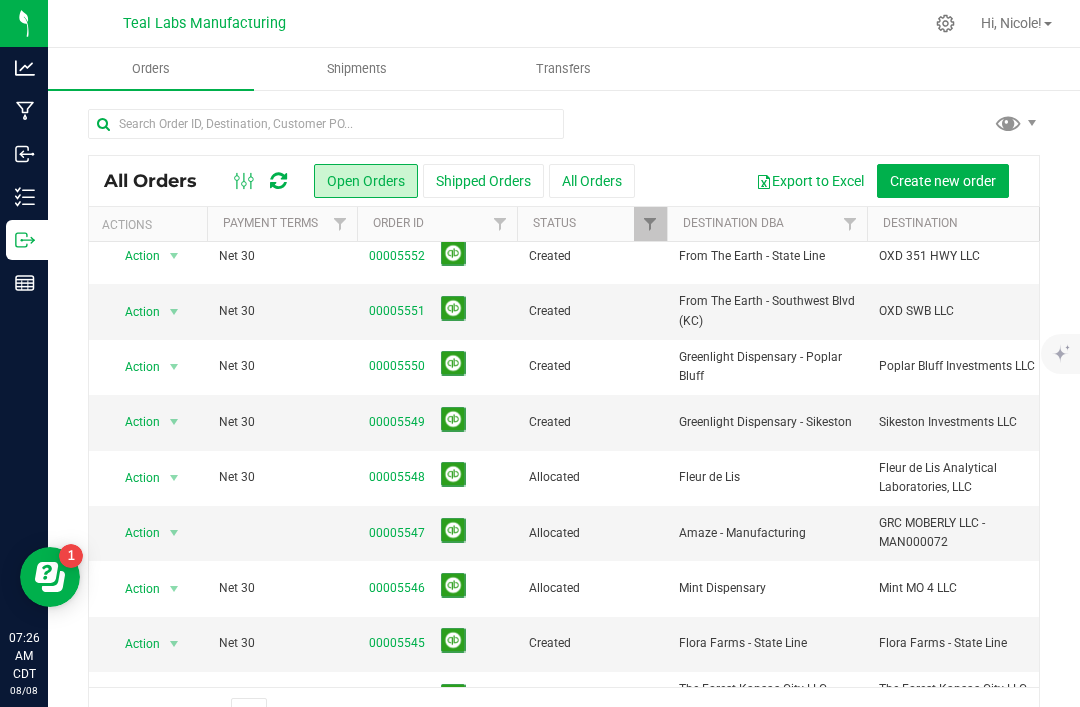 click on "00005552" at bounding box center (397, 256) 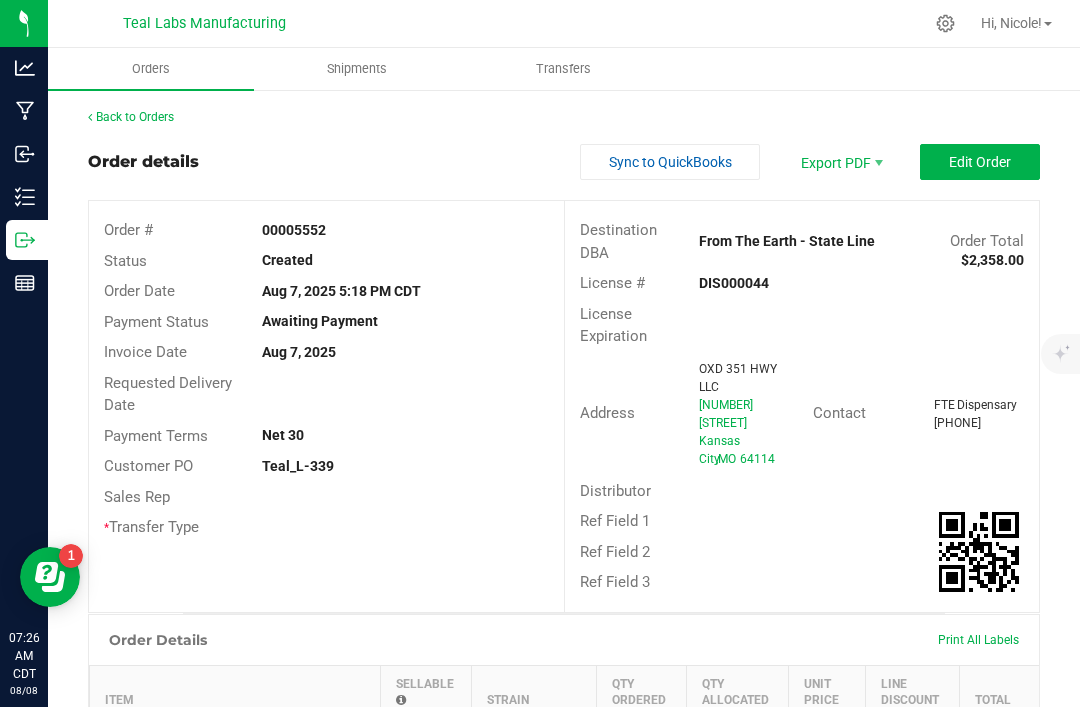 click on "Edit Order" at bounding box center [980, 162] 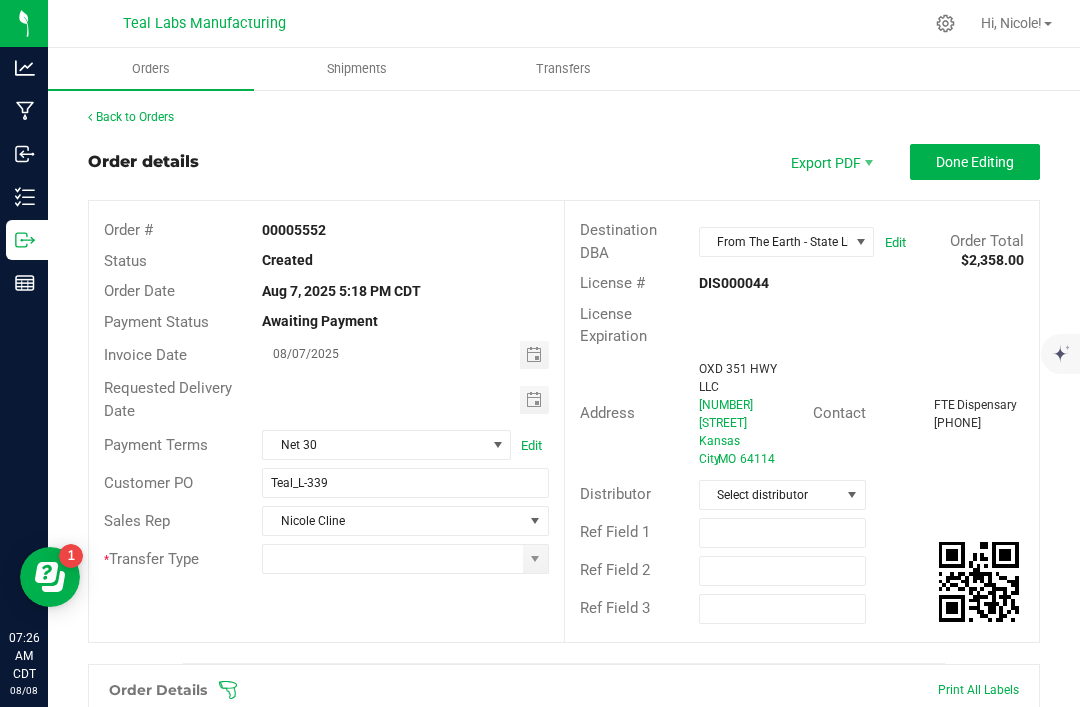 click at bounding box center (534, 400) 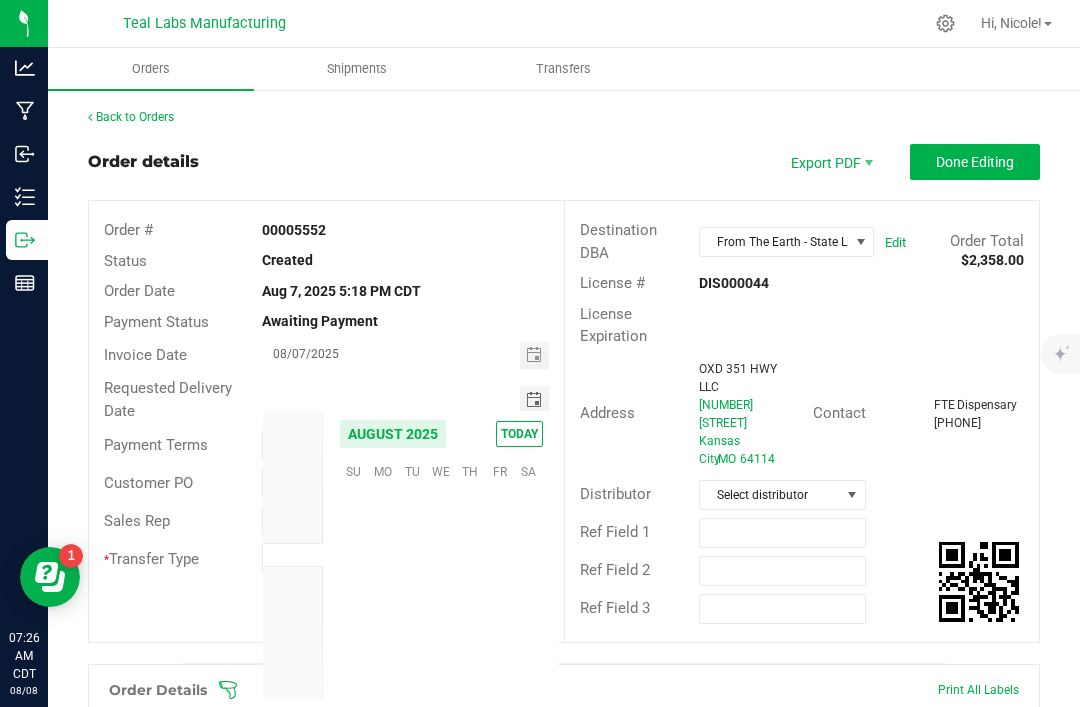 scroll, scrollTop: 36168, scrollLeft: 0, axis: vertical 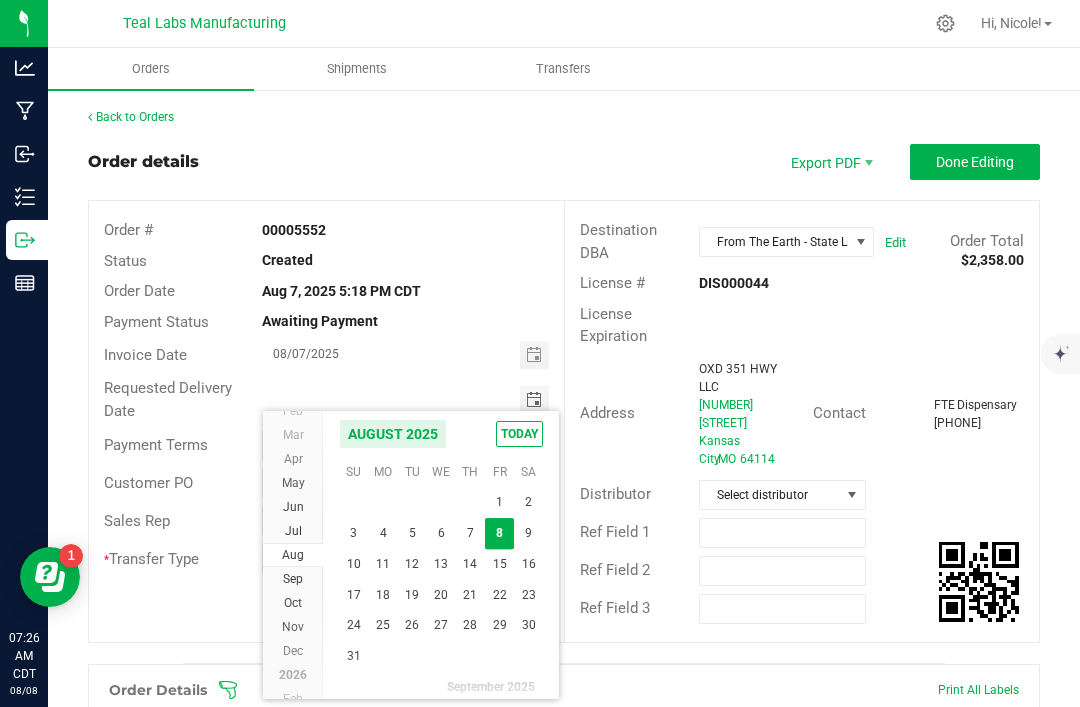 click on "12" at bounding box center [412, 564] 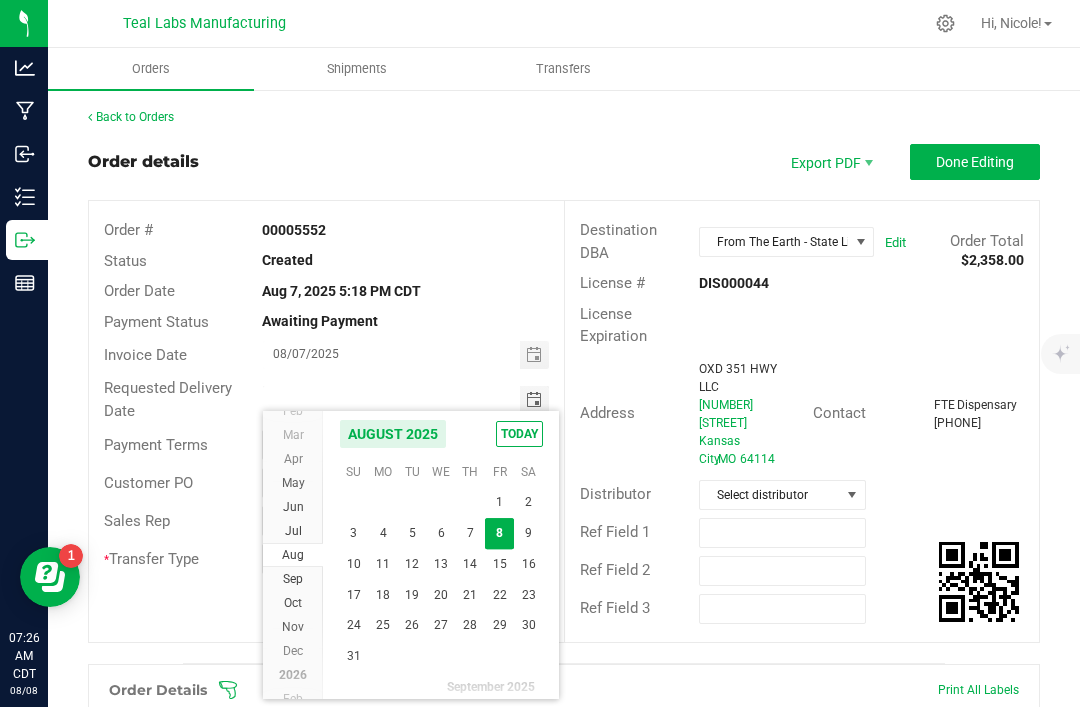 type on "08/12/2025" 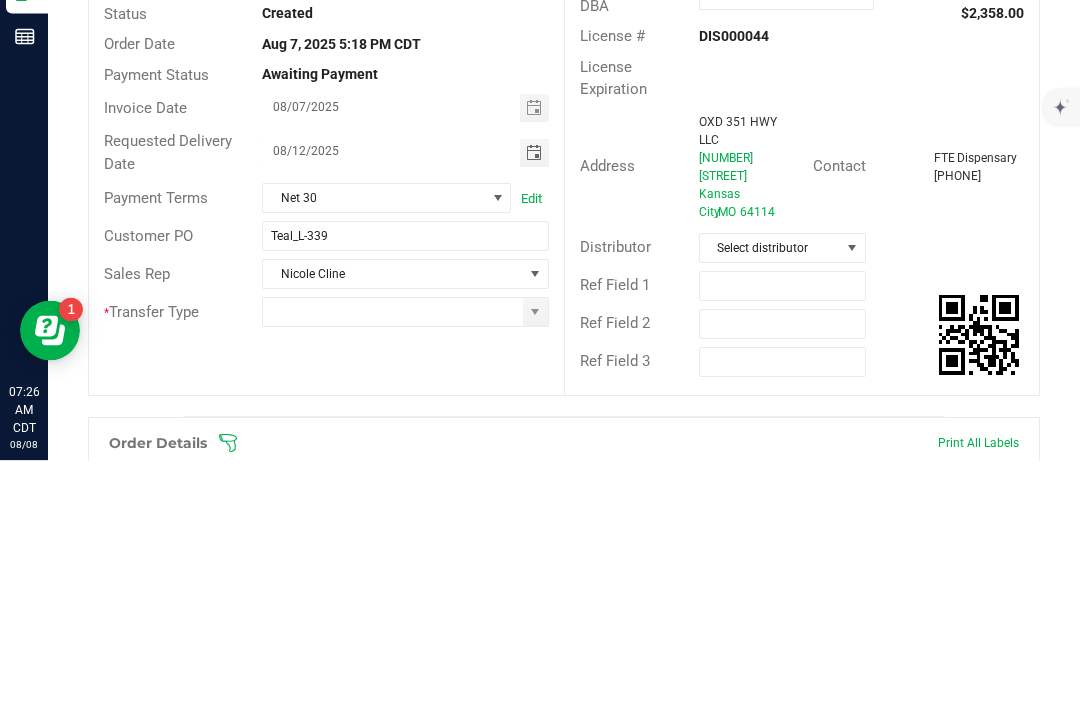 click on "Distributor  Select distributor" at bounding box center (802, 495) 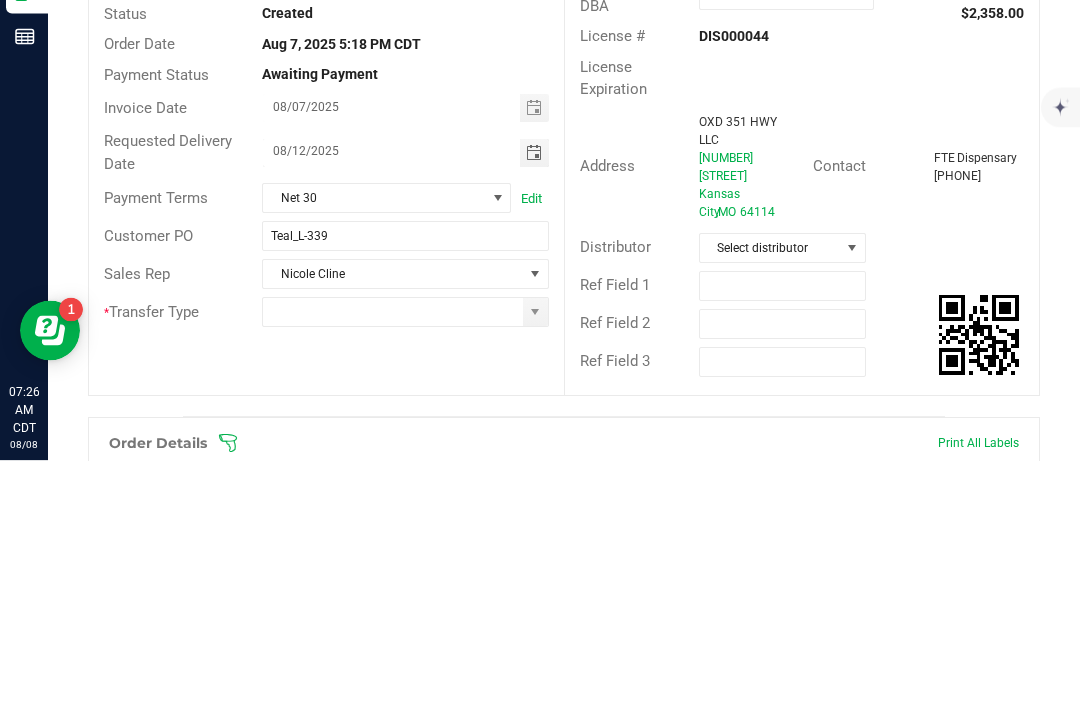 scroll, scrollTop: 64, scrollLeft: 0, axis: vertical 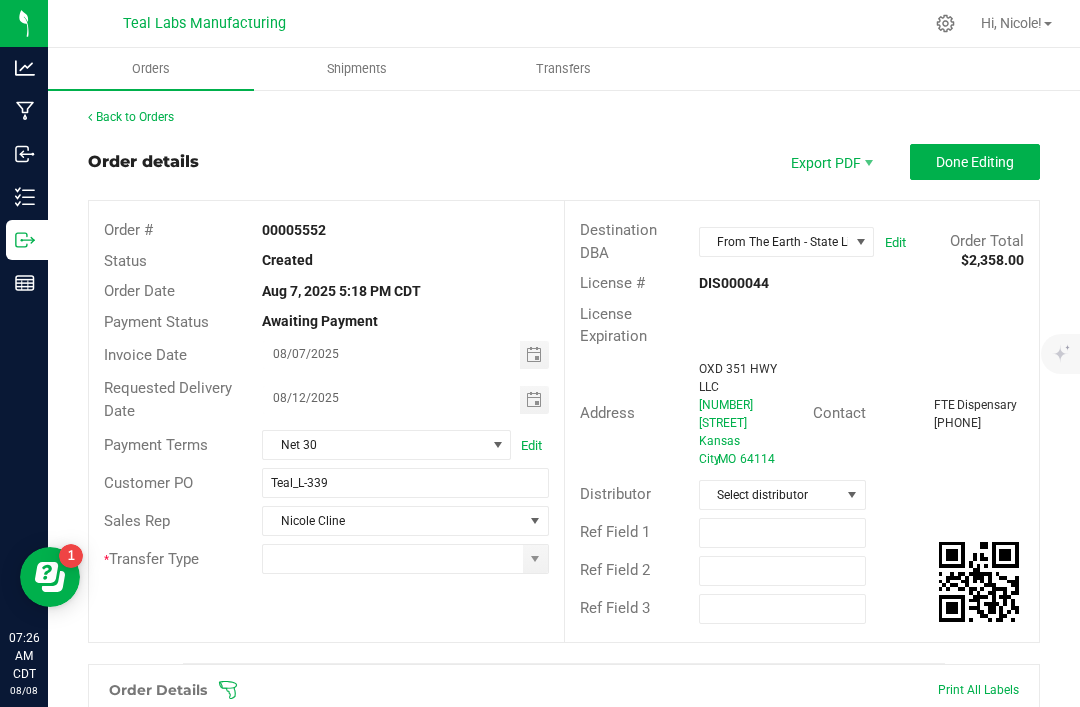 click at bounding box center (535, 559) 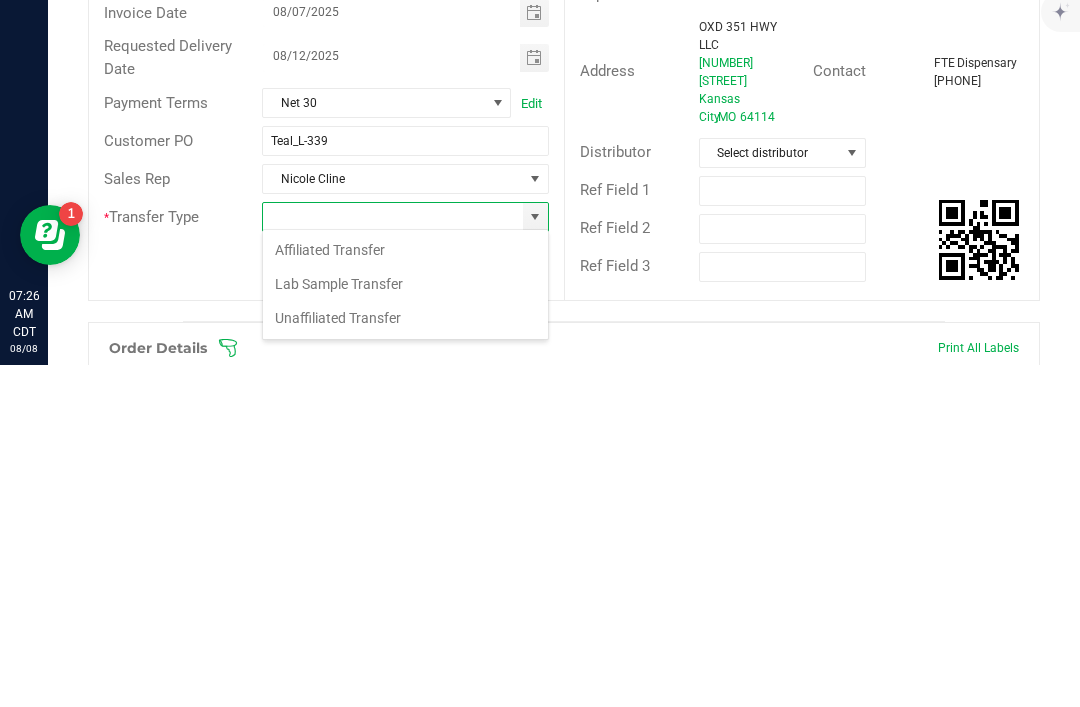 scroll, scrollTop: 99970, scrollLeft: 99713, axis: both 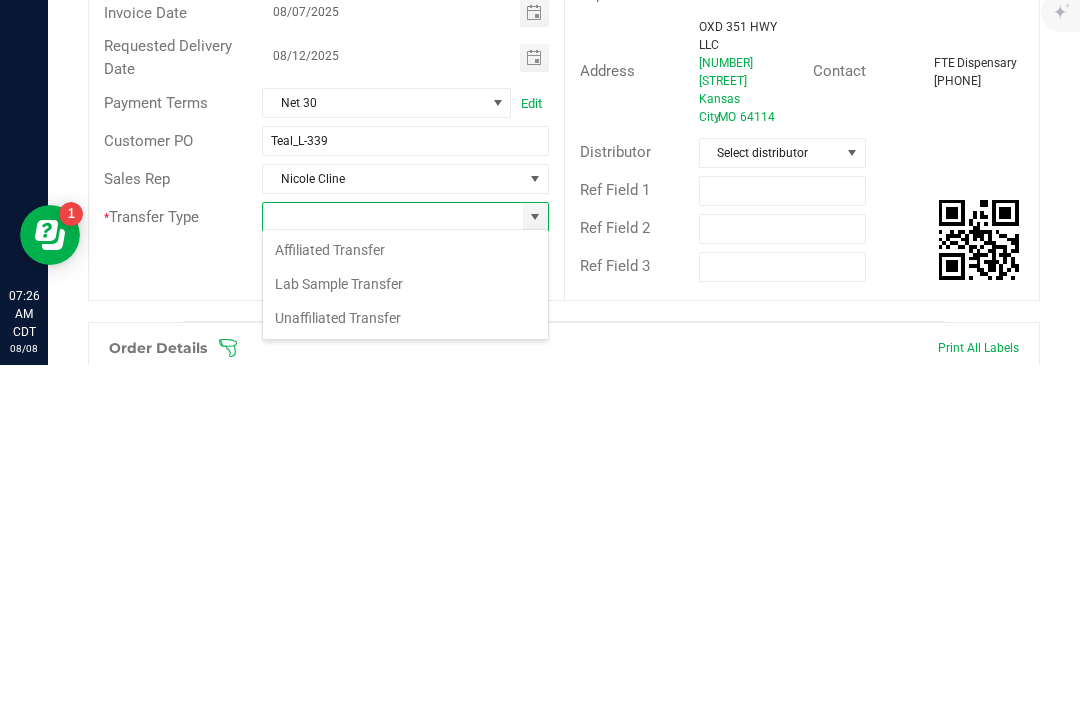 click on "Unaffiliated Transfer" at bounding box center (405, 660) 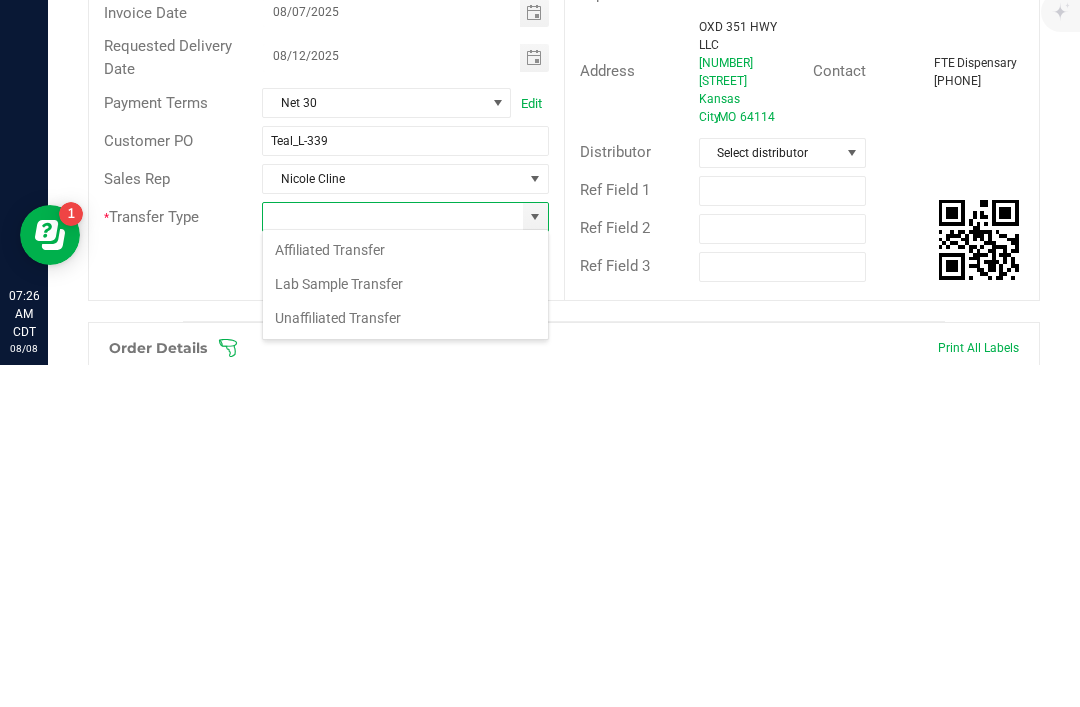type on "Unaffiliated Transfer" 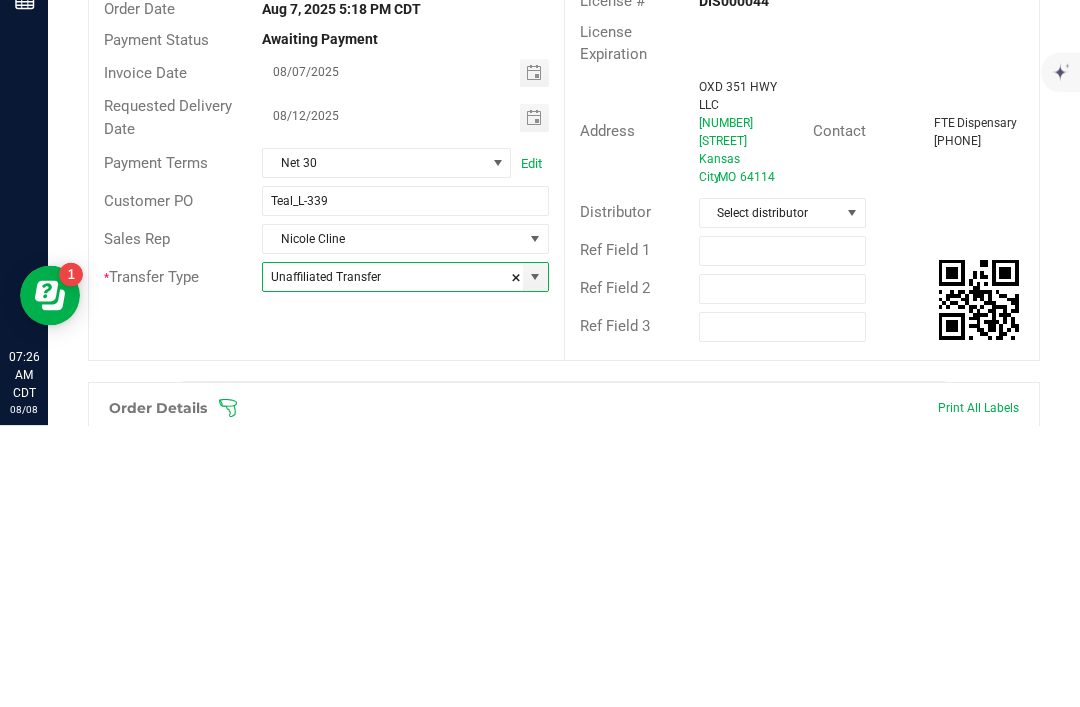 click on "Address  OXD 351 HWY LLC 1221 West 103rd St. Kansas City  ,  MO 64114  Contact  FTE Dispensary  (816) 708-1629" at bounding box center [802, 414] 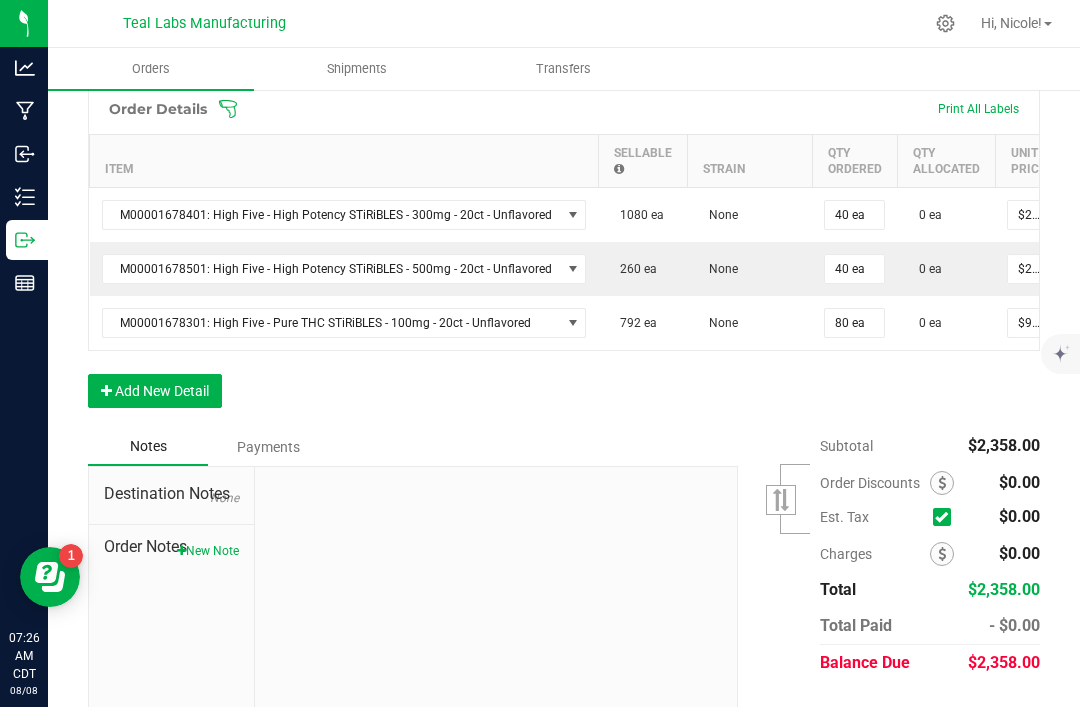 scroll, scrollTop: 579, scrollLeft: 0, axis: vertical 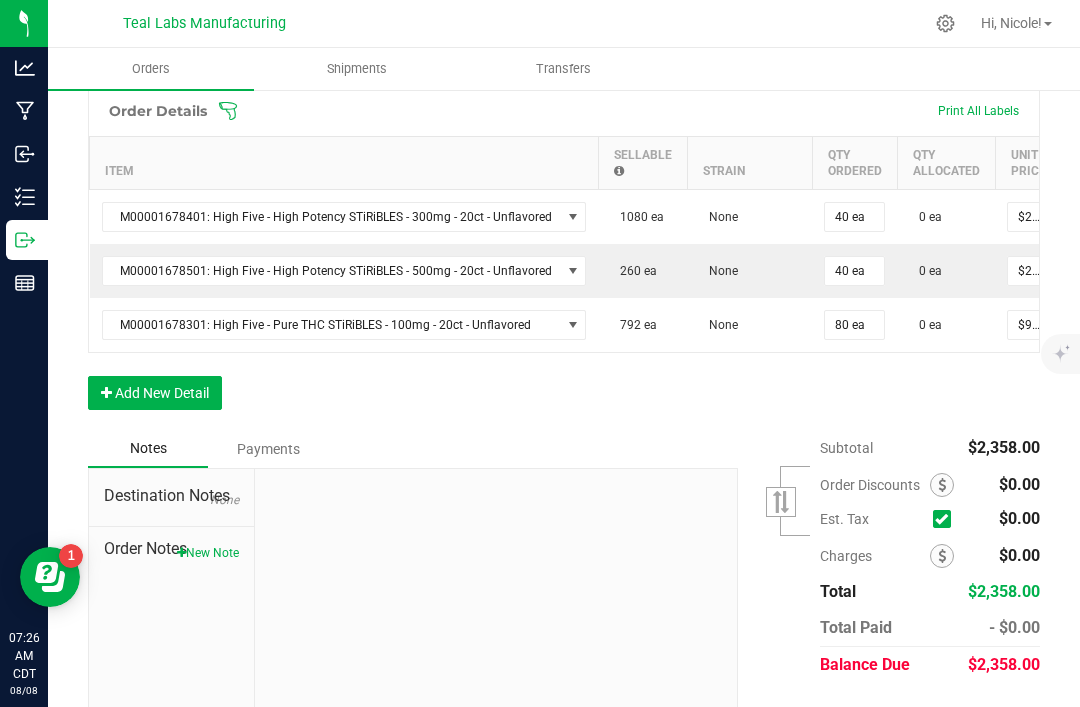 click on "Add New Detail" at bounding box center (155, 393) 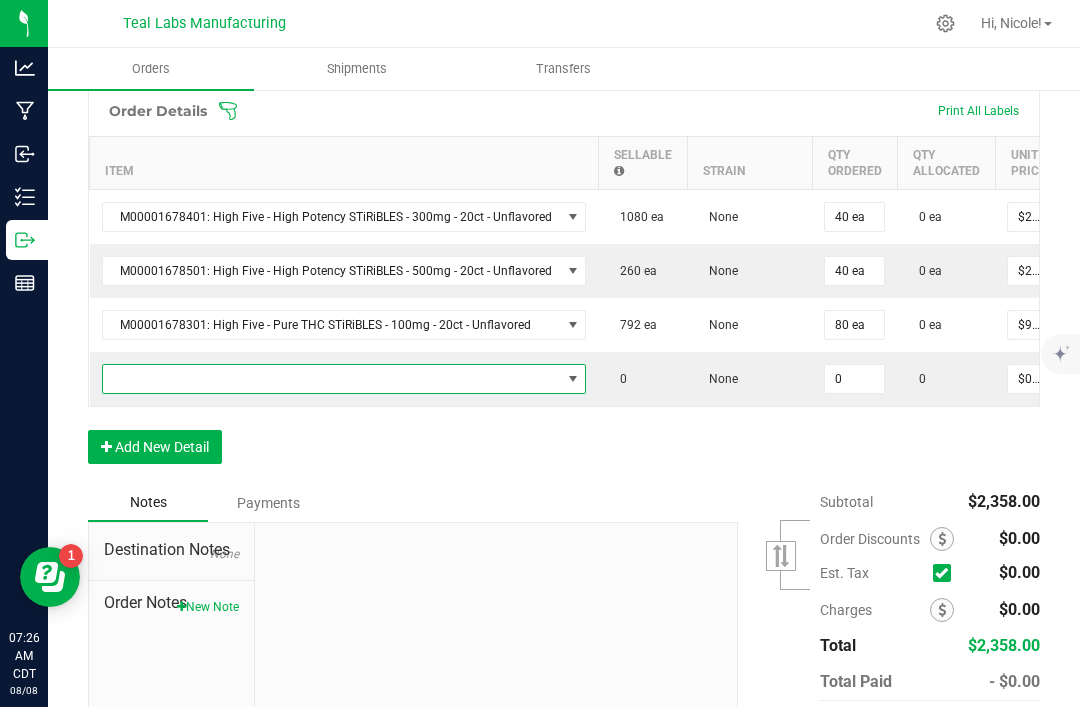 click at bounding box center (332, 379) 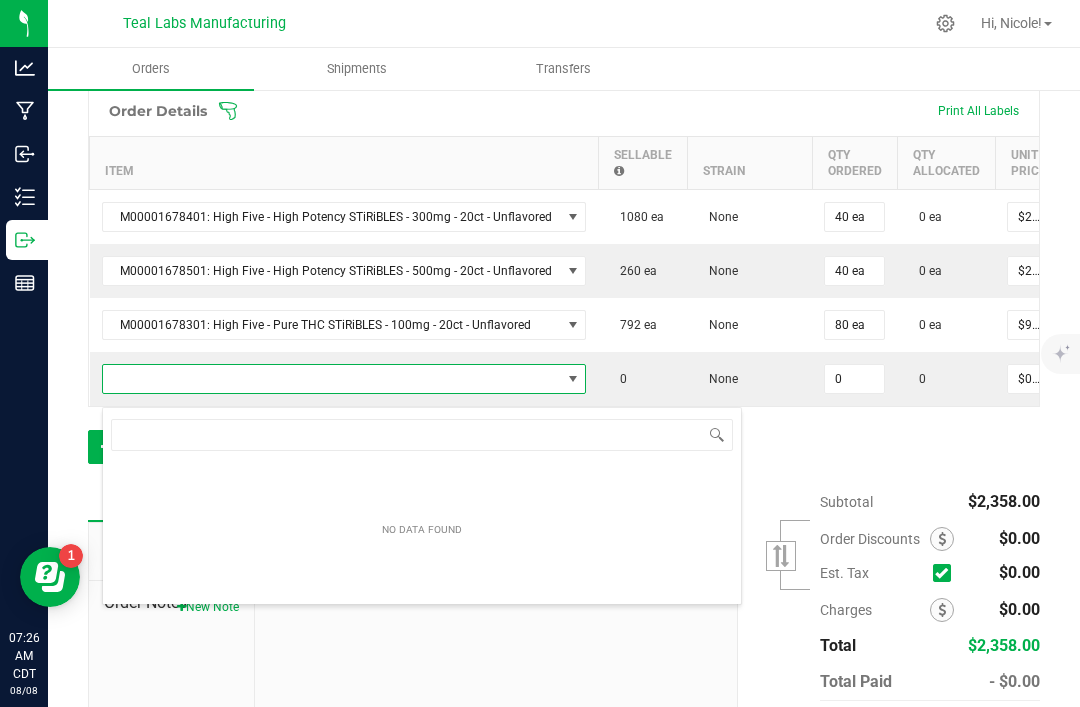 scroll, scrollTop: 99970, scrollLeft: 99522, axis: both 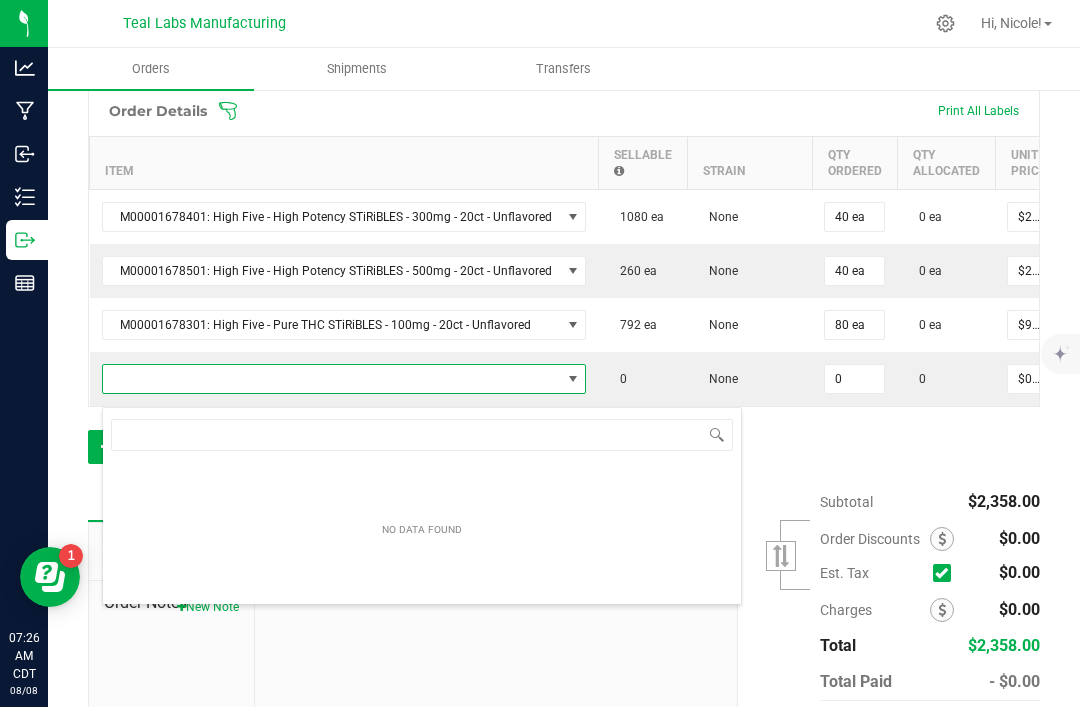 click at bounding box center [422, 434] 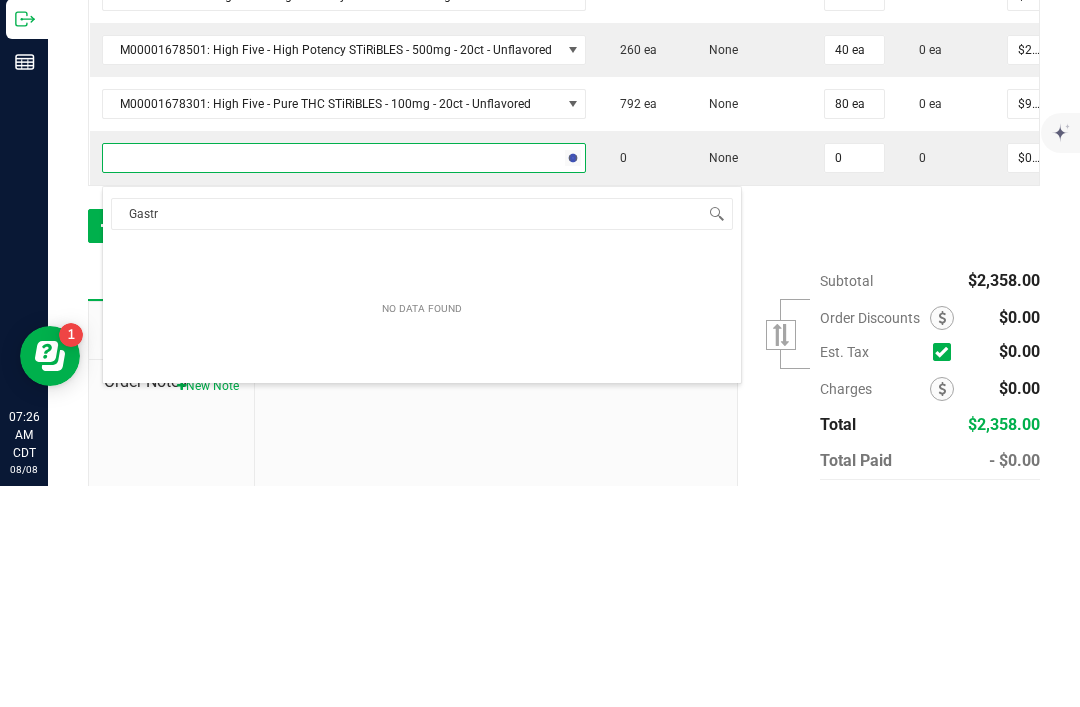type on "Gastro" 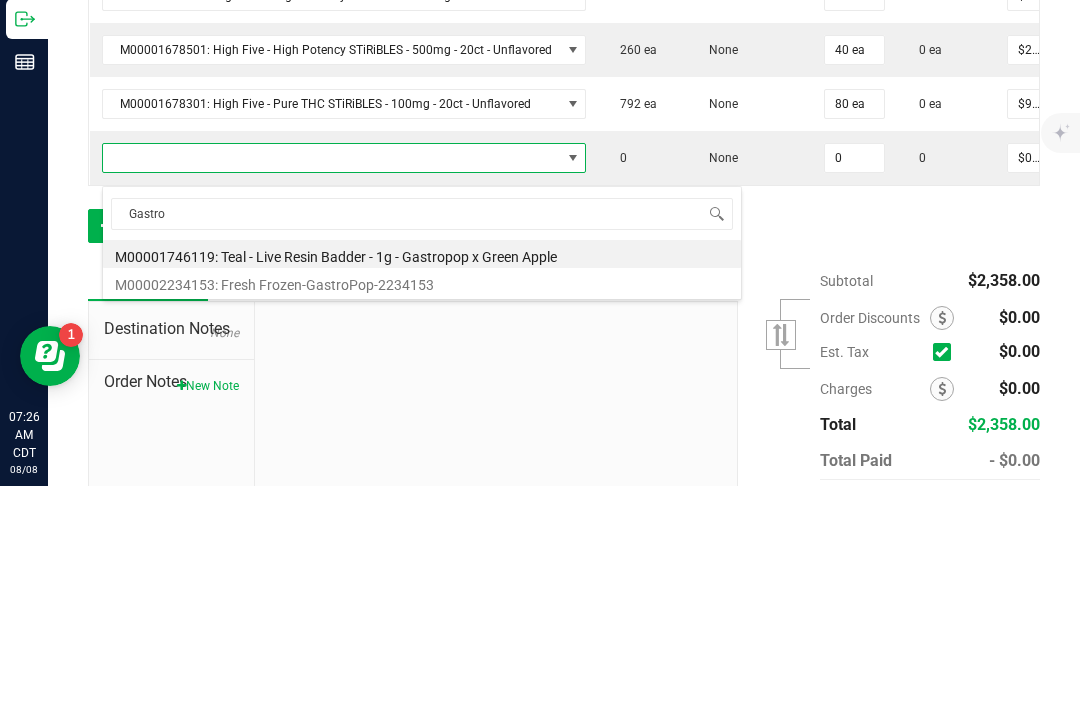 click on "M00001746119: Teal - Live Resin Badder - 1g - Gastropop x Green Apple" at bounding box center (422, 475) 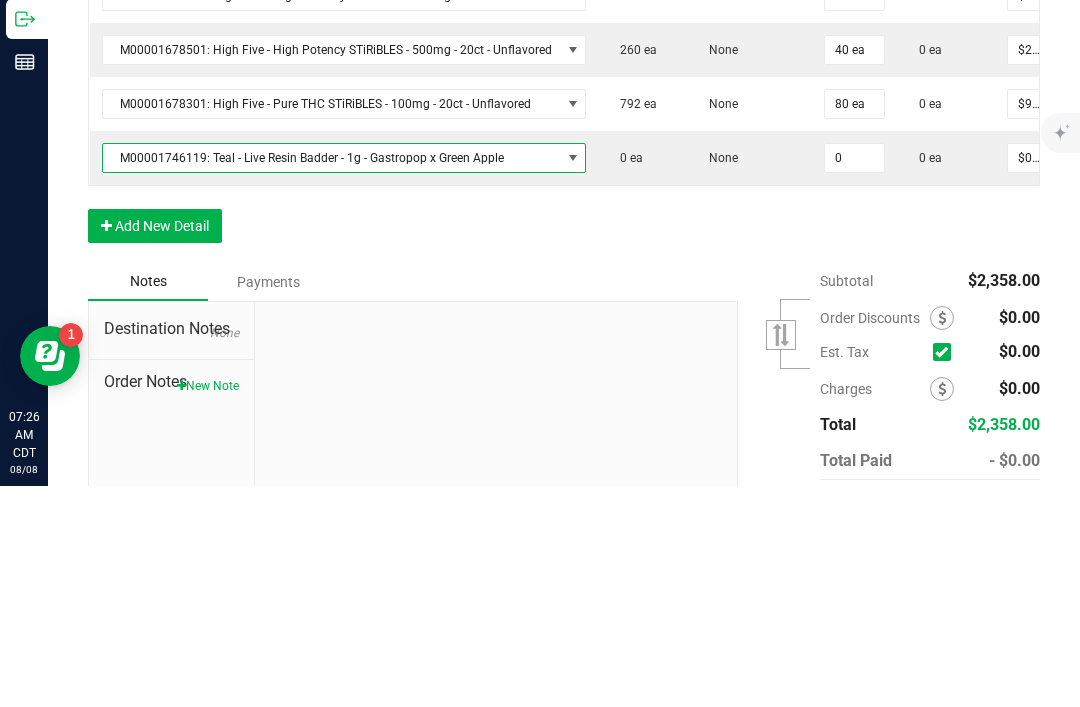 type on "0 ea" 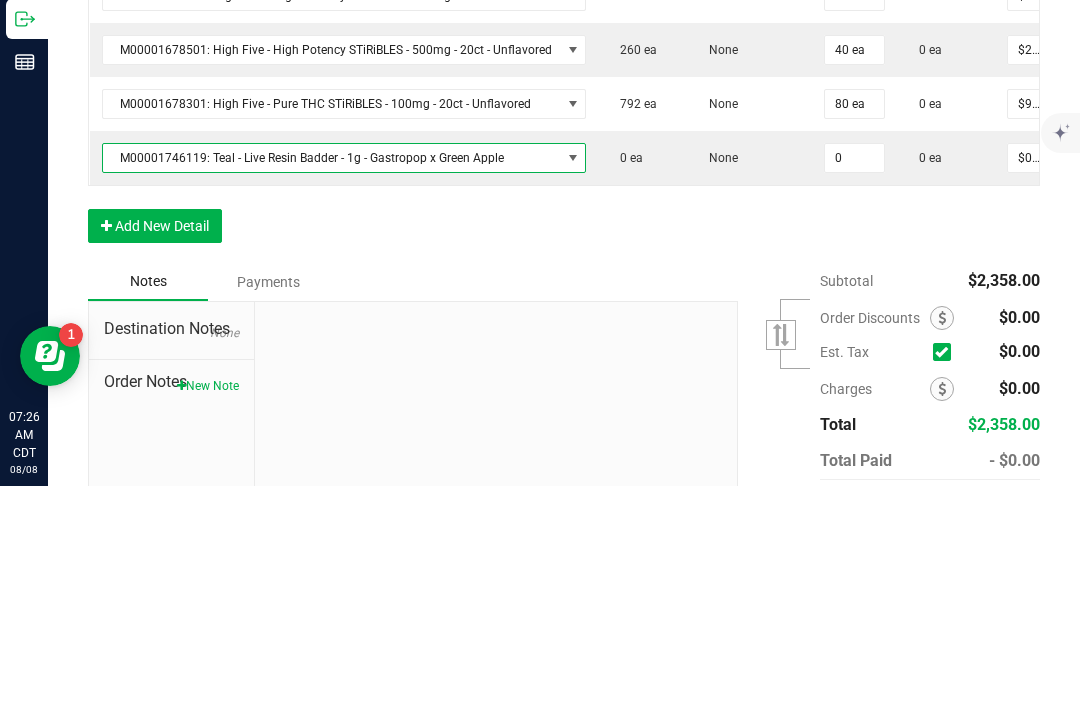 type on "$22.50000" 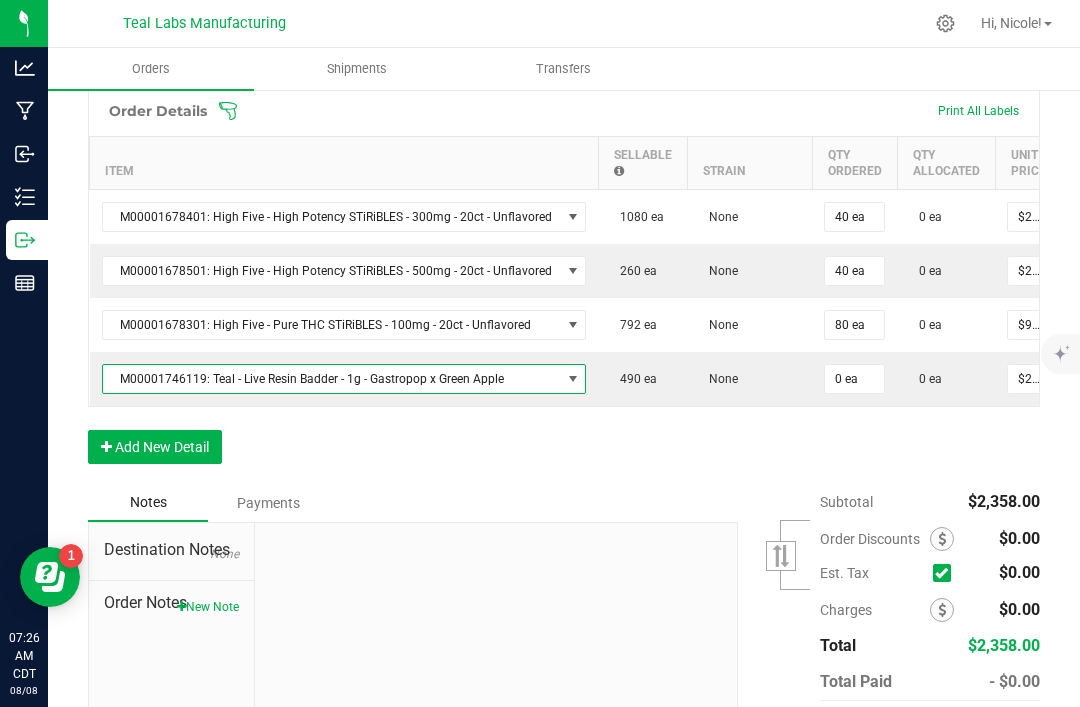 click on "0 ea" at bounding box center (854, 379) 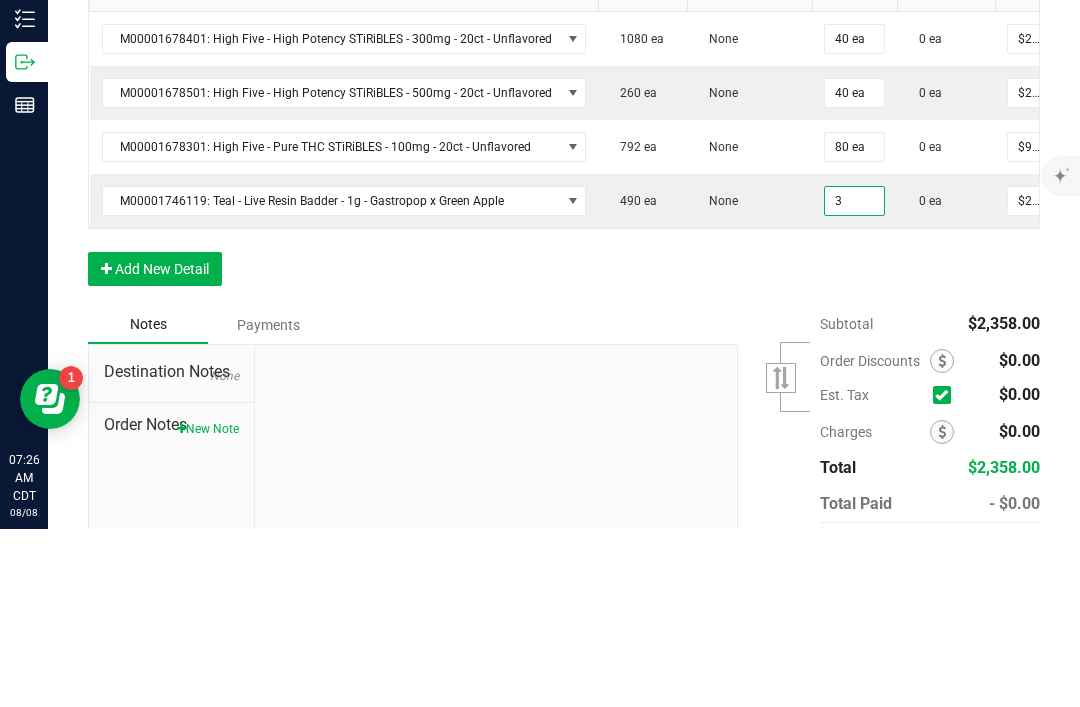 click on "Order Details Print All Labels Item  Sellable  Strain Qty Ordered Qty Allocated Unit Price Line Discount Total Actions M00001678401: High Five - High Potency STiRiBLES - 300mg - 20ct - Unflavored  1080 ea   None  40 ea  0 ea  $20.00000 $80.00 $720.00 M00001678501: High Five - High Potency STiRiBLES - 500mg - 20ct - Unflavored  260 ea   None  40 ea  0 ea  $27.50000 $110.00 $990.00 M00001678301: High Five - Pure THC STiRiBLES - 100mg - 20ct - Unflavored  792 ea   None  80 ea  0 ea  $9.00000 $72.00 $648.00 M00001746119: Teal - Live Resin Badder - 1g - Gastropop x Green Apple  490 ea   None  3  0 ea  $22.50000 $0.00 $0.00
Add New Detail" at bounding box center (564, 284) 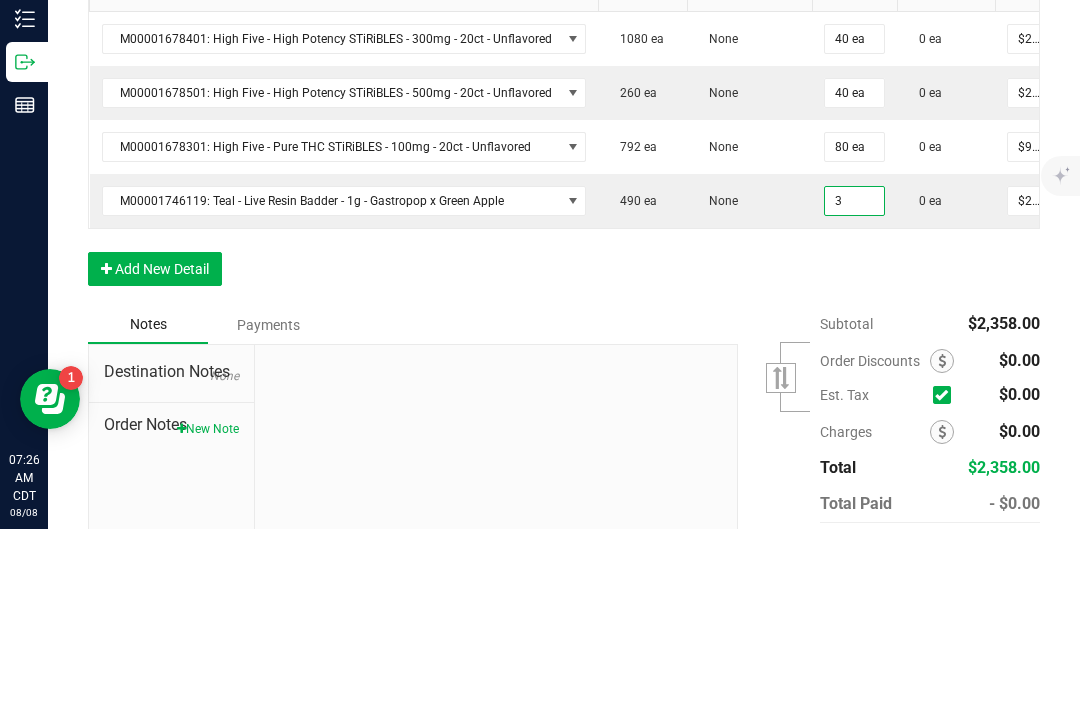 type on "3 ea" 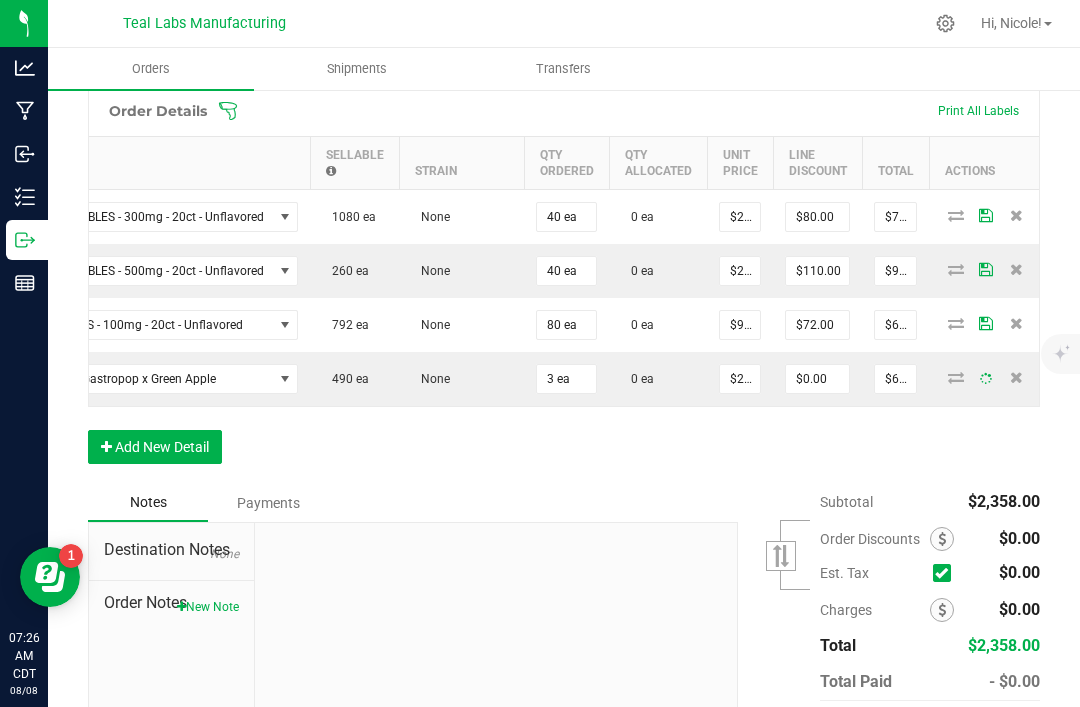 scroll, scrollTop: 0, scrollLeft: 287, axis: horizontal 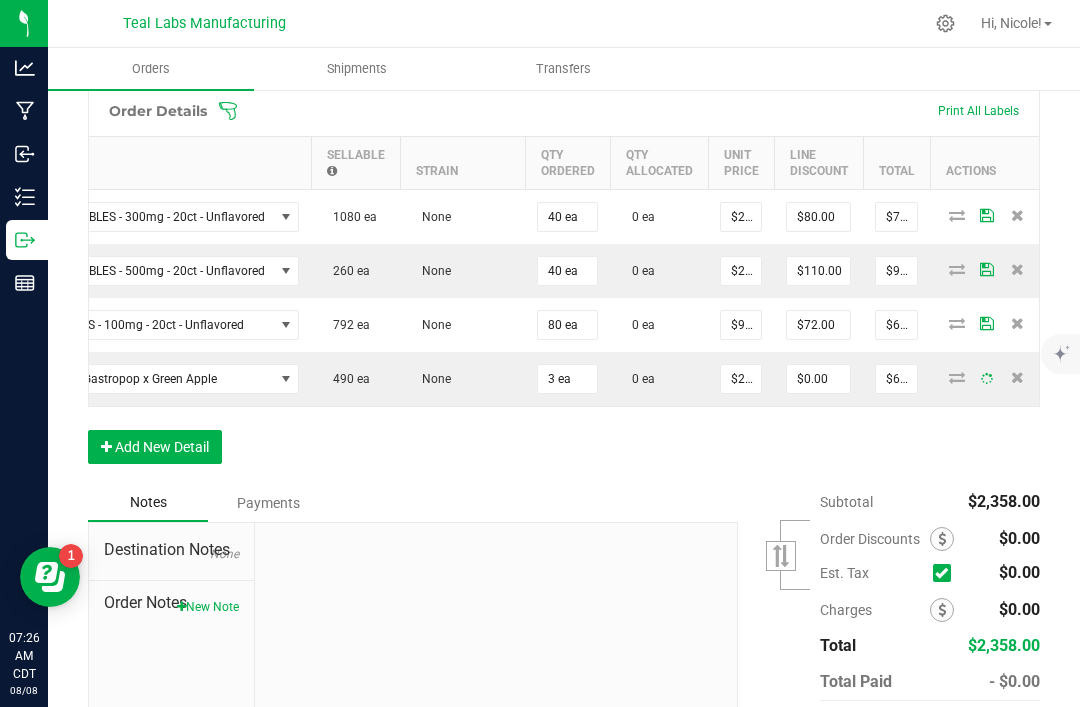 click on "$67.50" at bounding box center [896, 379] 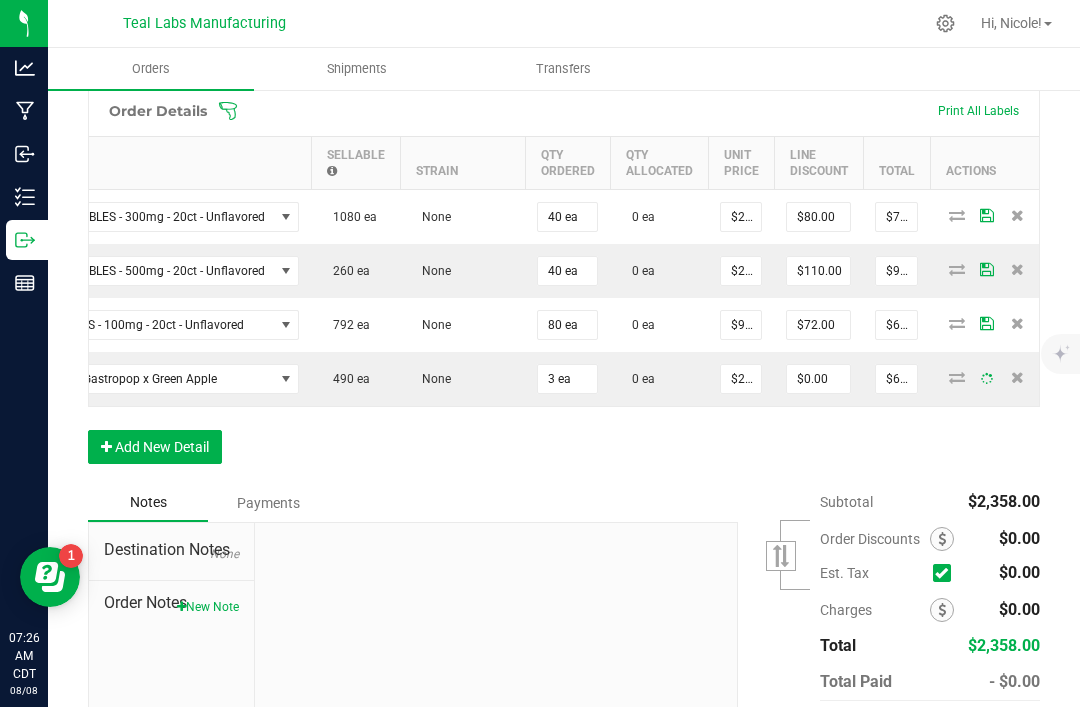 type on "67.5" 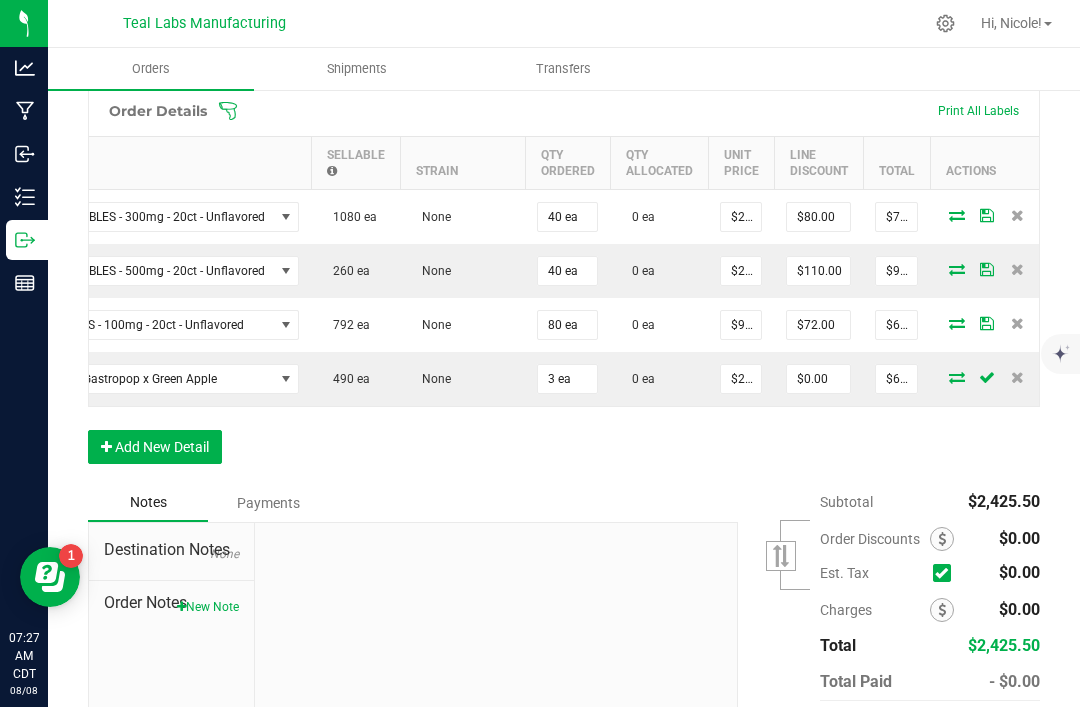 click on "$67.50" at bounding box center [896, 379] 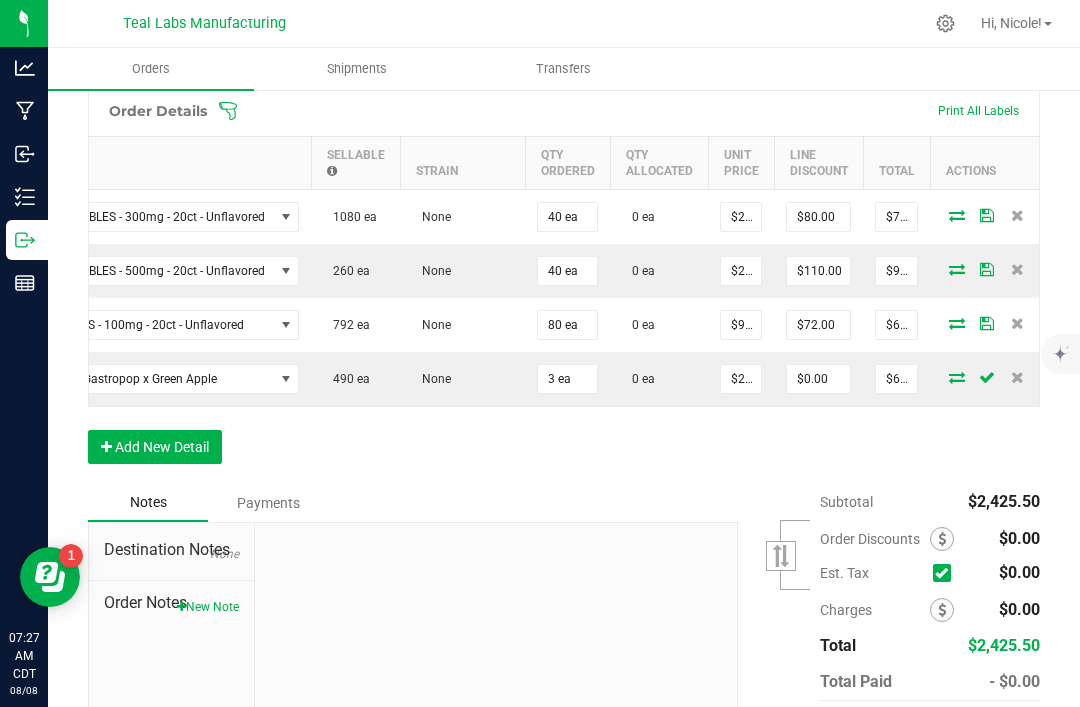 type on "67.5" 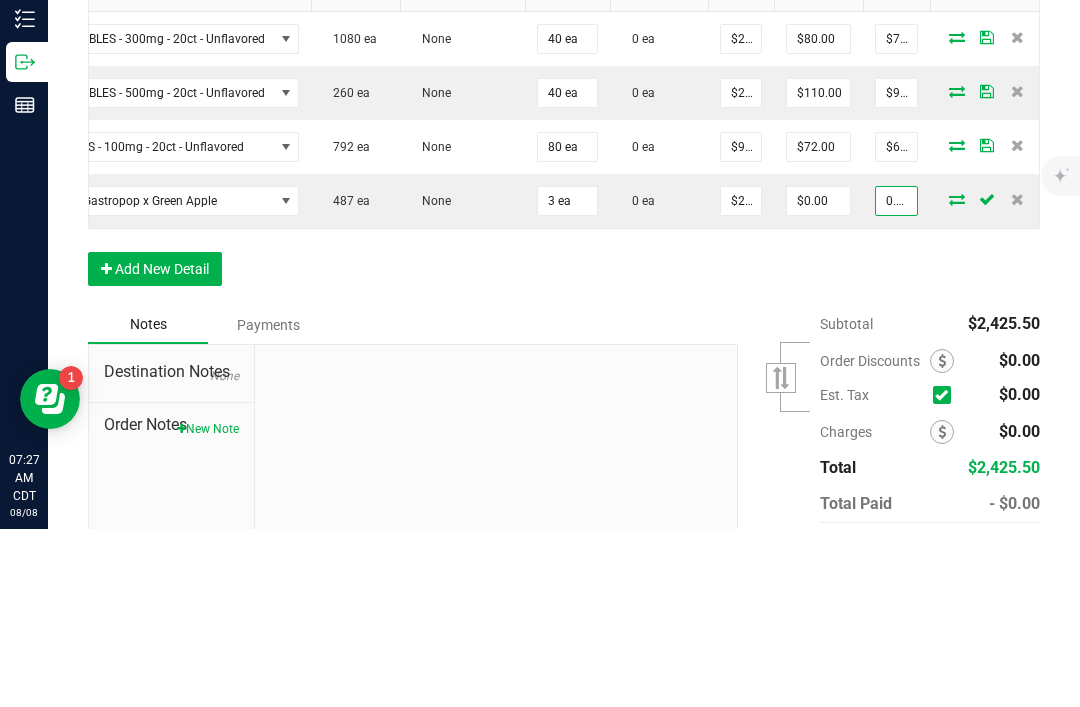 type on "0.03" 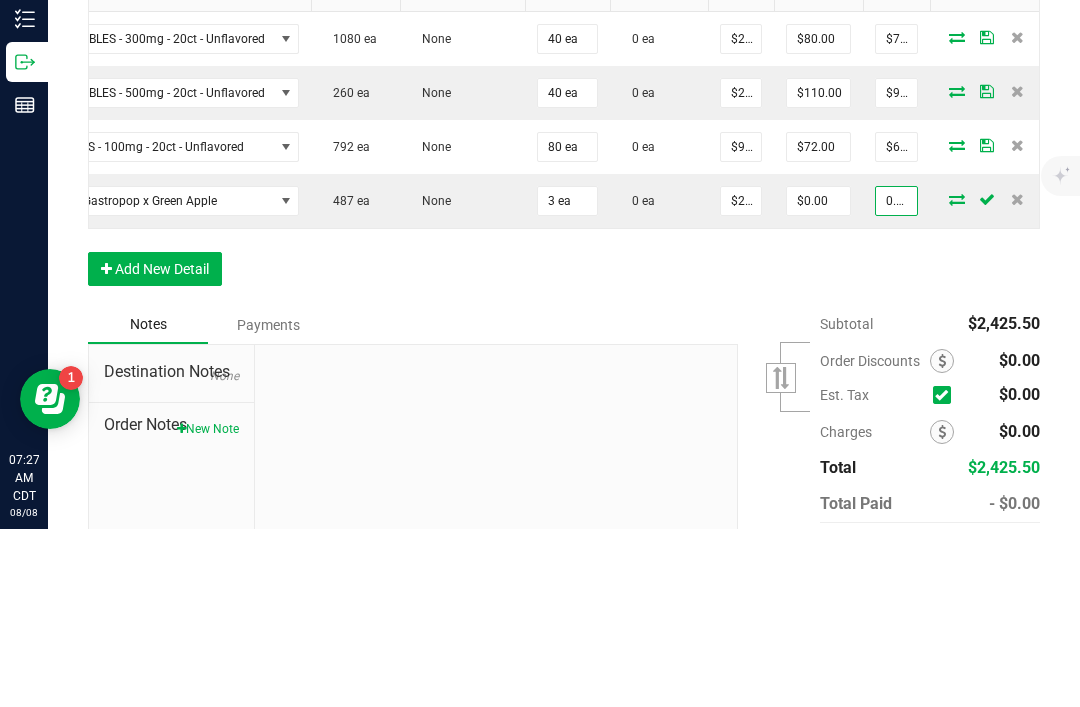 click on "Order Details Print All Labels Item  Sellable  Strain Qty Ordered Qty Allocated Unit Price Line Discount Total Actions M00001678401: High Five - High Potency STiRiBLES - 300mg - 20ct - Unflavored  1080 ea   None  40 ea  0 ea  $20.00000 $80.00 $720.00 M00001678501: High Five - High Potency STiRiBLES - 500mg - 20ct - Unflavored  260 ea   None  40 ea  0 ea  $27.50000 $110.00 $990.00 M00001678301: High Five - Pure THC STiRiBLES - 100mg - 20ct - Unflavored  792 ea   None  80 ea  0 ea  $9.00000 $72.00 $648.00 M00001746119: Teal - Live Resin Badder - 1g - Gastropop x Green Apple  487 ea   None  3 ea  0 ea  $22.50000 $0.00 0.03
Add New Detail" at bounding box center [564, 284] 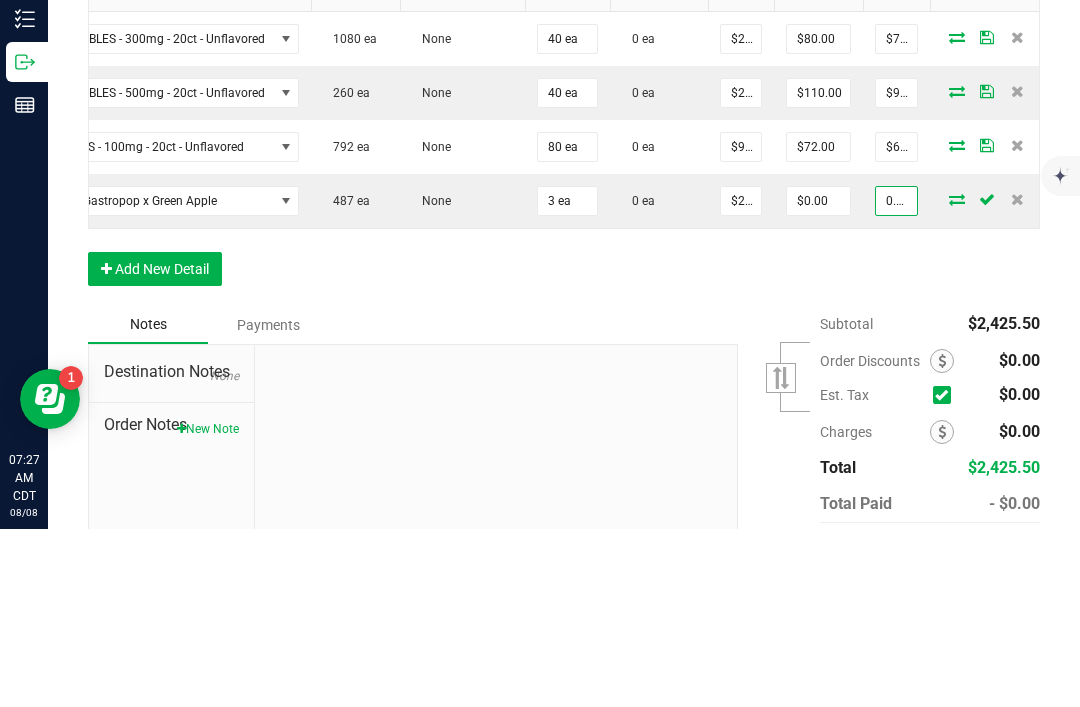 type on "$0.01000" 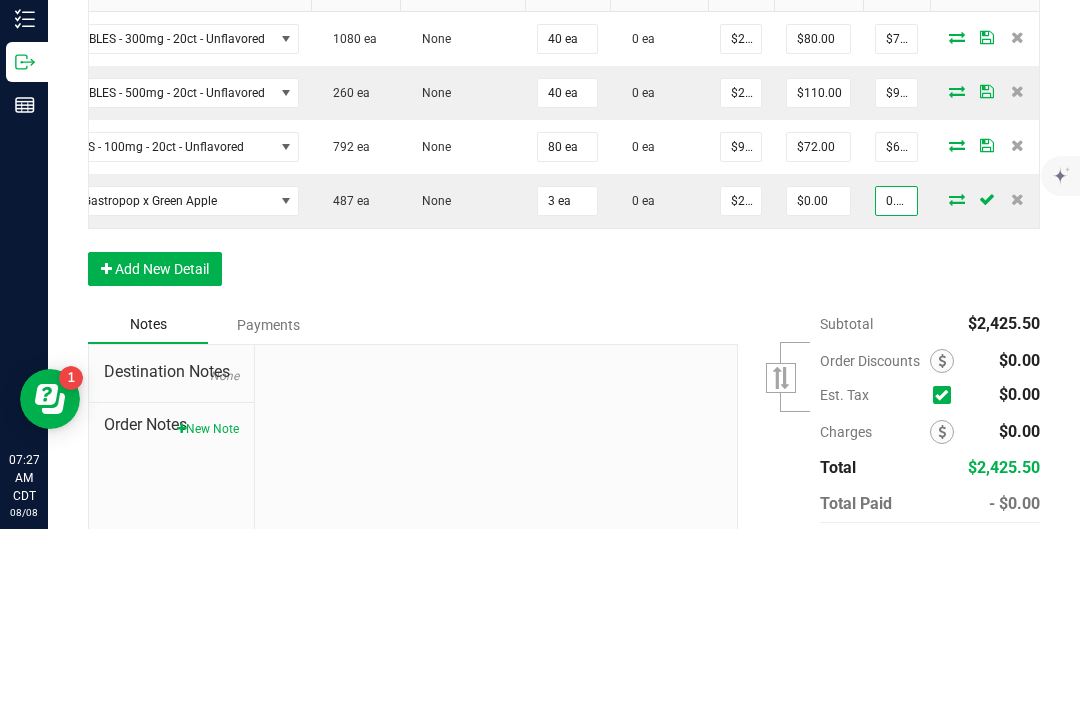 type on "$0.03" 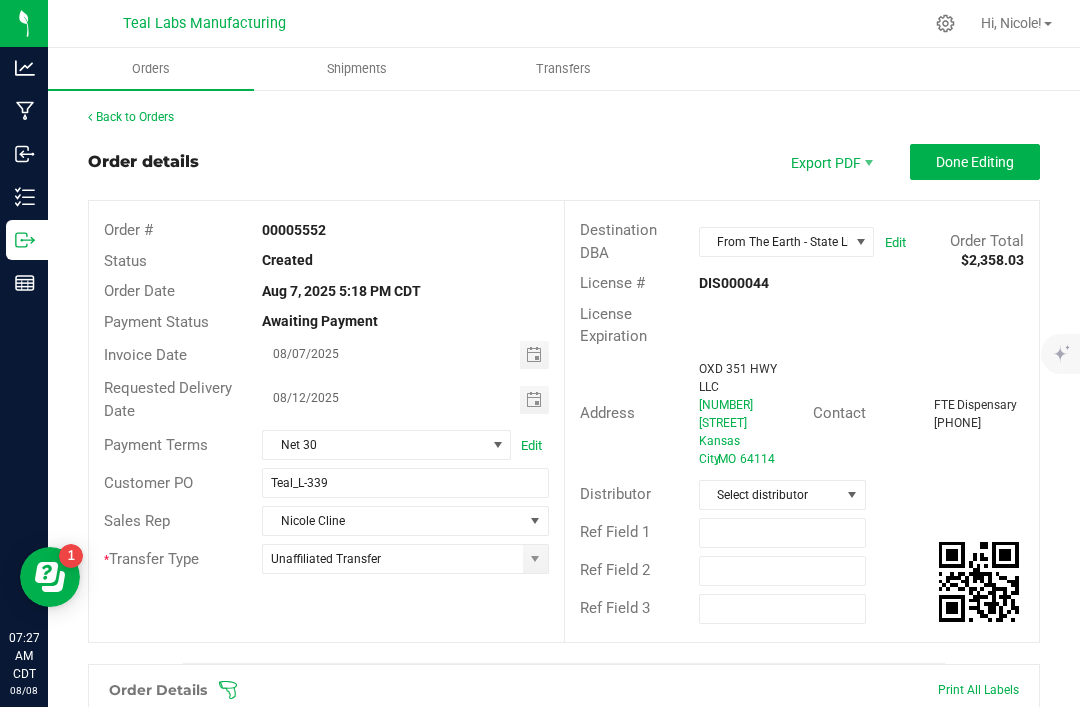 scroll, scrollTop: 0, scrollLeft: 0, axis: both 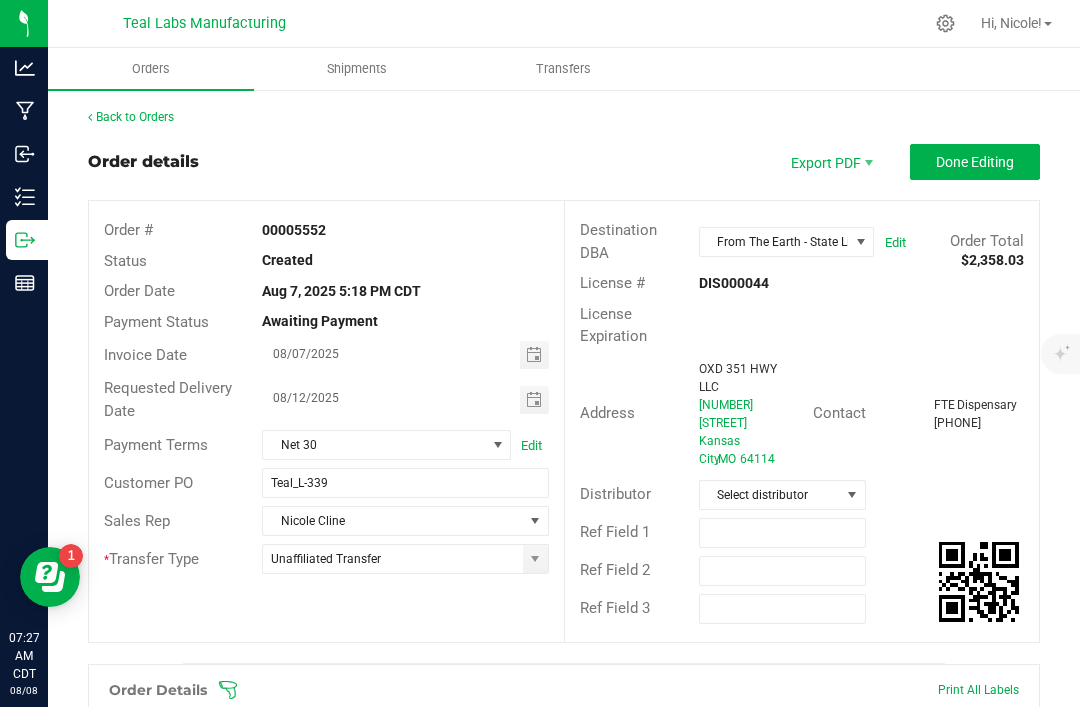 click on "Done Editing" at bounding box center [975, 162] 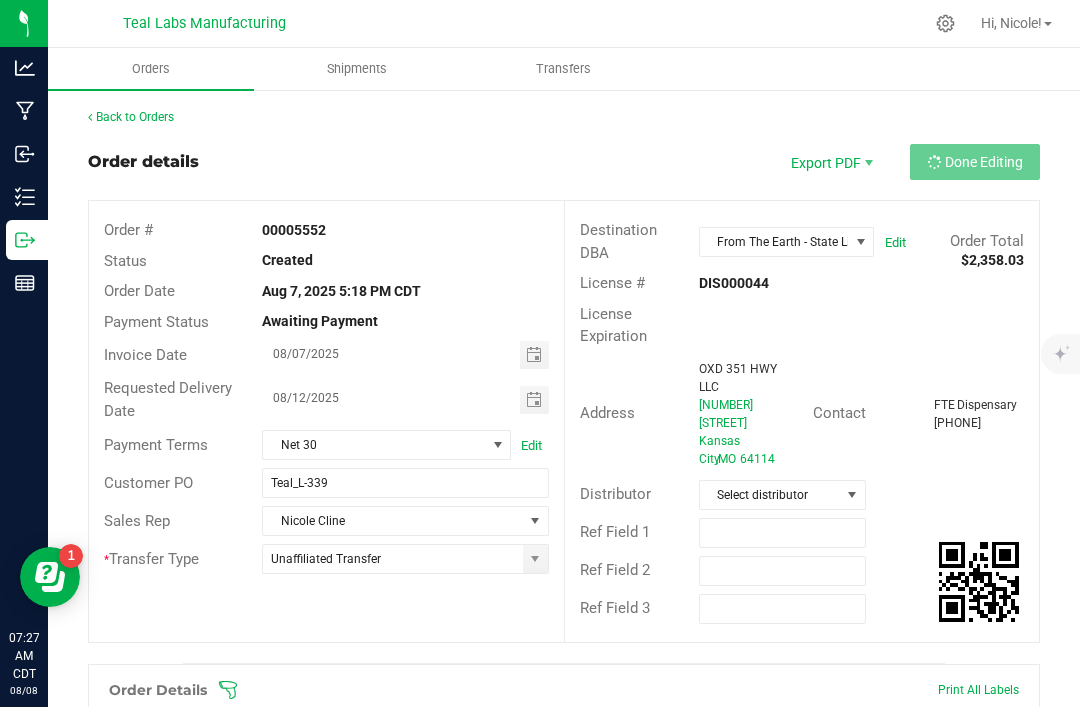 scroll, scrollTop: 0, scrollLeft: 35, axis: horizontal 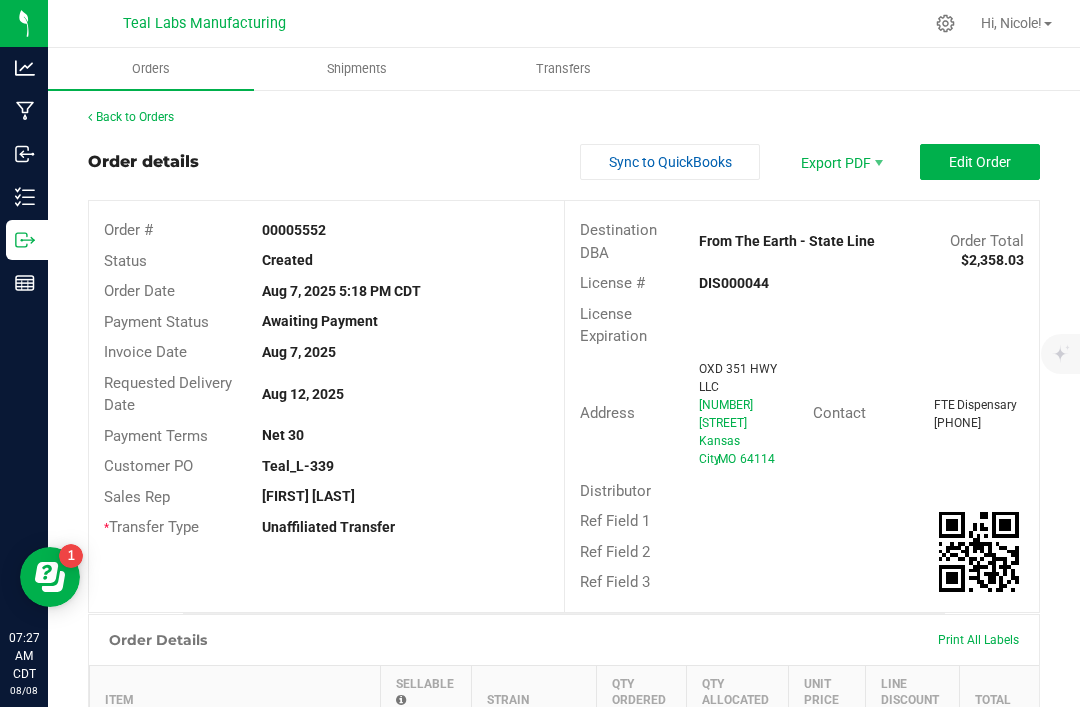 click on "Sync to QuickBooks" at bounding box center [670, 162] 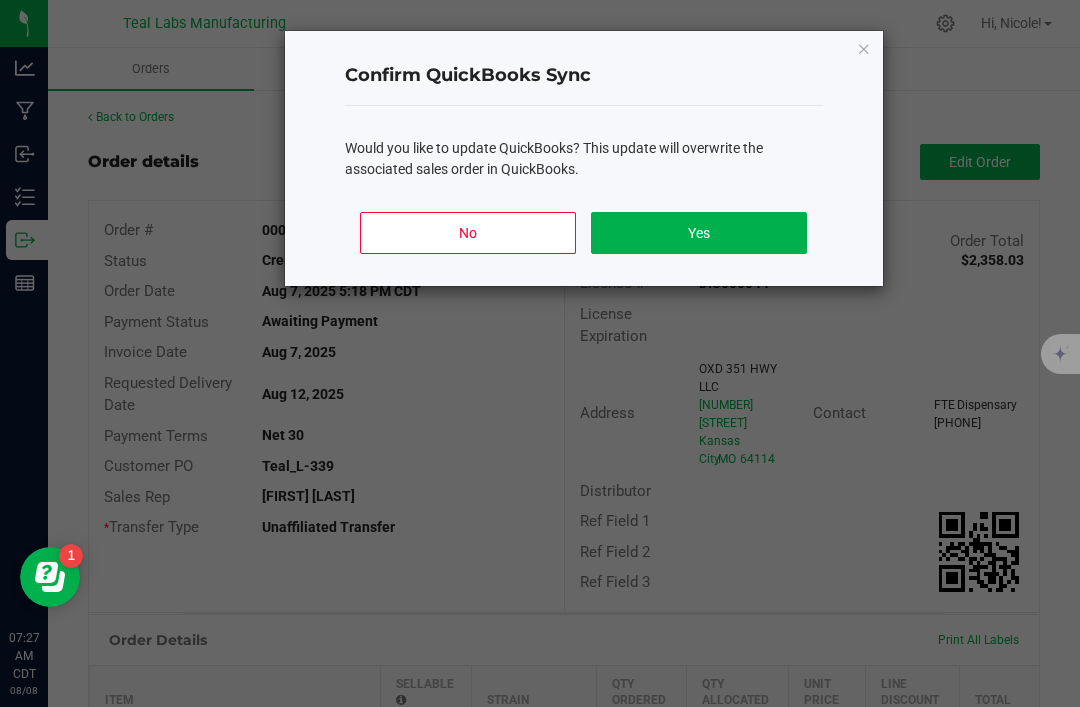click on "Yes" 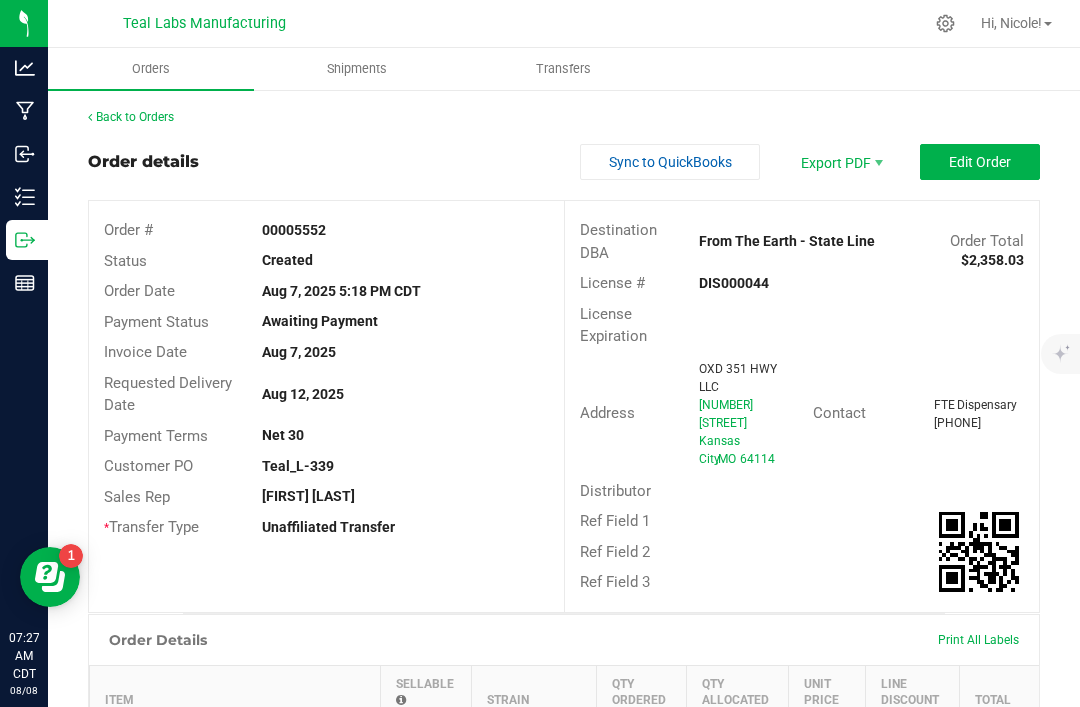 click on "Back to Orders" at bounding box center (131, 117) 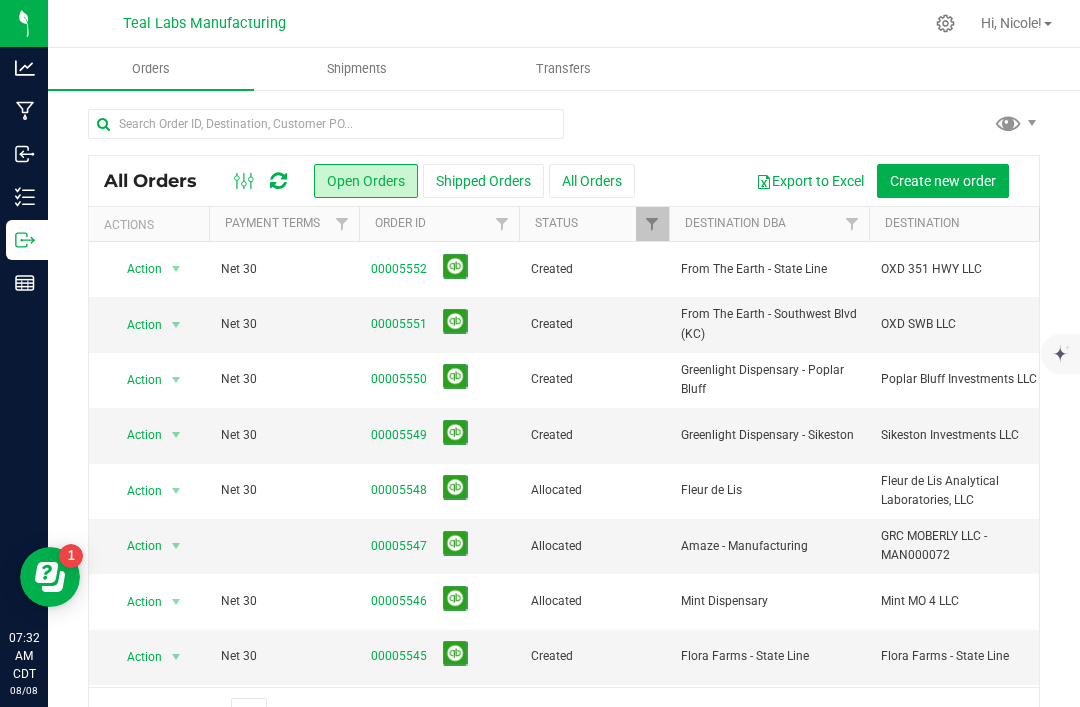 scroll, scrollTop: 0, scrollLeft: 0, axis: both 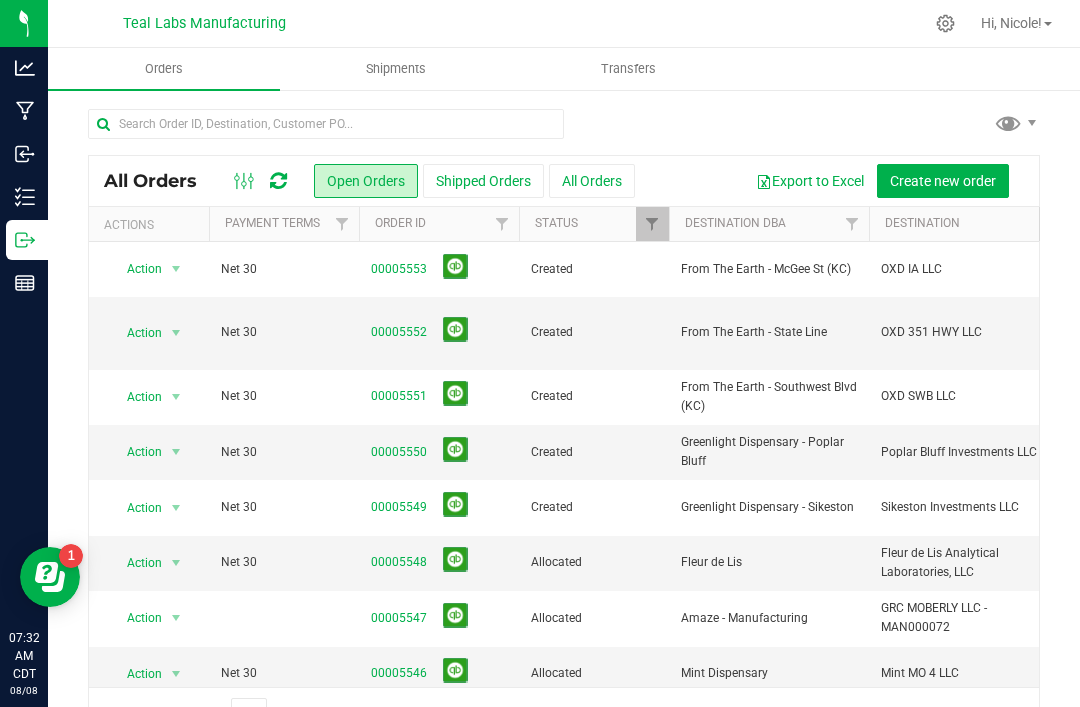 click on "00005553" at bounding box center (399, 269) 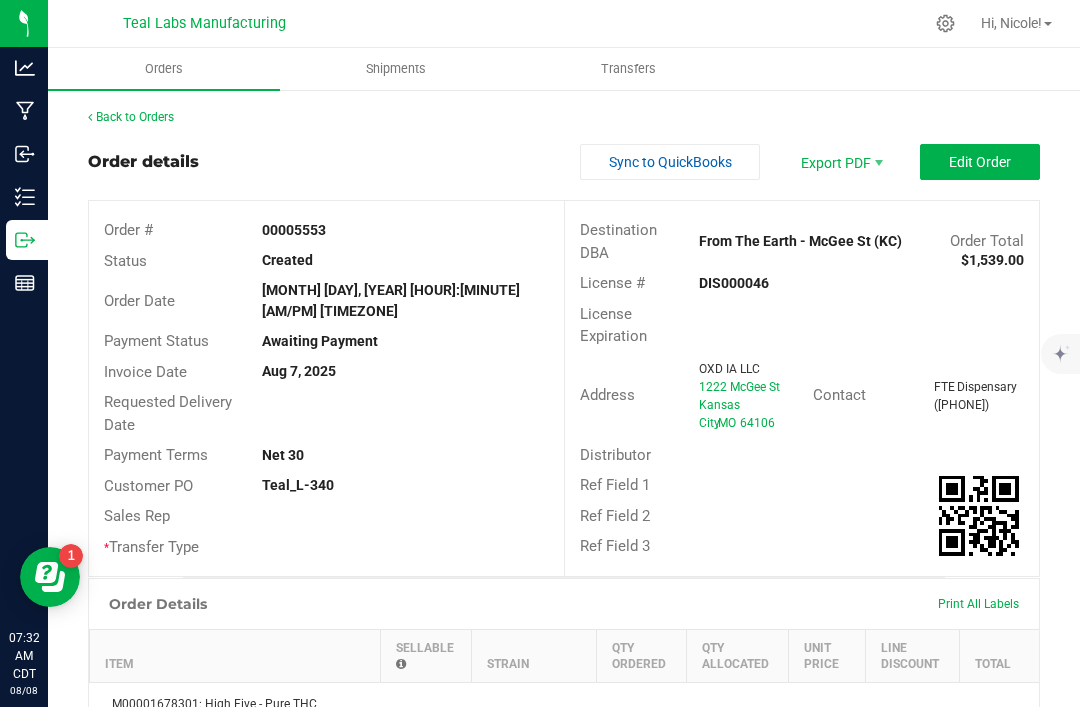 click on "Edit Order" at bounding box center (980, 162) 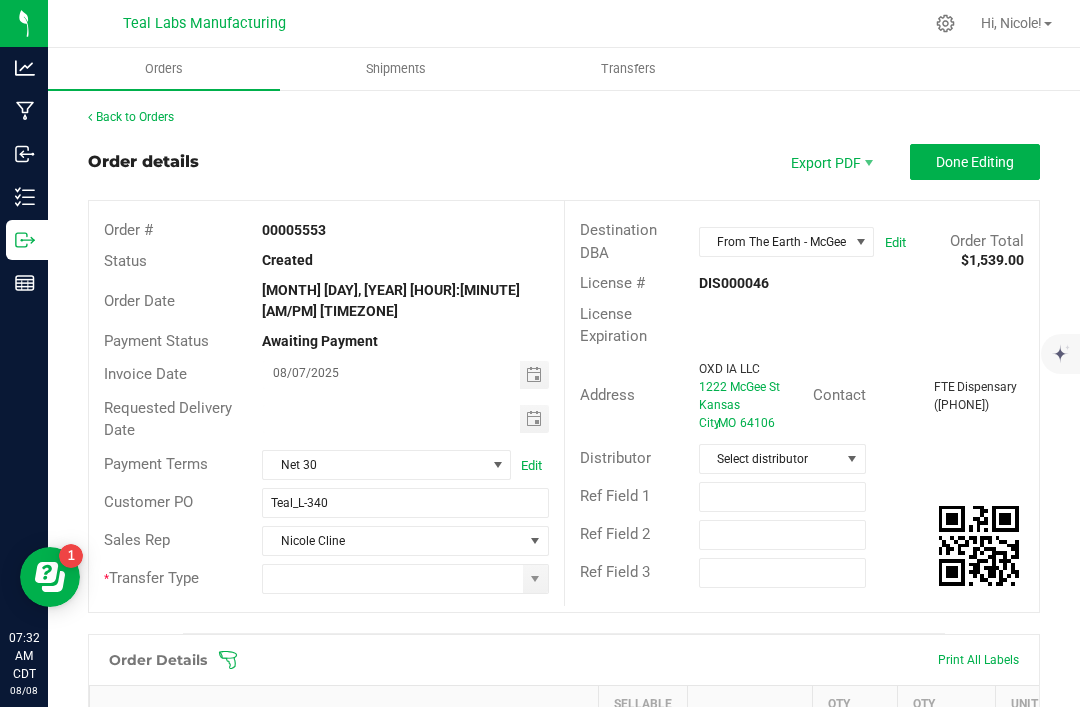 click at bounding box center [534, 419] 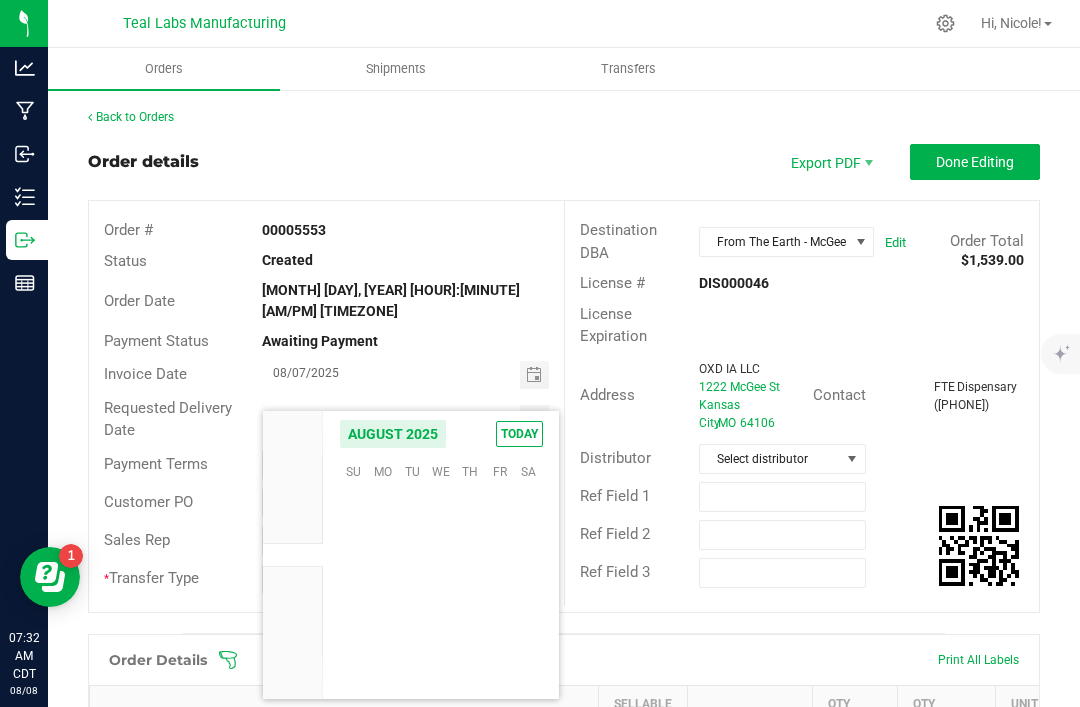 scroll, scrollTop: 36168, scrollLeft: 0, axis: vertical 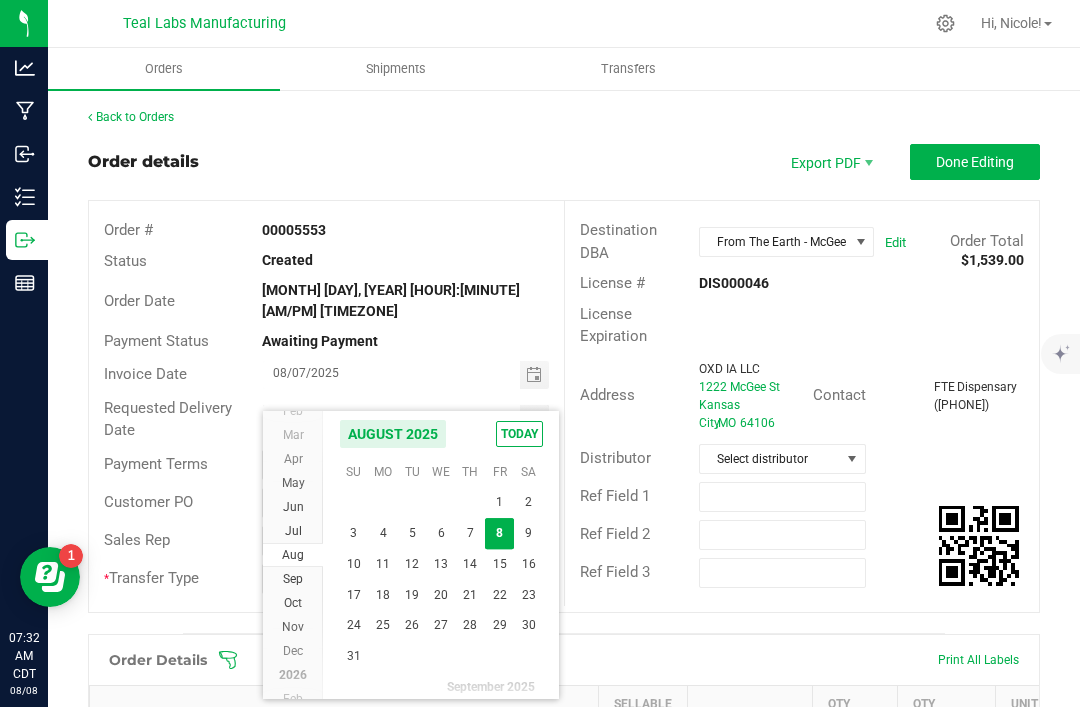 click on "12" at bounding box center (412, 564) 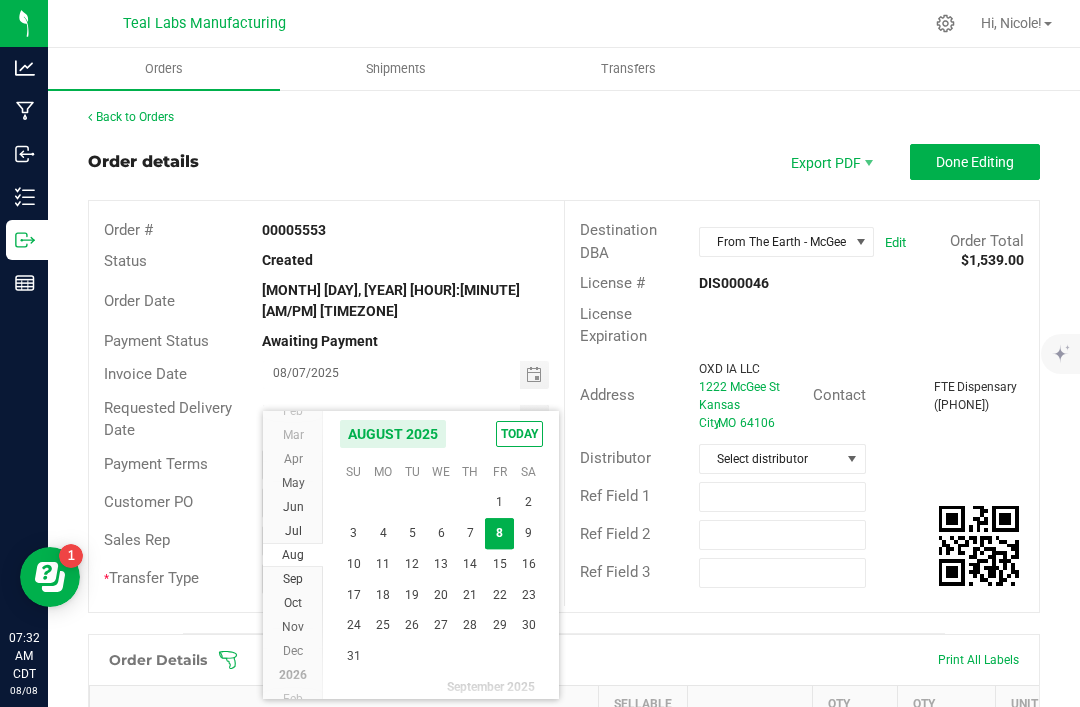 type on "08/12/2025" 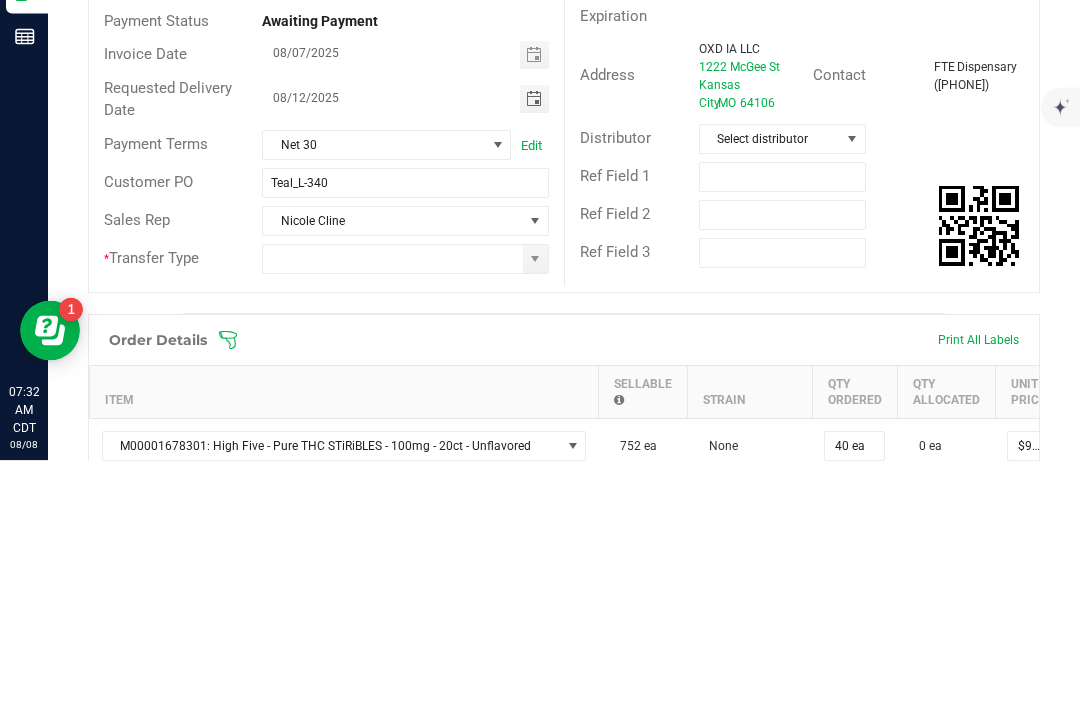 scroll, scrollTop: 74, scrollLeft: 0, axis: vertical 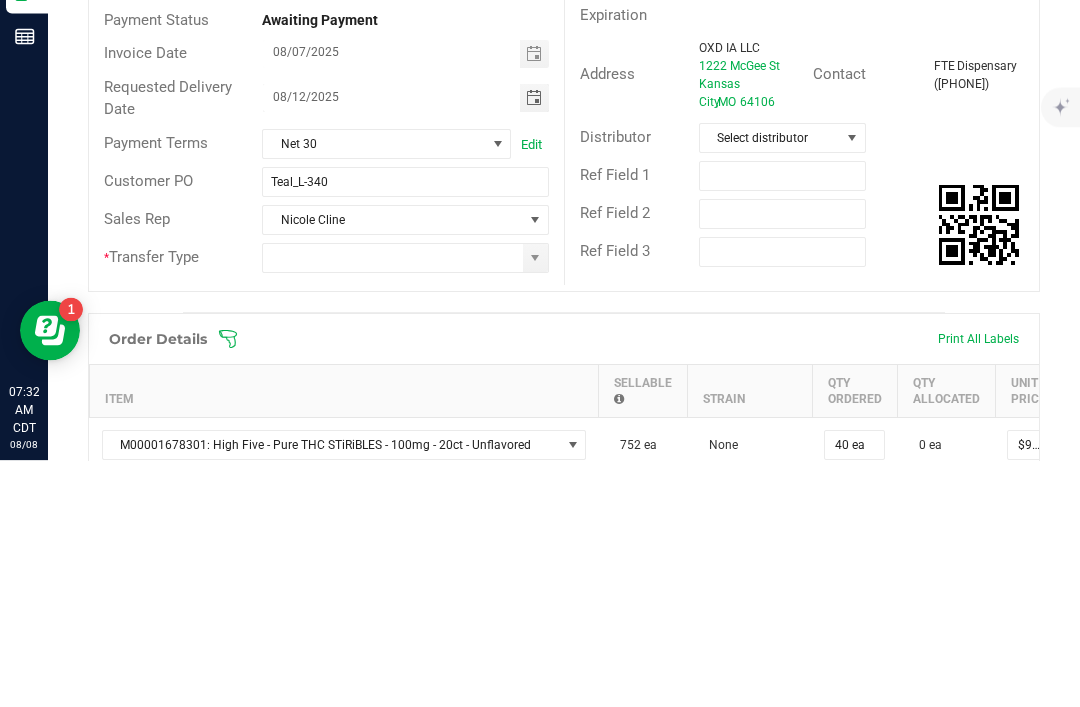 click at bounding box center [393, 505] 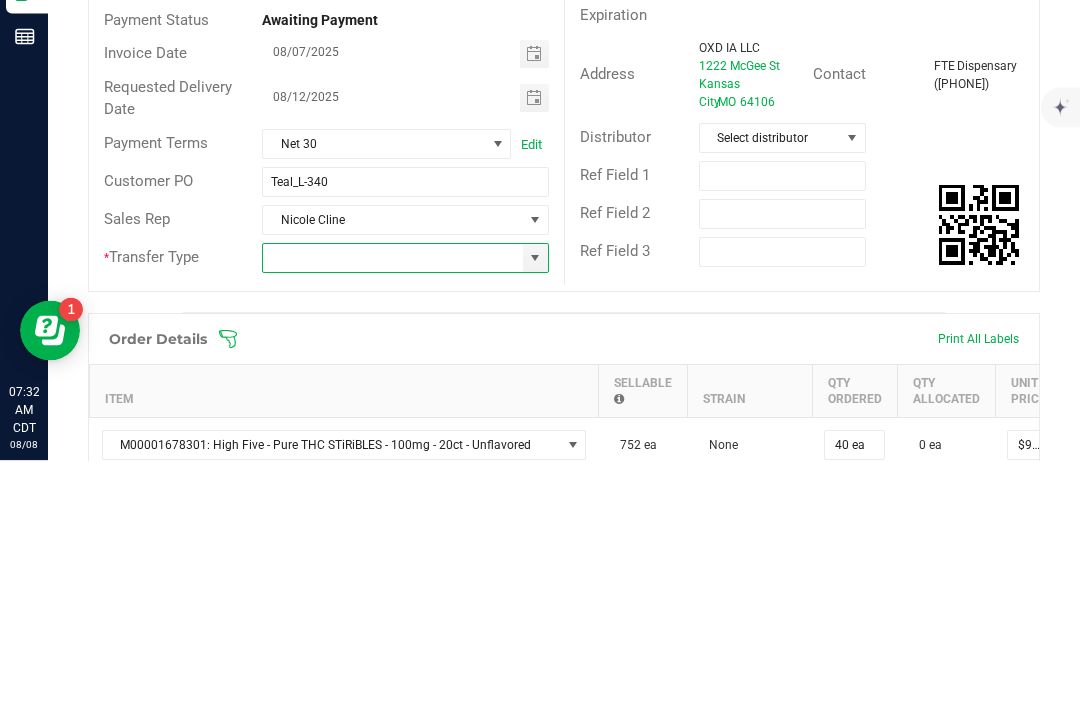 scroll, scrollTop: 186, scrollLeft: 0, axis: vertical 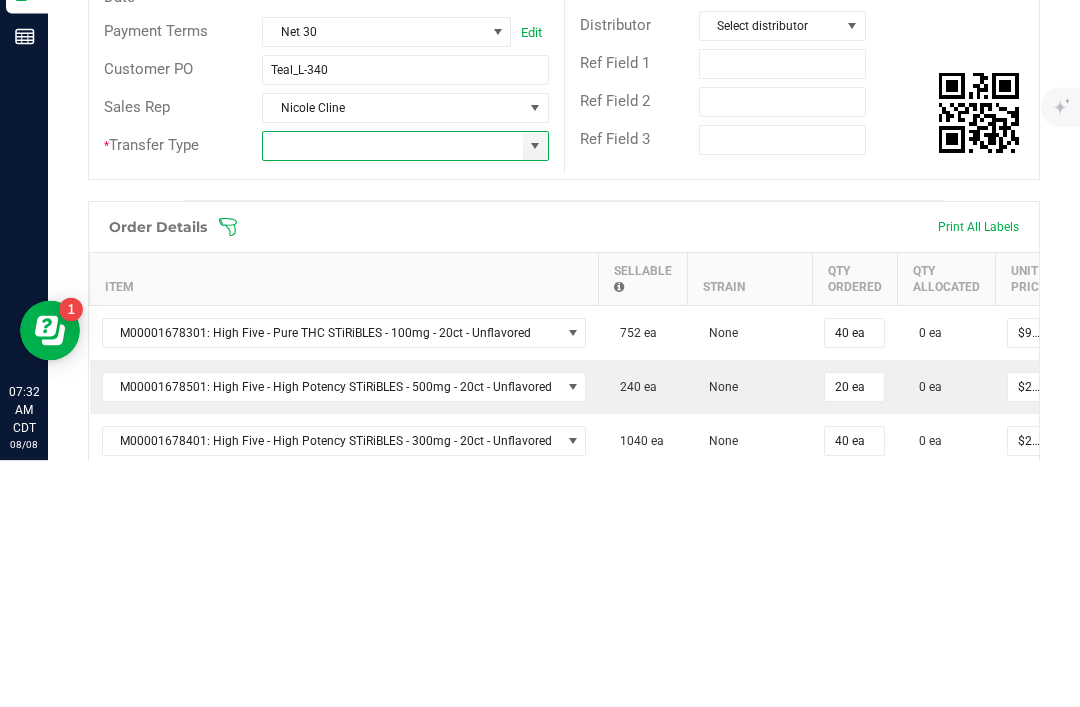 click at bounding box center [535, 393] 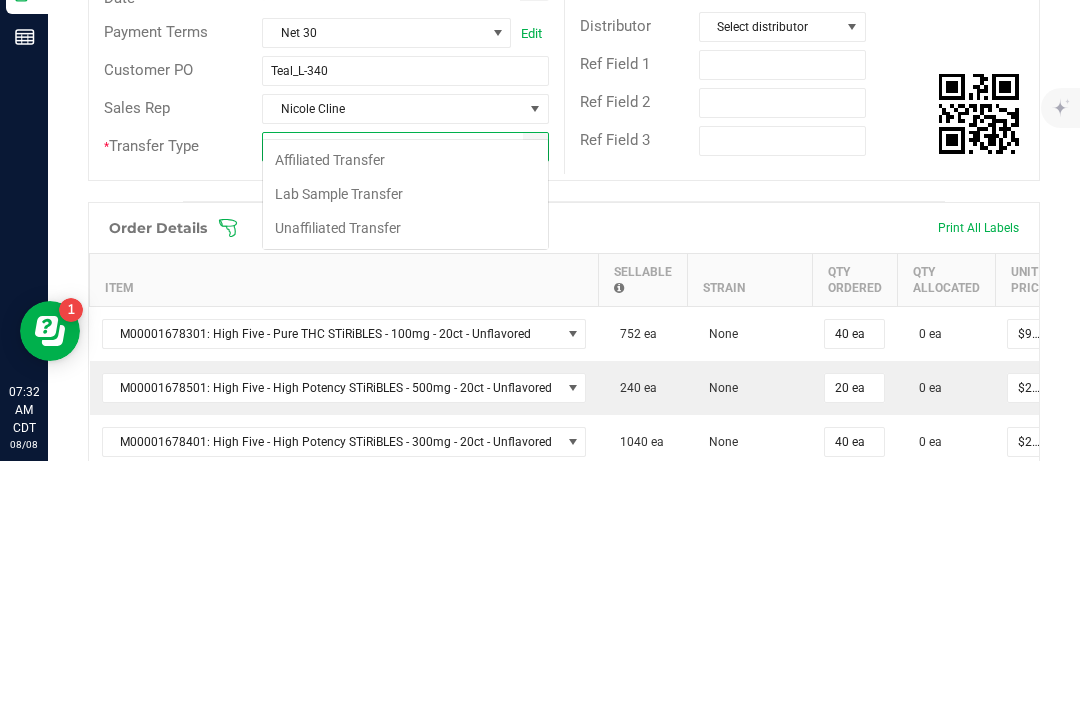 scroll, scrollTop: 99970, scrollLeft: 99713, axis: both 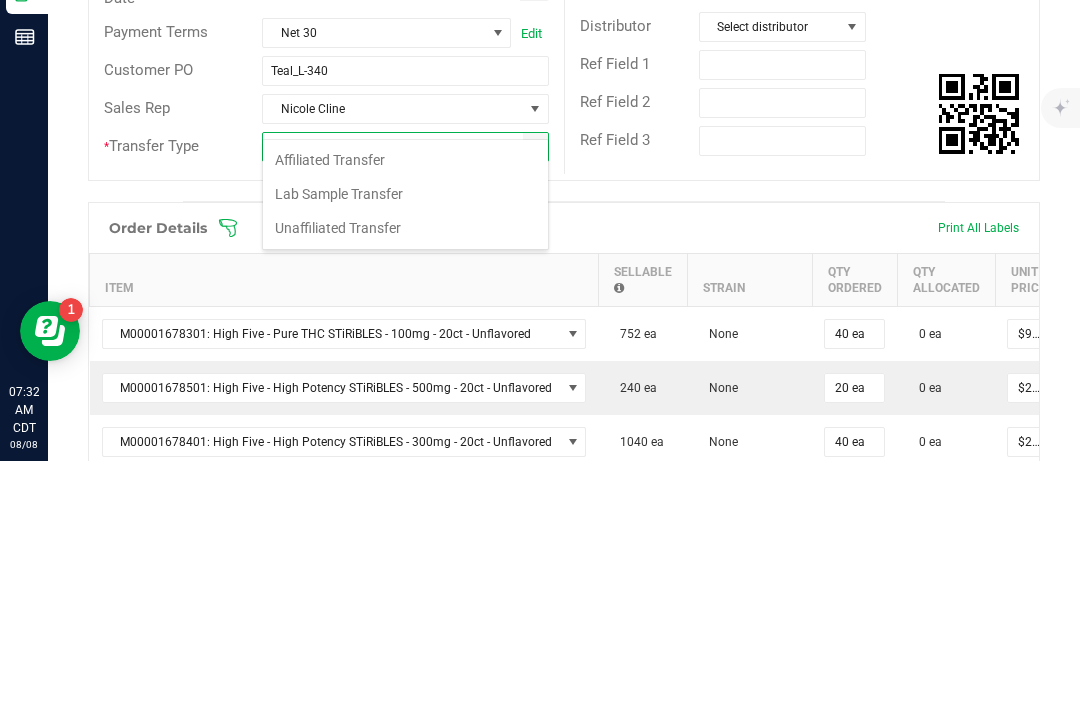 click on "Unaffiliated Transfer" at bounding box center [405, 474] 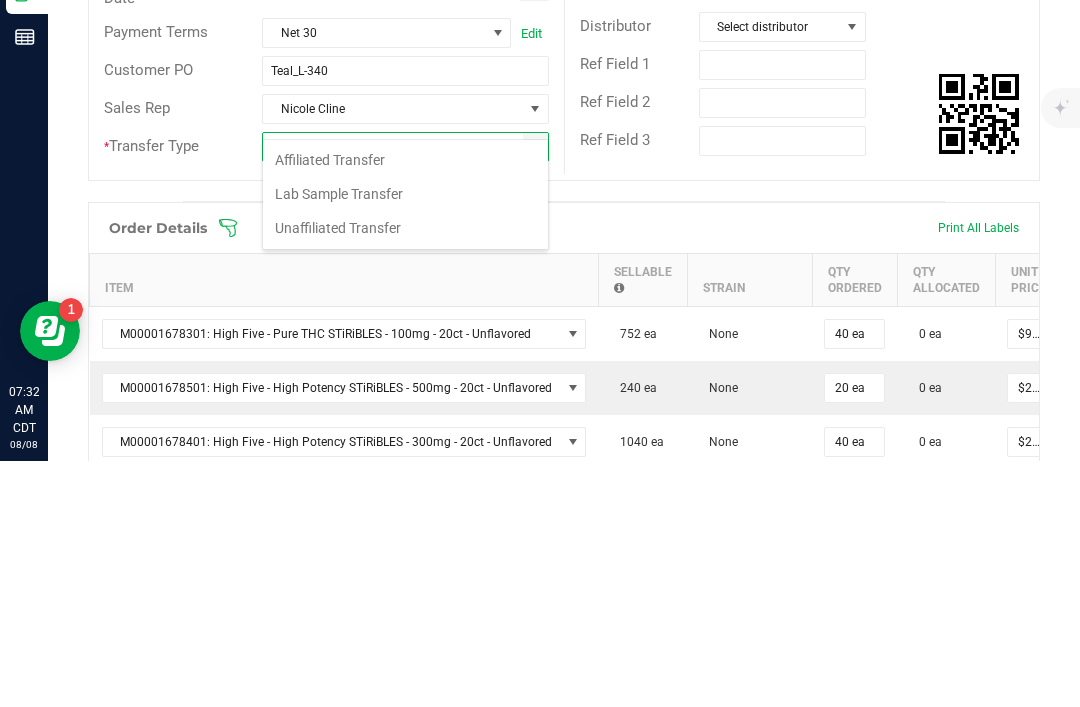 type on "Unaffiliated Transfer" 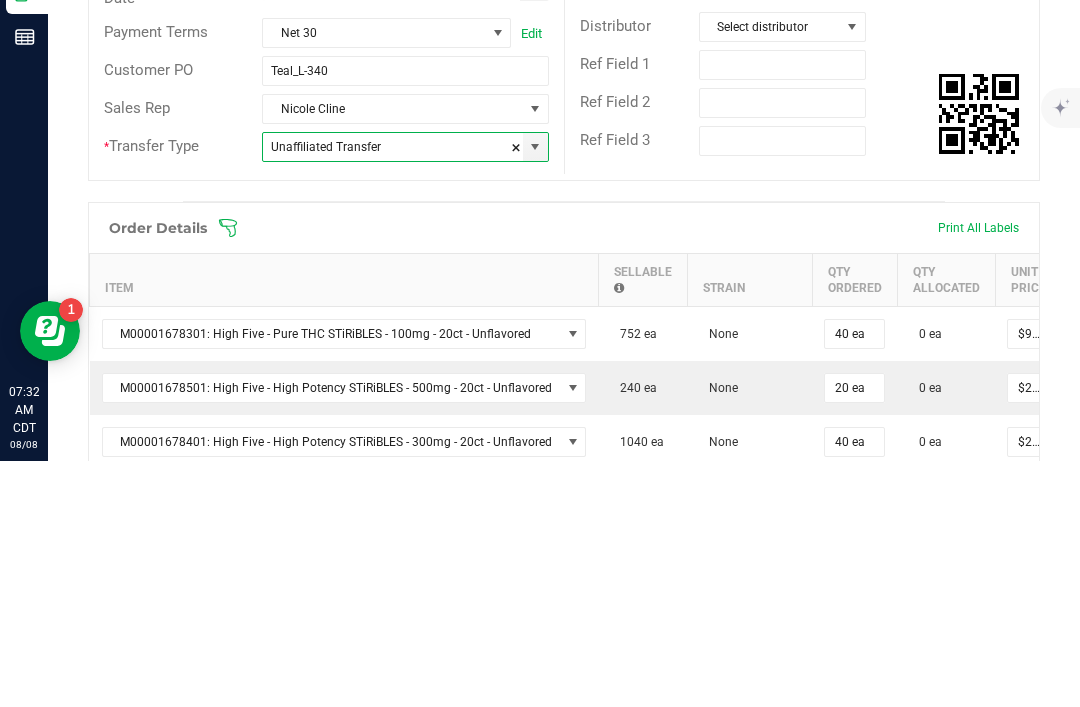 scroll, scrollTop: 64, scrollLeft: 0, axis: vertical 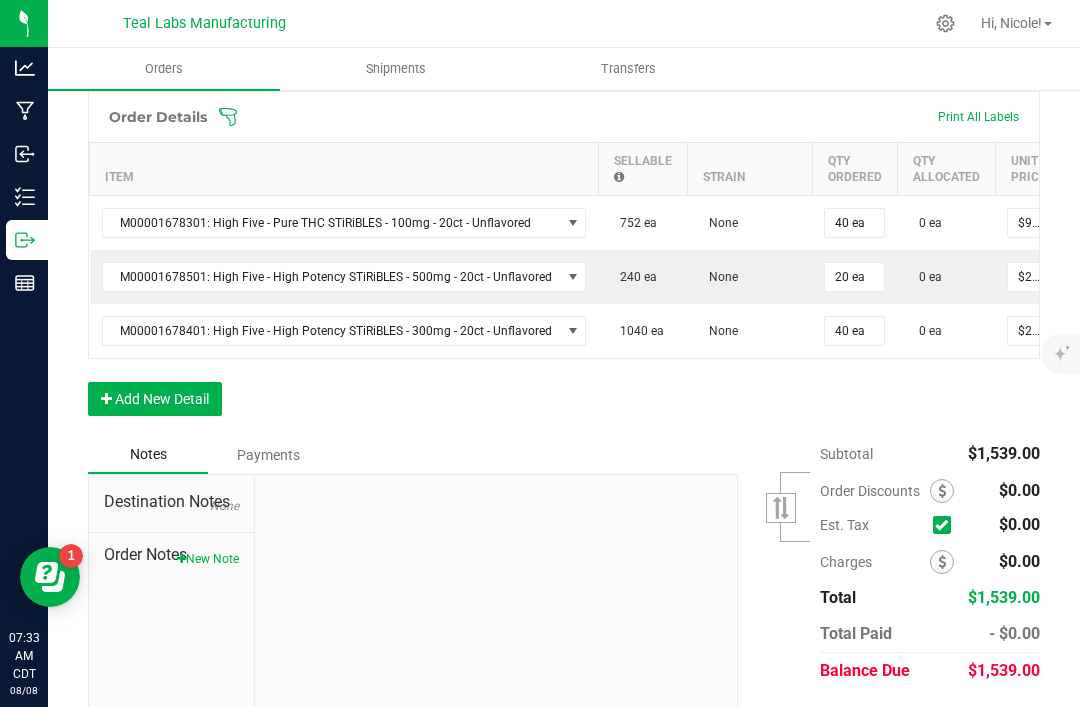 click on "Add New Detail" at bounding box center [155, 399] 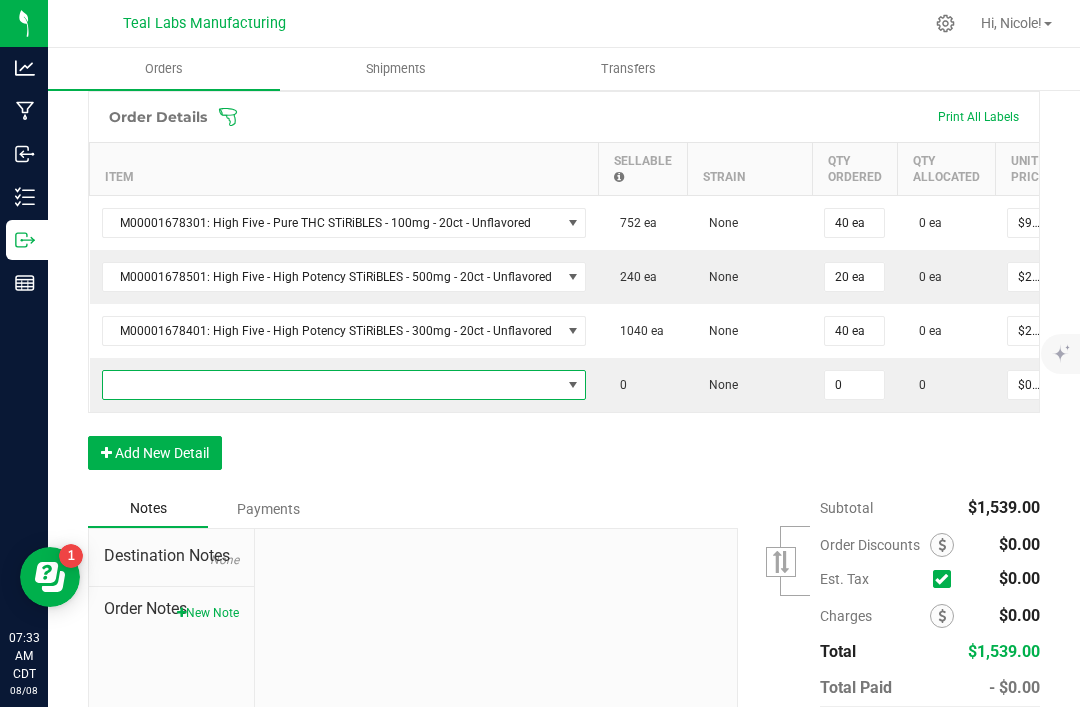 click at bounding box center [332, 385] 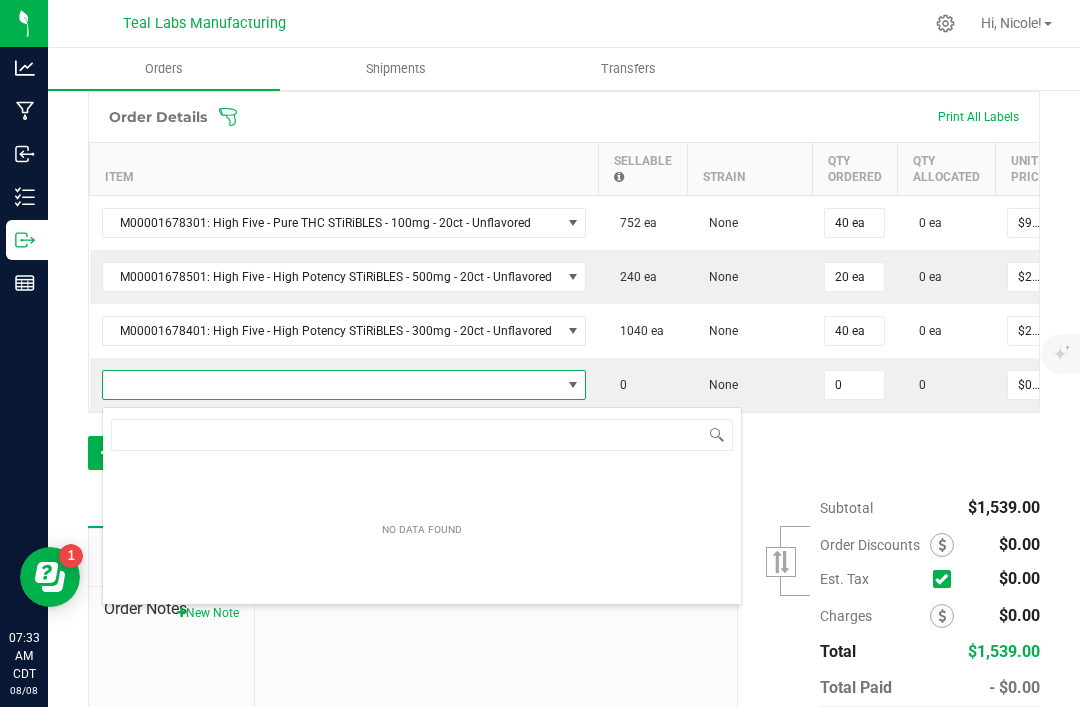 scroll, scrollTop: 99970, scrollLeft: 99522, axis: both 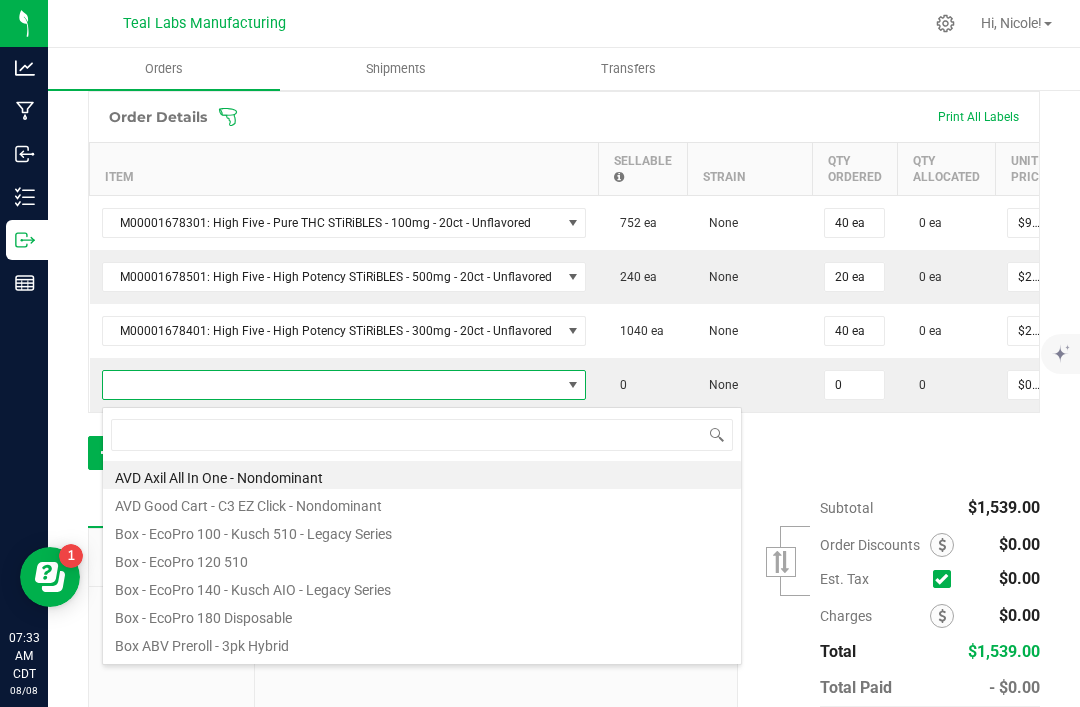 click at bounding box center [422, 434] 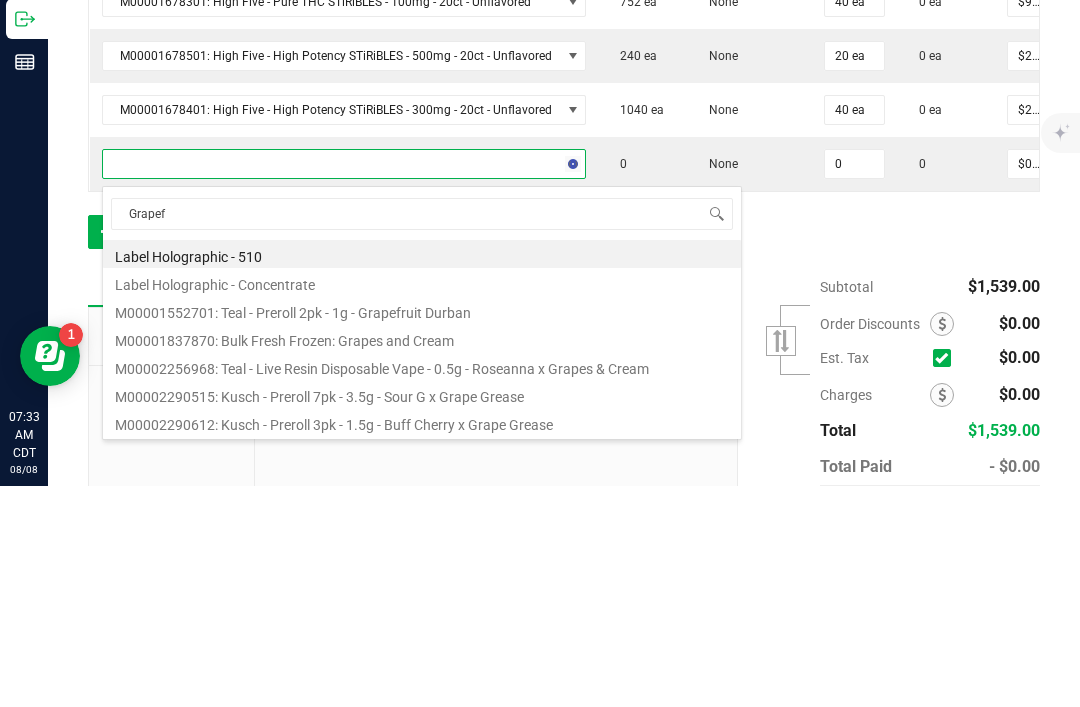 type on "Grapefr" 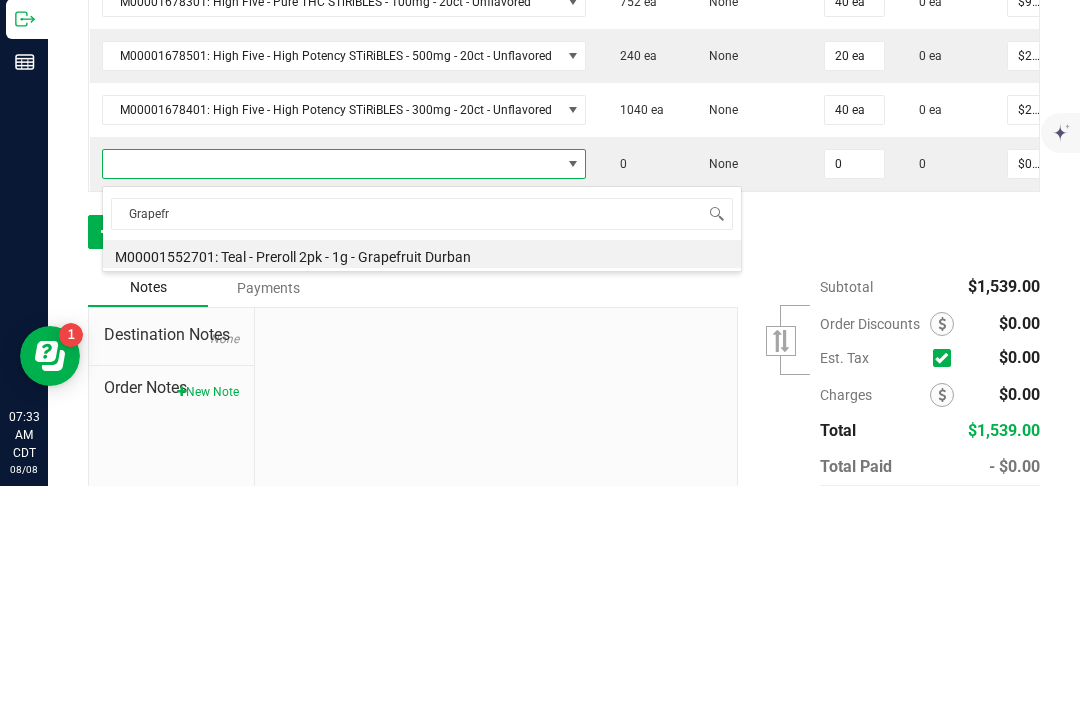 click on "M00001552701: Teal - Preroll 2pk - 1g - Grapefruit Durban" at bounding box center [422, 475] 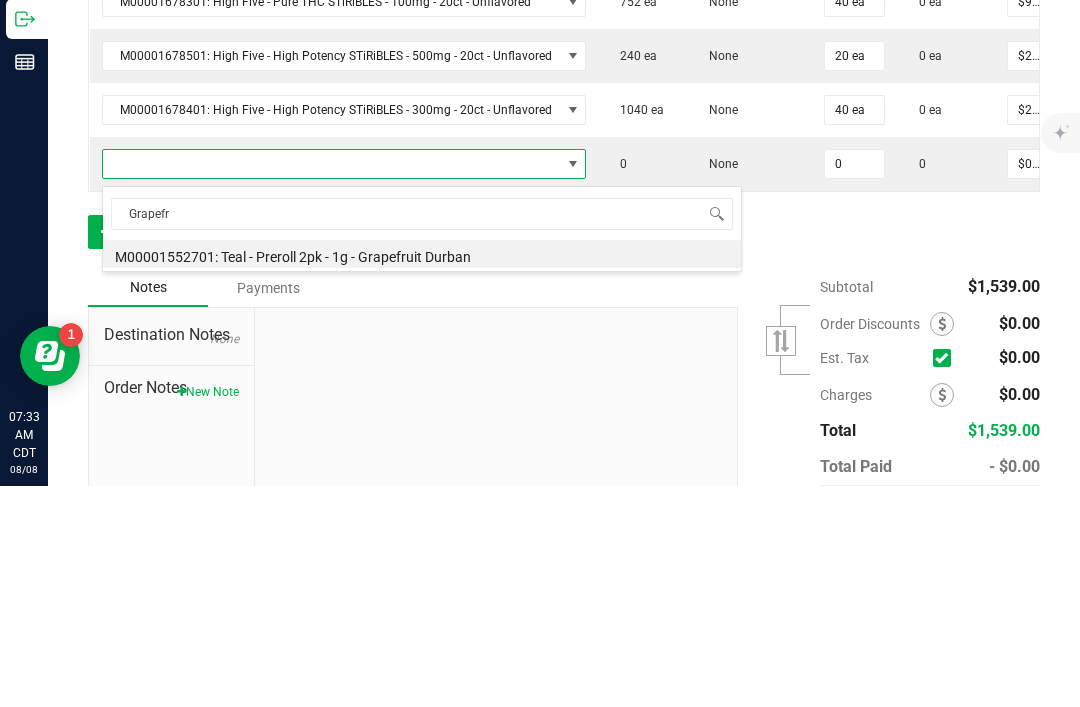 type on "0 ea" 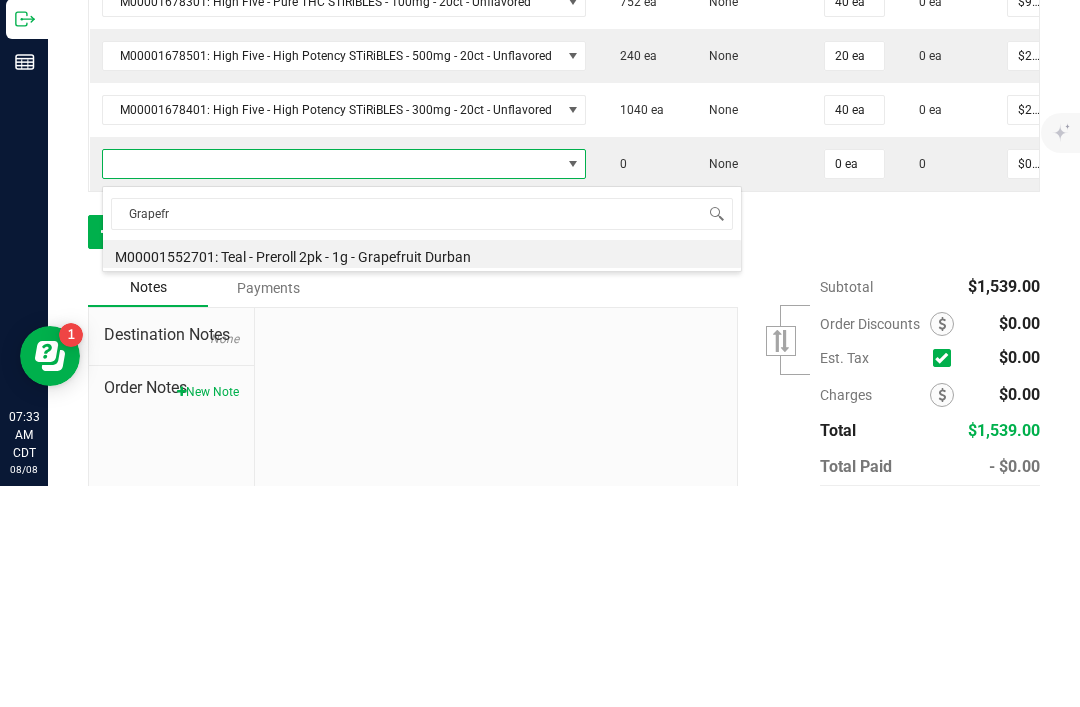 type on "$6.00000" 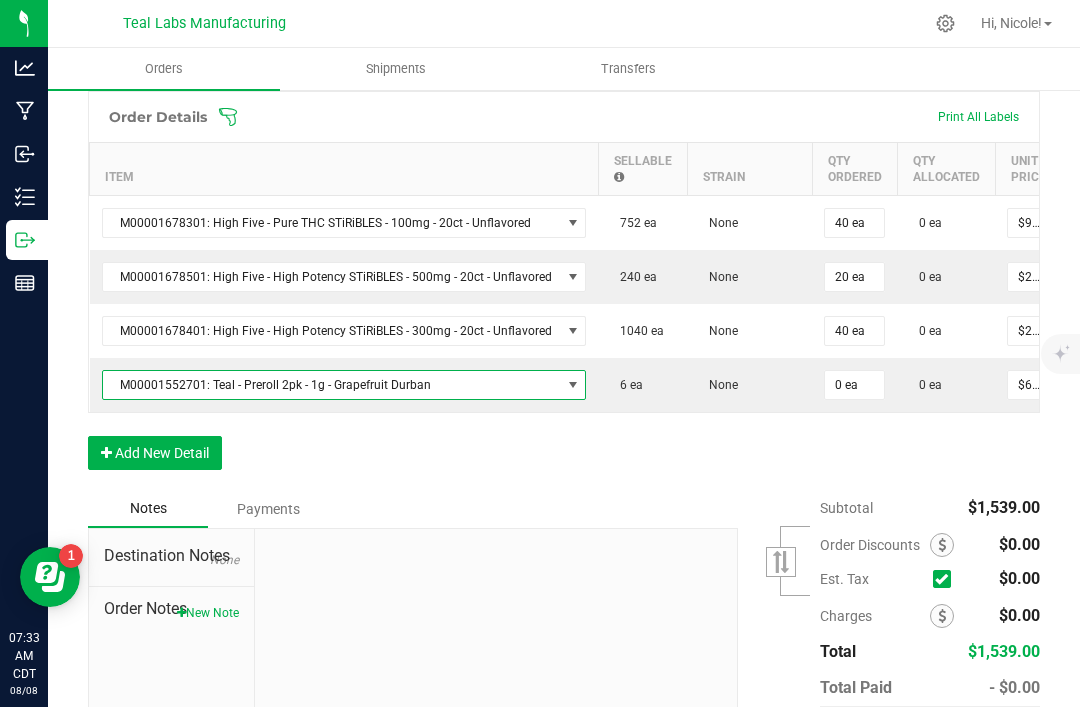 click on "0 ea" at bounding box center (854, 385) 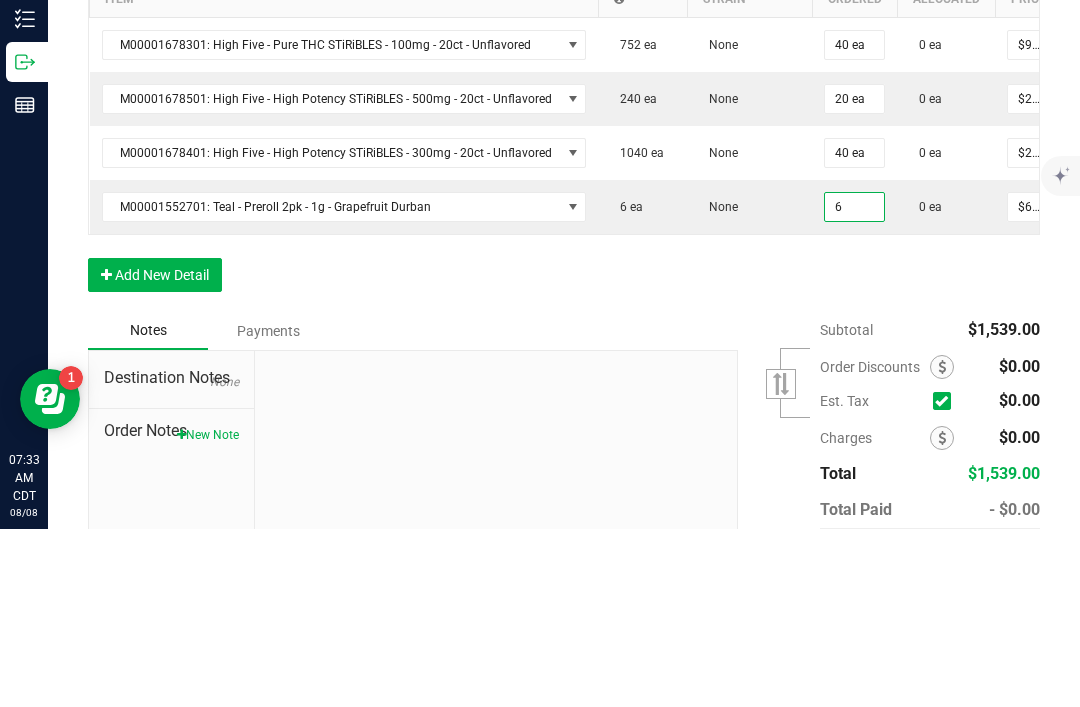 click on "Order Details Print All Labels Item  Sellable  Strain Qty Ordered Qty Allocated Unit Price Line Discount Total Actions M00001678301: High Five - Pure THC STiRiBLES - 100mg - 20ct - Unflavored  752 ea   None  40 ea  0 ea  $9.00000 $36.00 $324.00 M00001678501: High Five - High Potency STiRiBLES - 500mg - 20ct - Unflavored  240 ea   None  20 ea  0 ea  $27.50000 $55.00 $495.00 M00001678401: High Five - High Potency STiRiBLES - 300mg - 20ct - Unflavored  1040 ea   None  40 ea  0 ea  $20.00000 $80.00 $720.00 M00001552701: Teal - Preroll 2pk - 1g - Grapefruit Durban  6 ea   None  6  0 ea  $6.00000 $0.00 $0.00
Add New Detail" at bounding box center (564, 290) 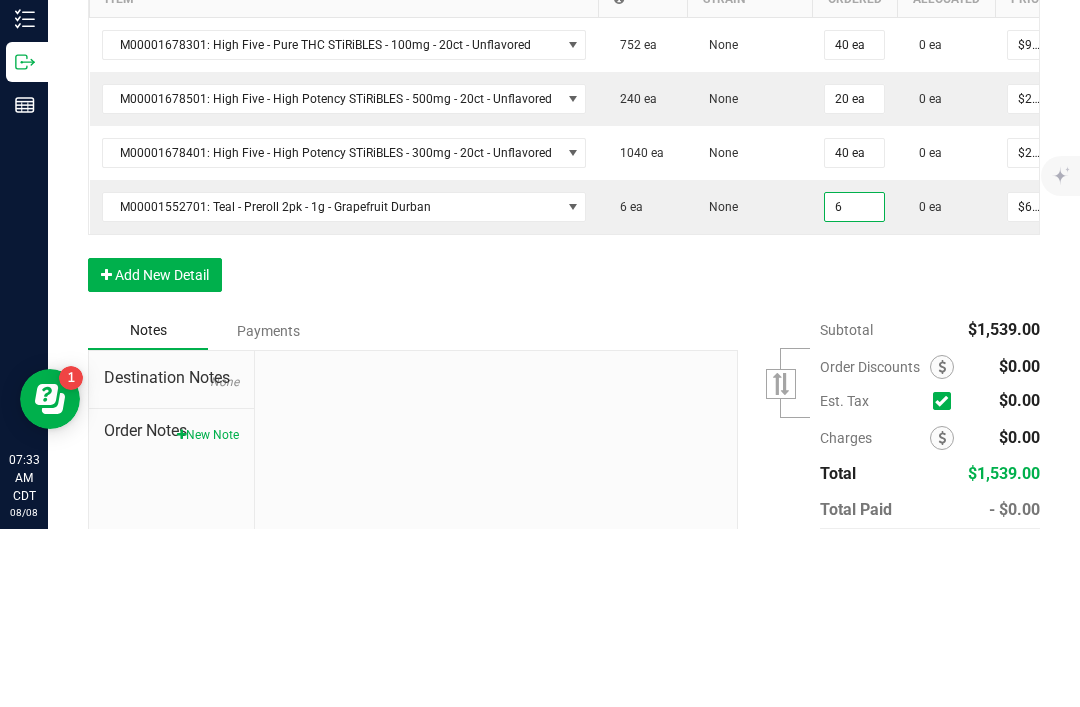type on "6 ea" 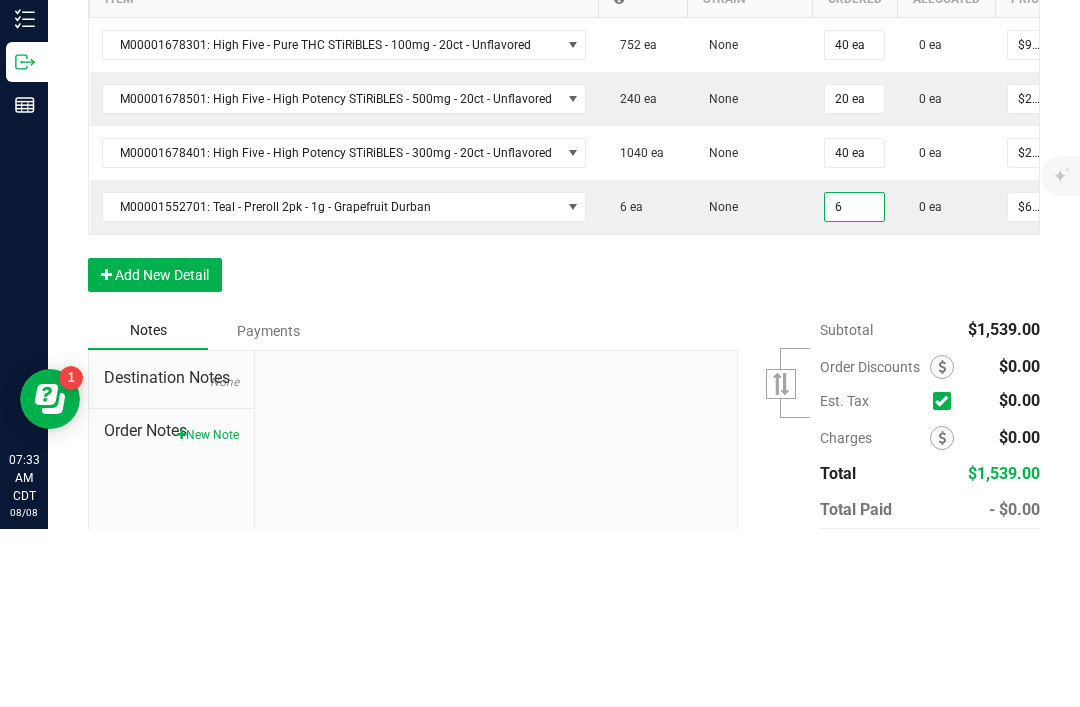 type on "$36.00" 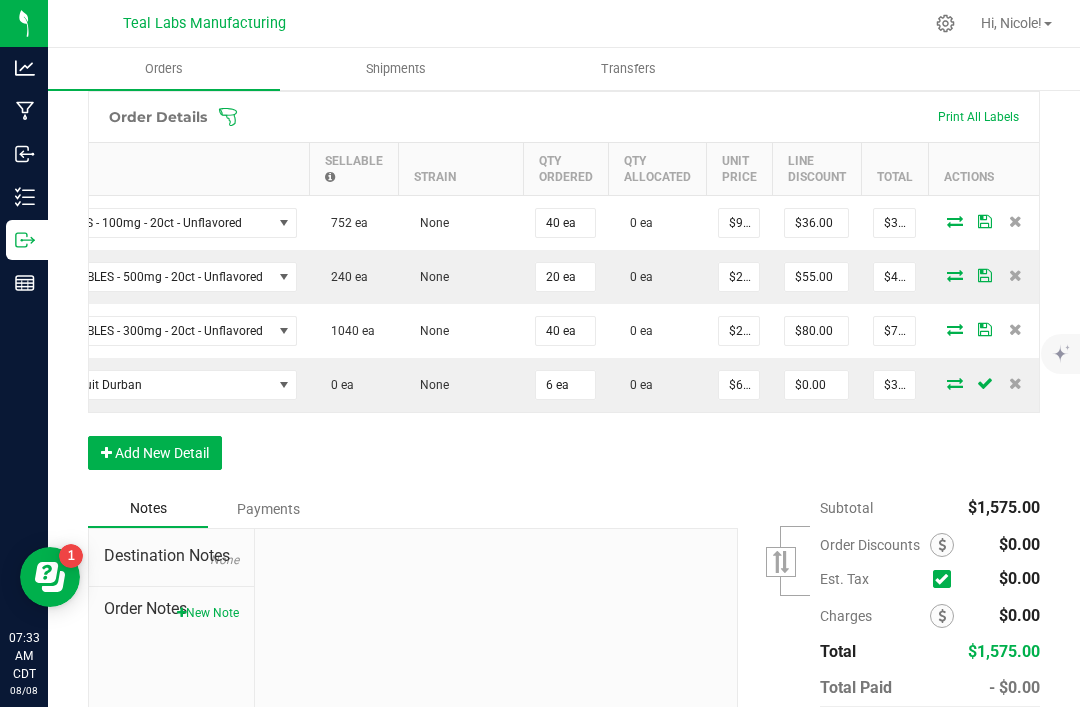 scroll, scrollTop: 0, scrollLeft: 287, axis: horizontal 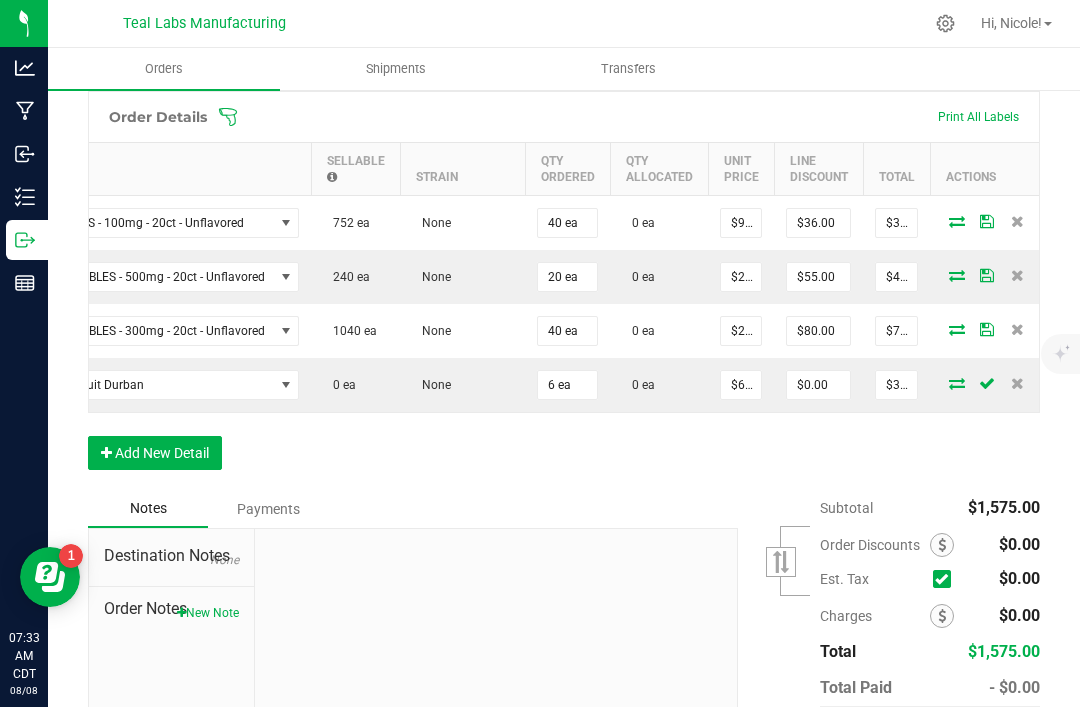 click on "$36.00" at bounding box center (896, 385) 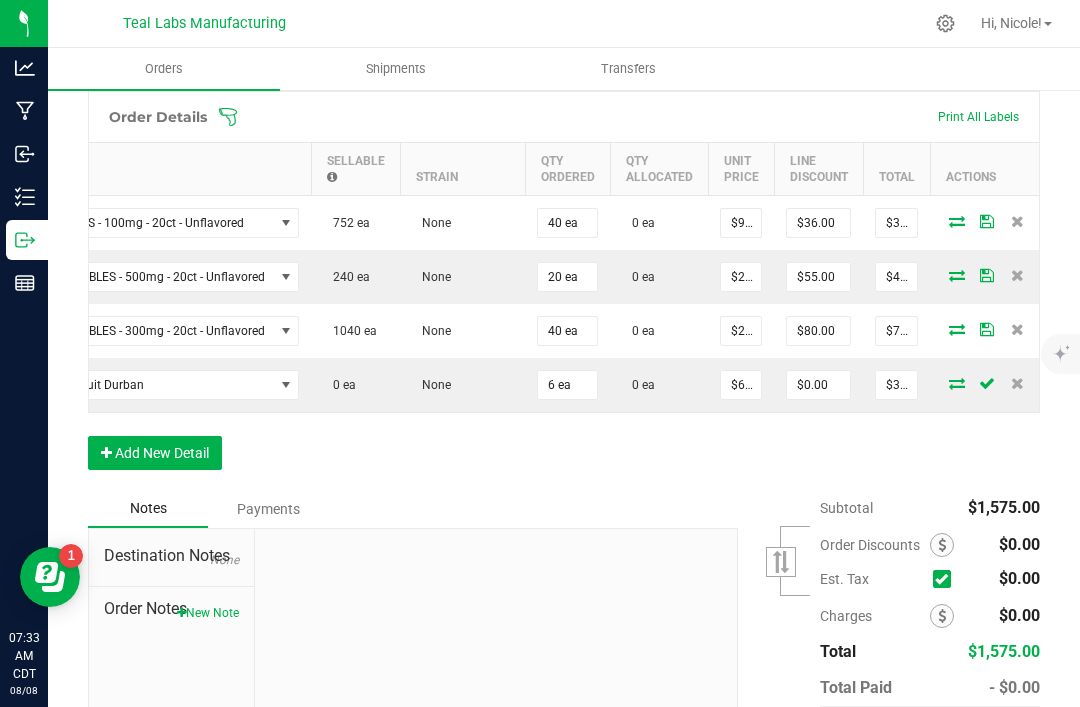 type on "36" 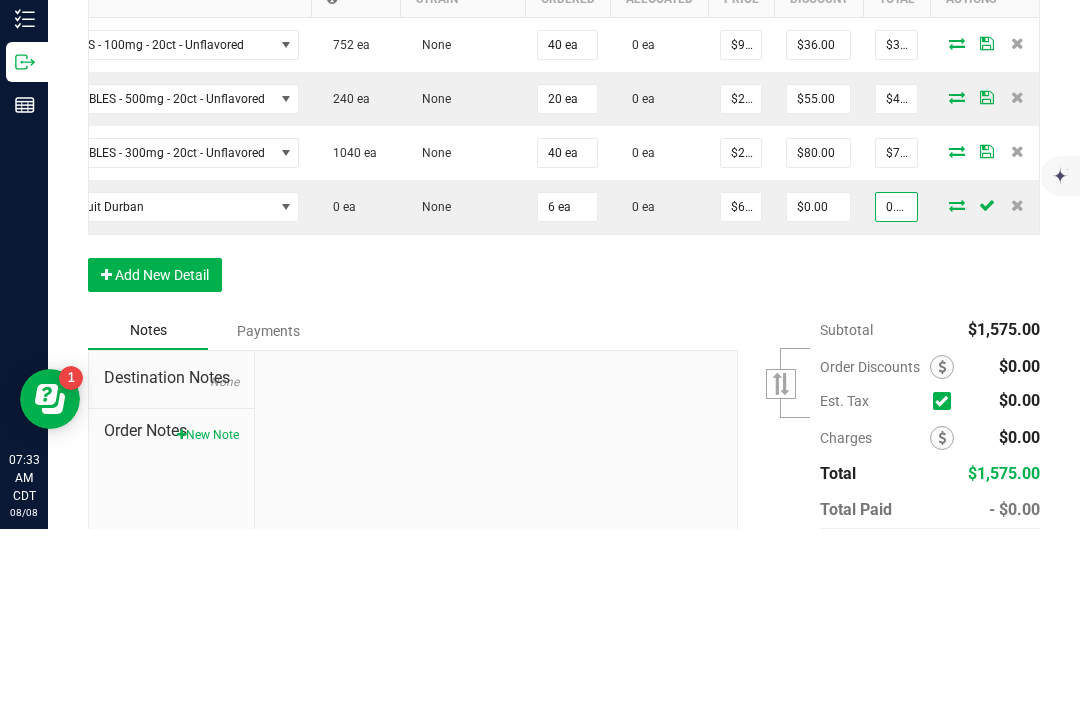 type on "0.01" 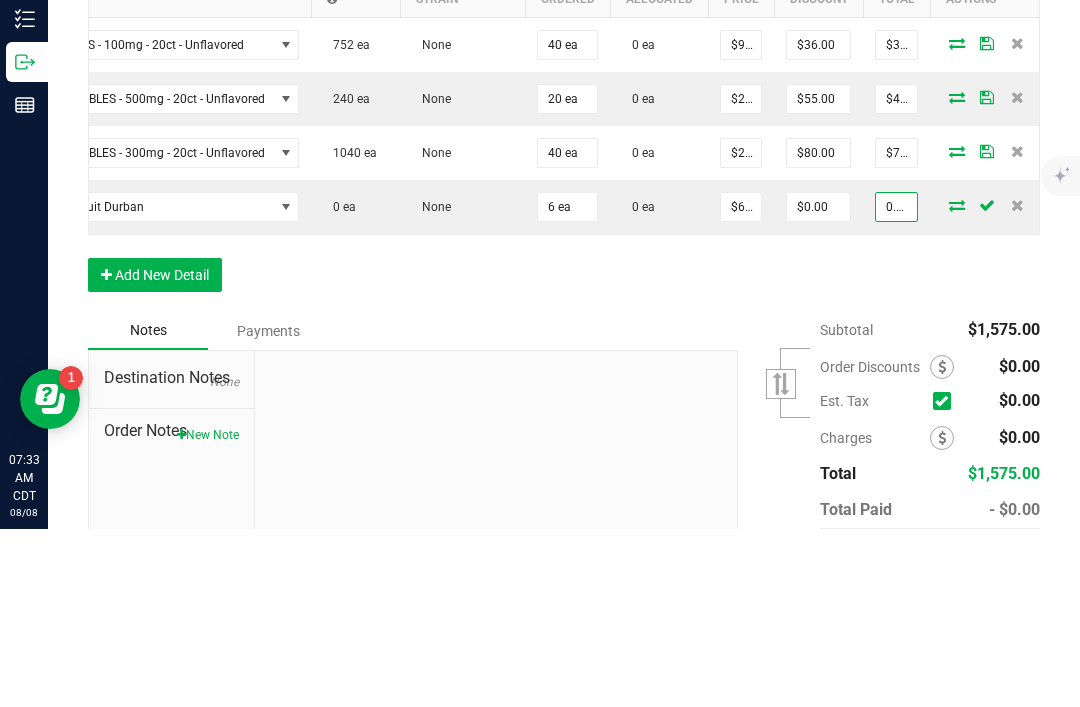 click on "Order Details Print All Labels Item  Sellable  Strain Qty Ordered Qty Allocated Unit Price Line Discount Total Actions M00001678301: High Five - Pure THC STiRiBLES - 100mg - 20ct - Unflavored  752 ea   None  40 ea  0 ea  $9.00000 $36.00 $324.00 M00001678501: High Five - High Potency STiRiBLES - 500mg - 20ct - Unflavored  240 ea   None  20 ea  0 ea  $27.50000 $55.00 $495.00 M00001678401: High Five - High Potency STiRiBLES - 300mg - 20ct - Unflavored  1040 ea   None  40 ea  0 ea  $20.00000 $80.00 $720.00 M00001552701: Teal - Preroll 2pk - 1g - Grapefruit Durban  0 ea   None  6 ea  0 ea  $6.00000 $0.00 0.01
Add New Detail" at bounding box center (564, 290) 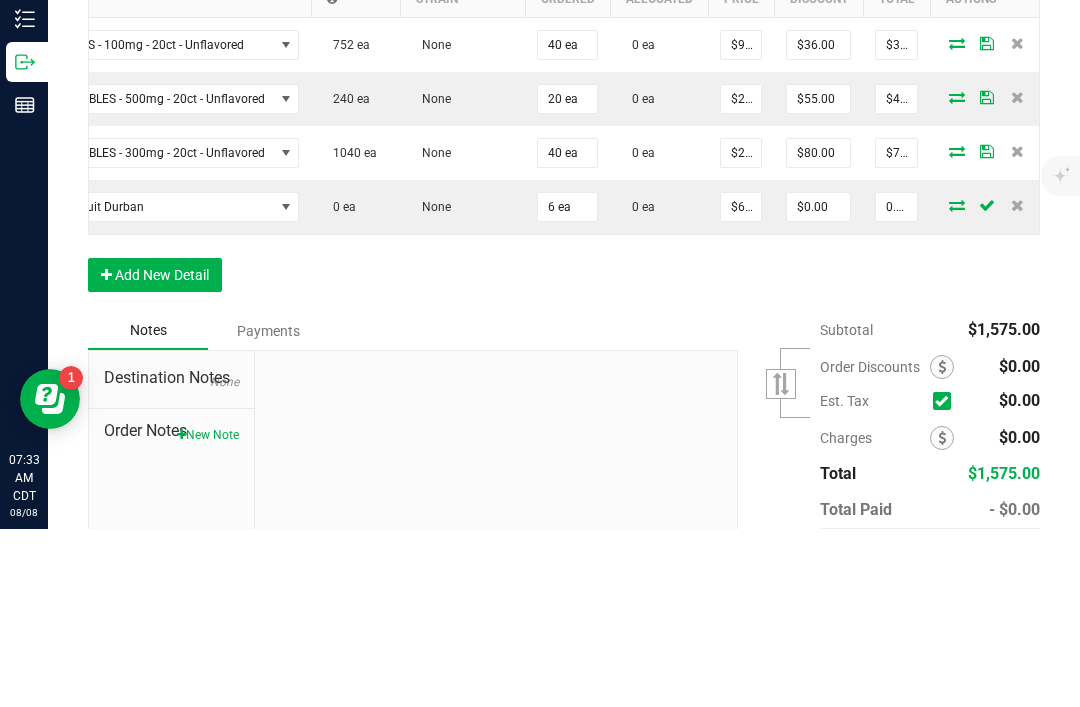type on "$0.00167" 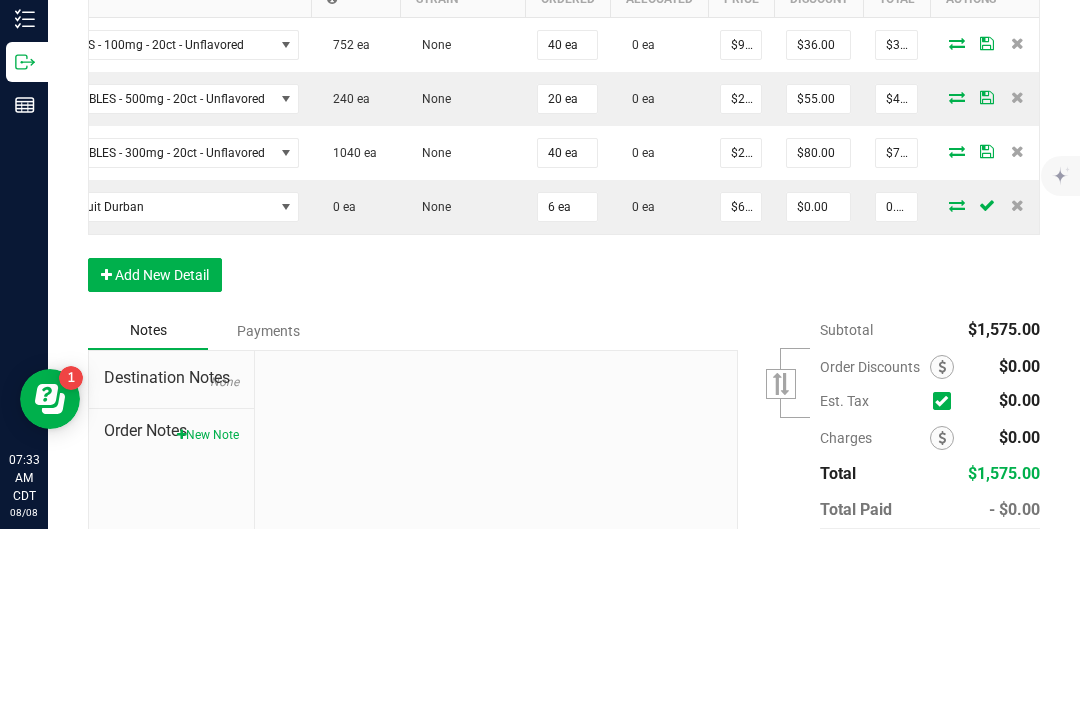 type on "$0.01" 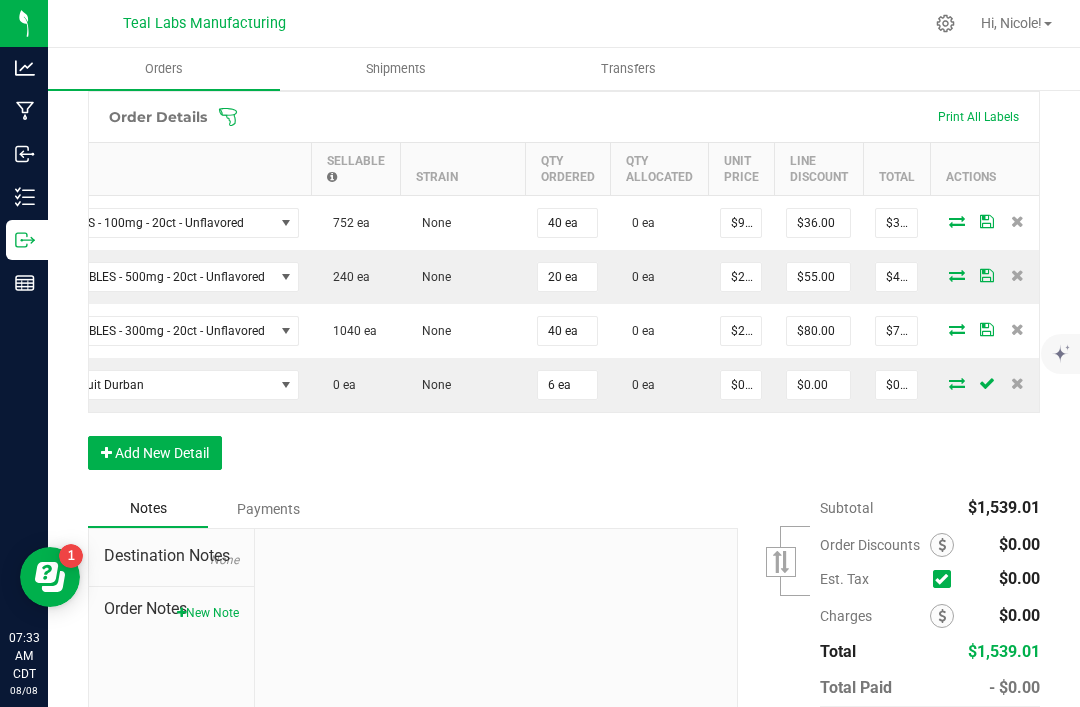 click on "$0.01" at bounding box center [896, 385] 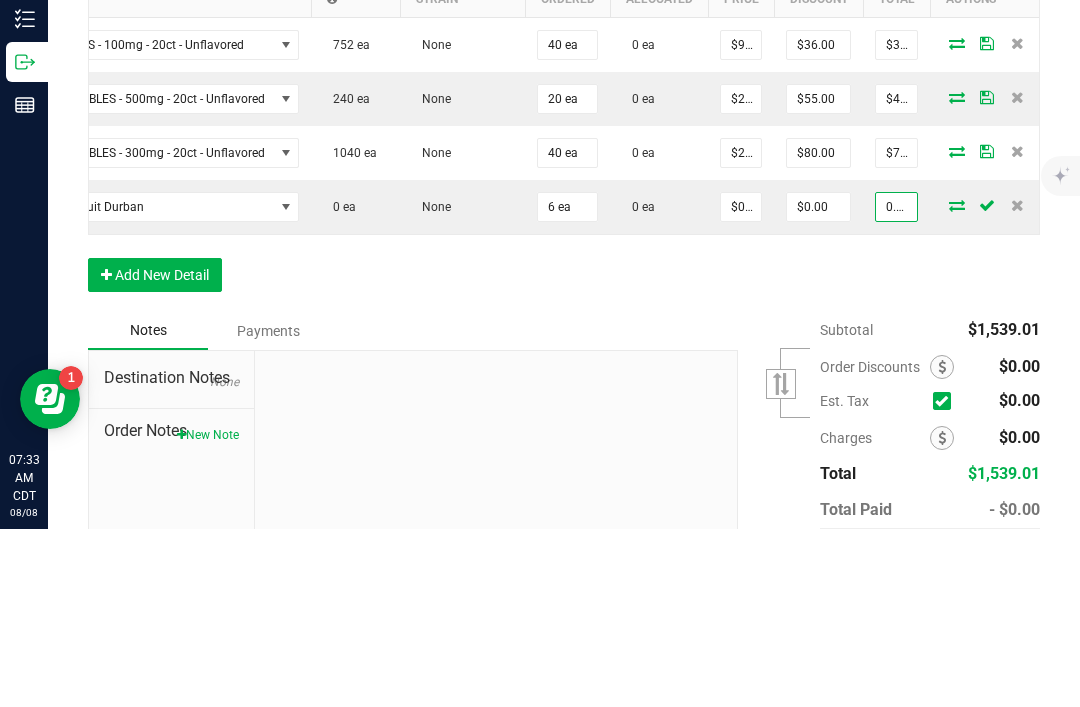type on "0.06" 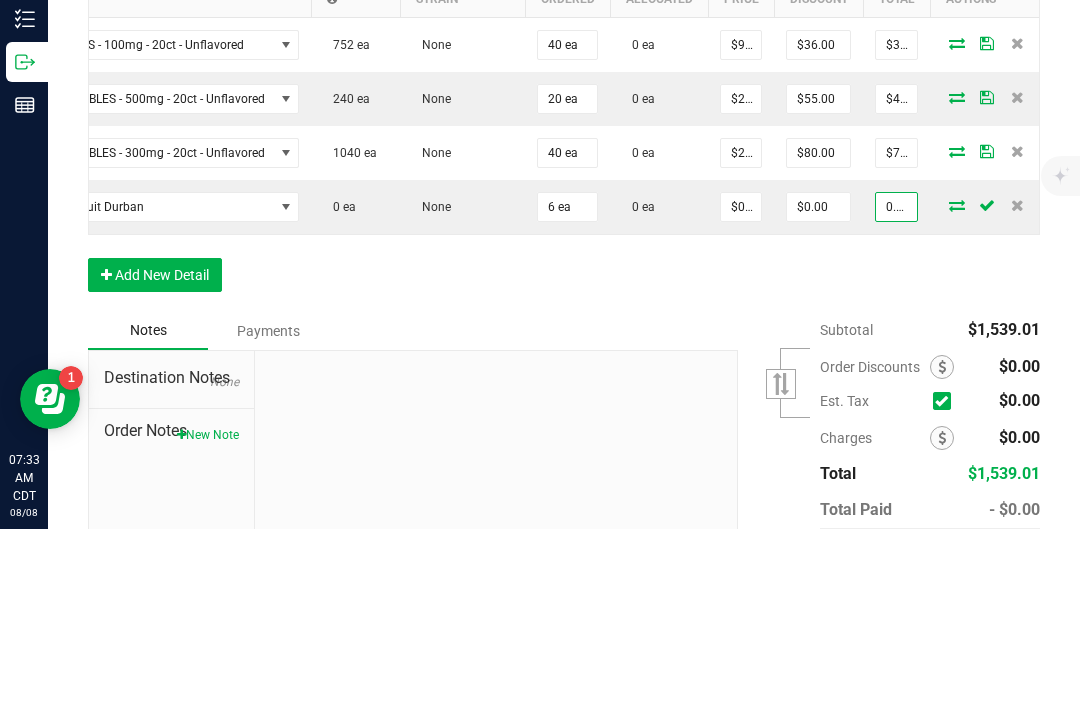 click on "Order Details Print All Labels Item  Sellable  Strain Qty Ordered Qty Allocated Unit Price Line Discount Total Actions M00001678301: High Five - Pure THC STiRiBLES - 100mg - 20ct - Unflavored  752 ea   None  40 ea  0 ea  $9.00000 $36.00 $324.00 M00001678501: High Five - High Potency STiRiBLES - 500mg - 20ct - Unflavored  240 ea   None  20 ea  0 ea  $27.50000 $55.00 $495.00 M00001678401: High Five - High Potency STiRiBLES - 300mg - 20ct - Unflavored  1040 ea   None  40 ea  0 ea  $20.00000 $80.00 $720.00 M00001552701: Teal - Preroll 2pk - 1g - Grapefruit Durban  0 ea   None  6 ea  0 ea  $0.00167 $0.00 0.06
Add New Detail" at bounding box center [564, 290] 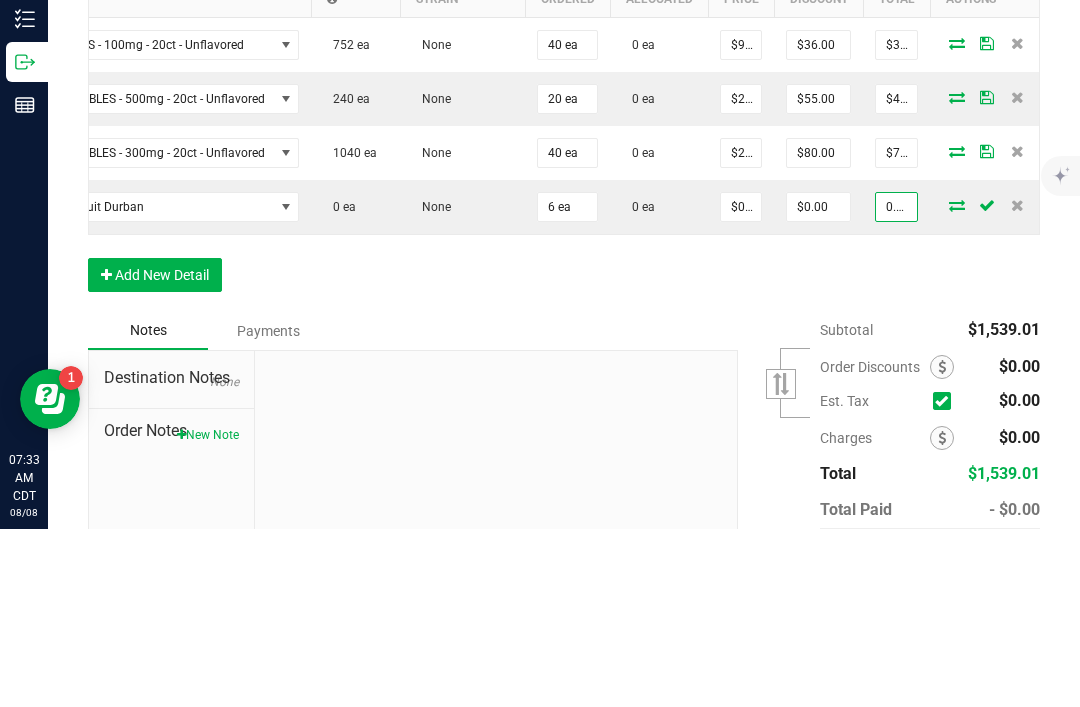 type on "$0.01000" 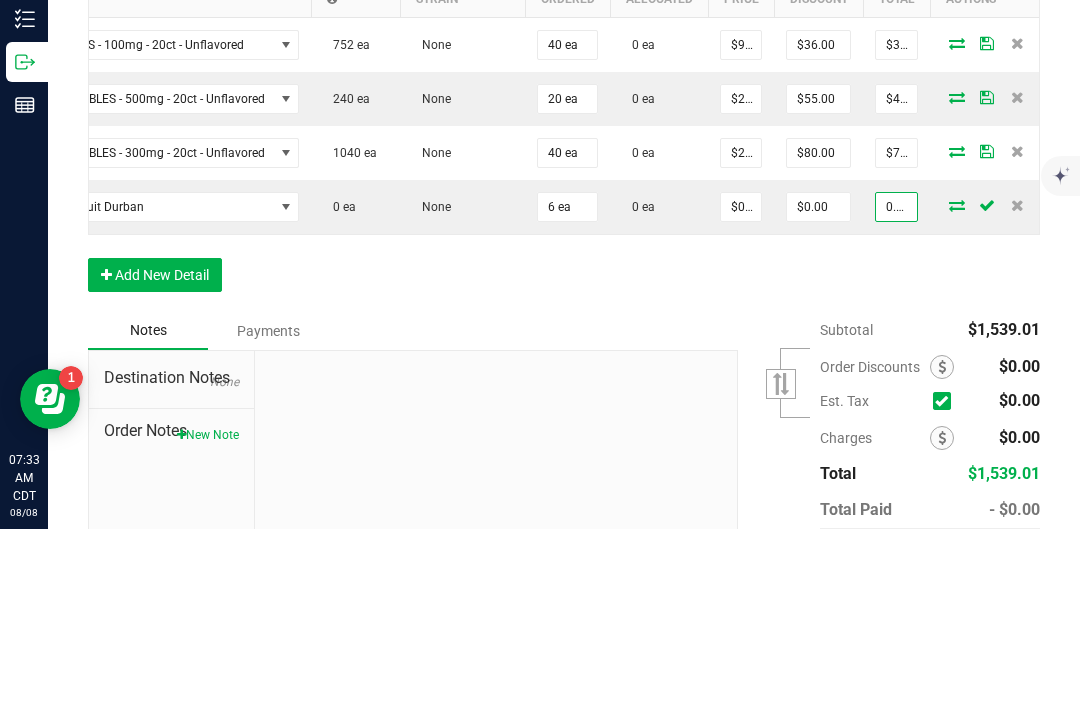 type on "$0.06" 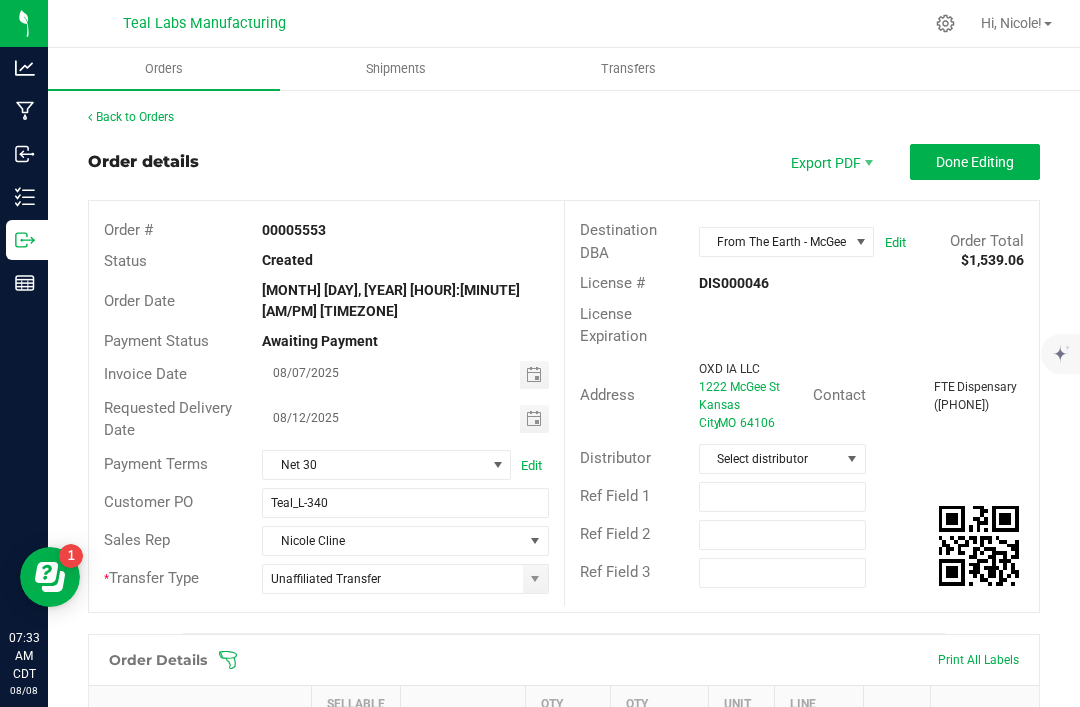 scroll, scrollTop: 0, scrollLeft: 0, axis: both 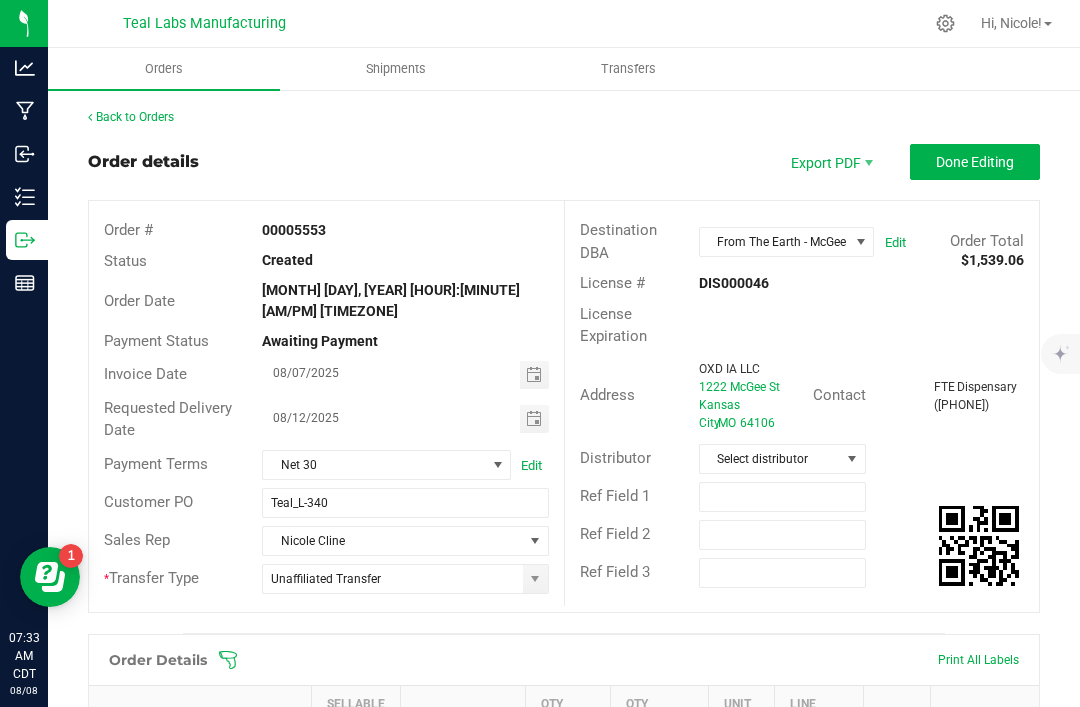 click on "Done Editing" at bounding box center [975, 162] 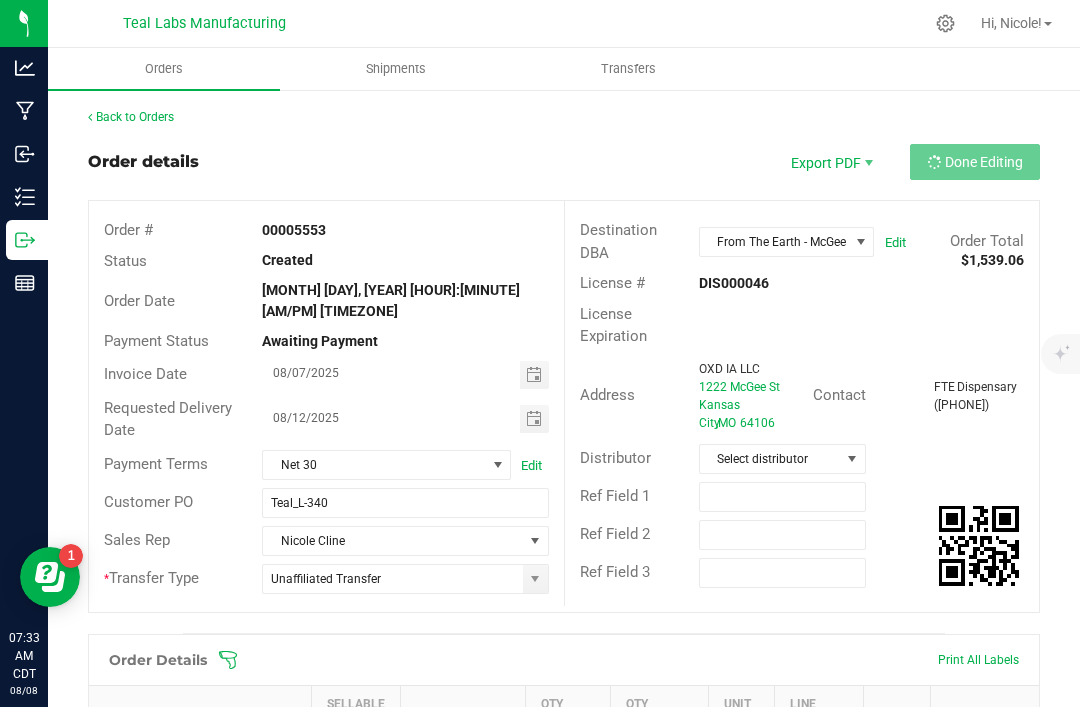 scroll, scrollTop: 0, scrollLeft: 35, axis: horizontal 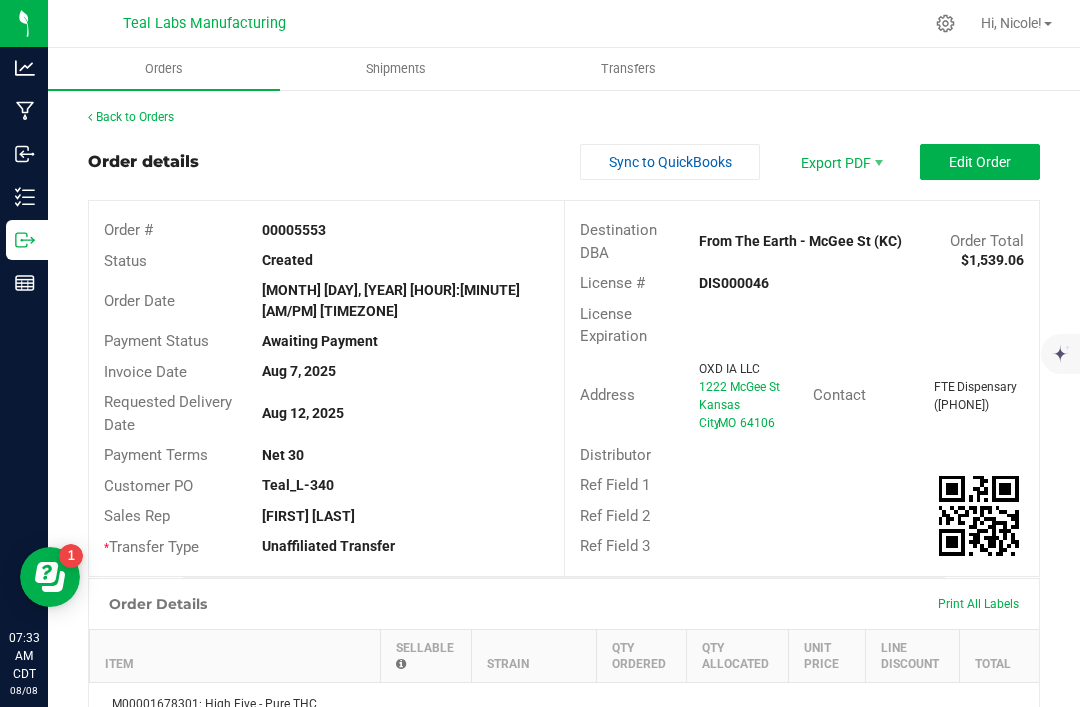 click on "Sync to QuickBooks" at bounding box center (670, 162) 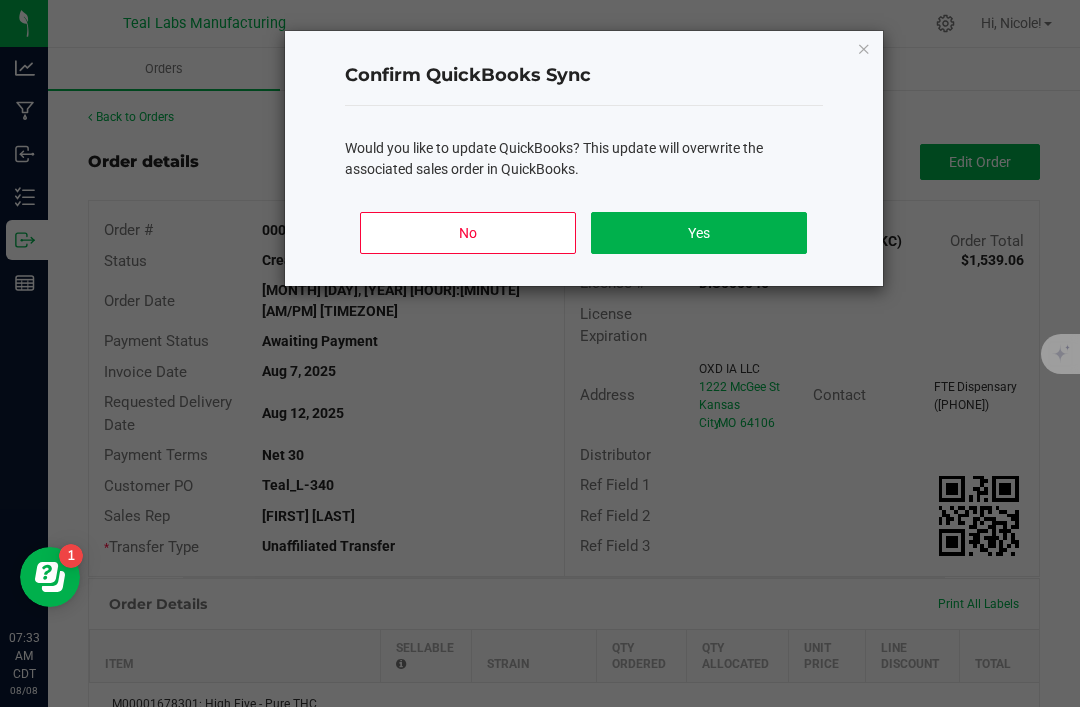 click on "Yes" 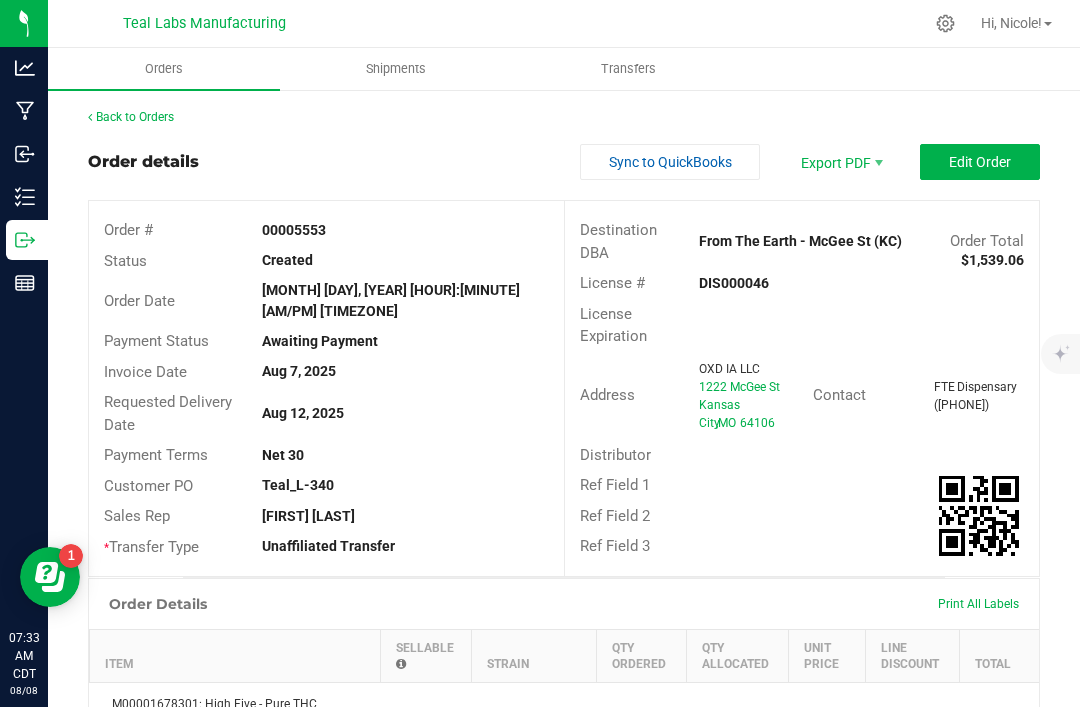 click on "Back to Orders" at bounding box center (131, 117) 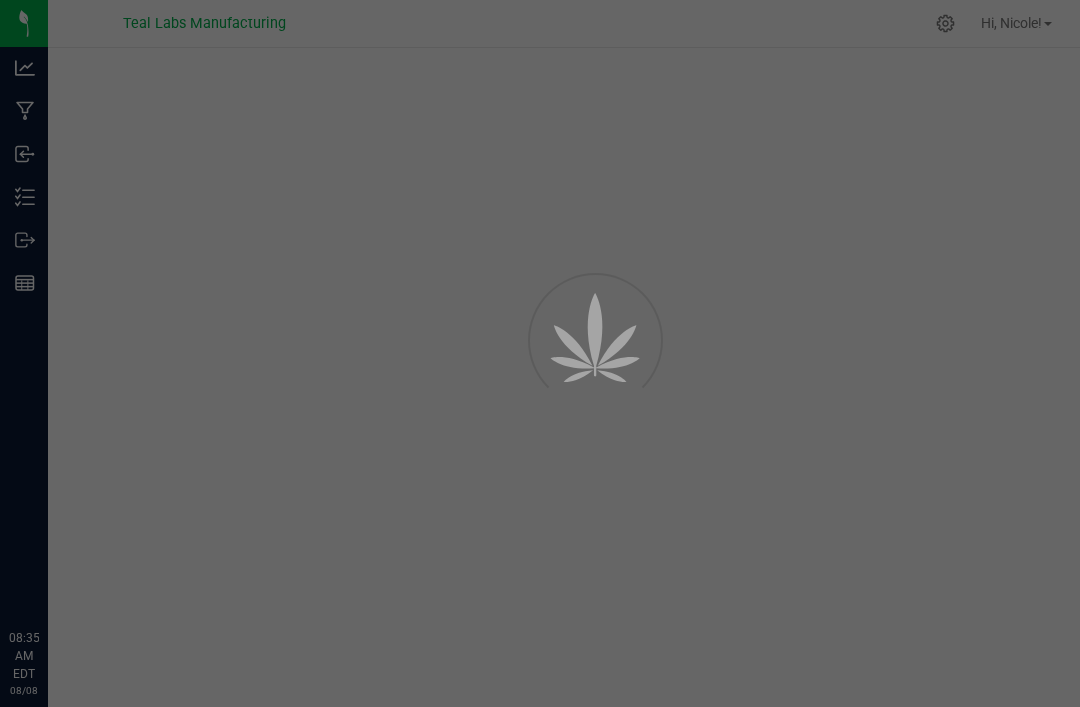 scroll, scrollTop: 0, scrollLeft: 0, axis: both 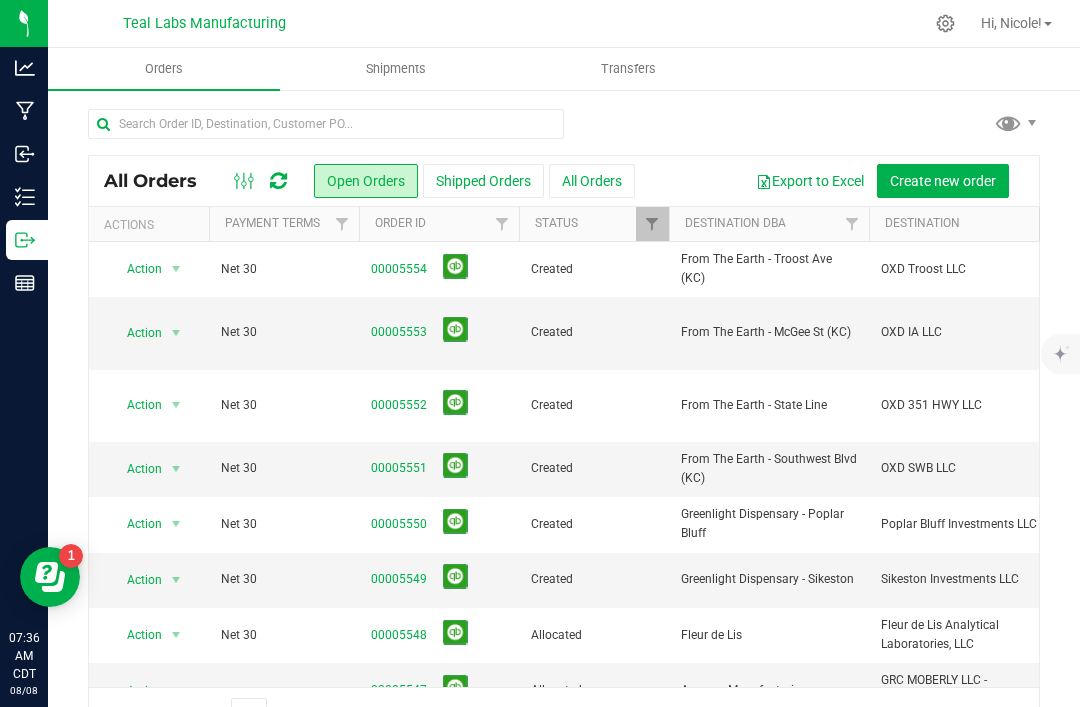 click on "00005554" at bounding box center (399, 269) 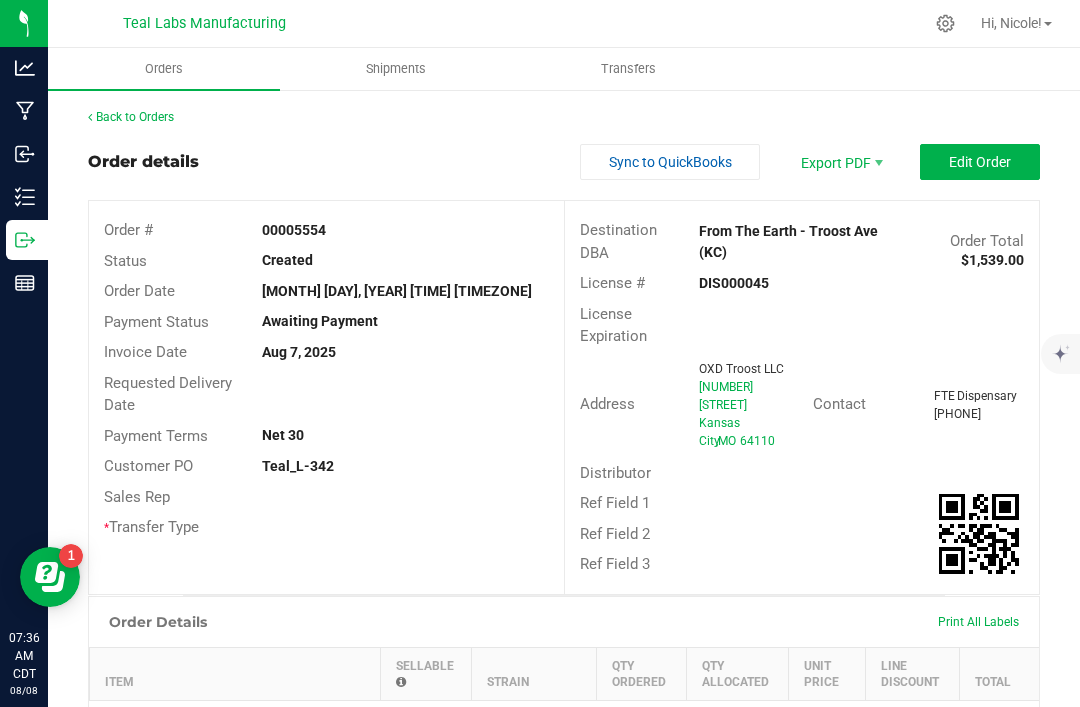 click on "Edit Order" at bounding box center (980, 162) 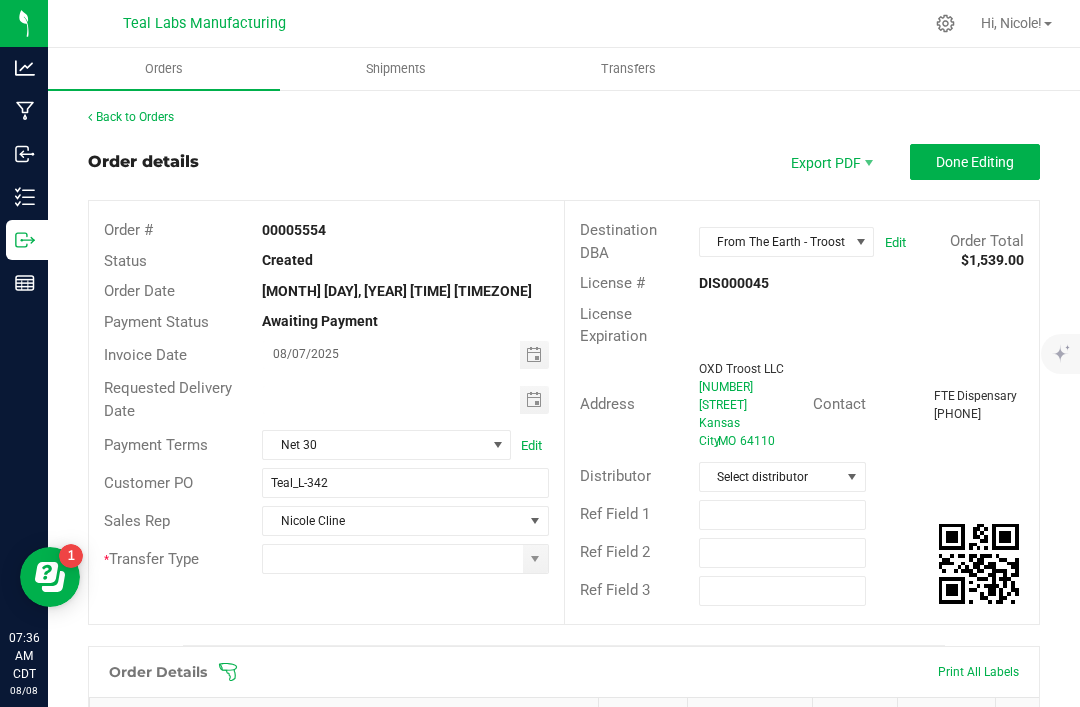 click at bounding box center (534, 400) 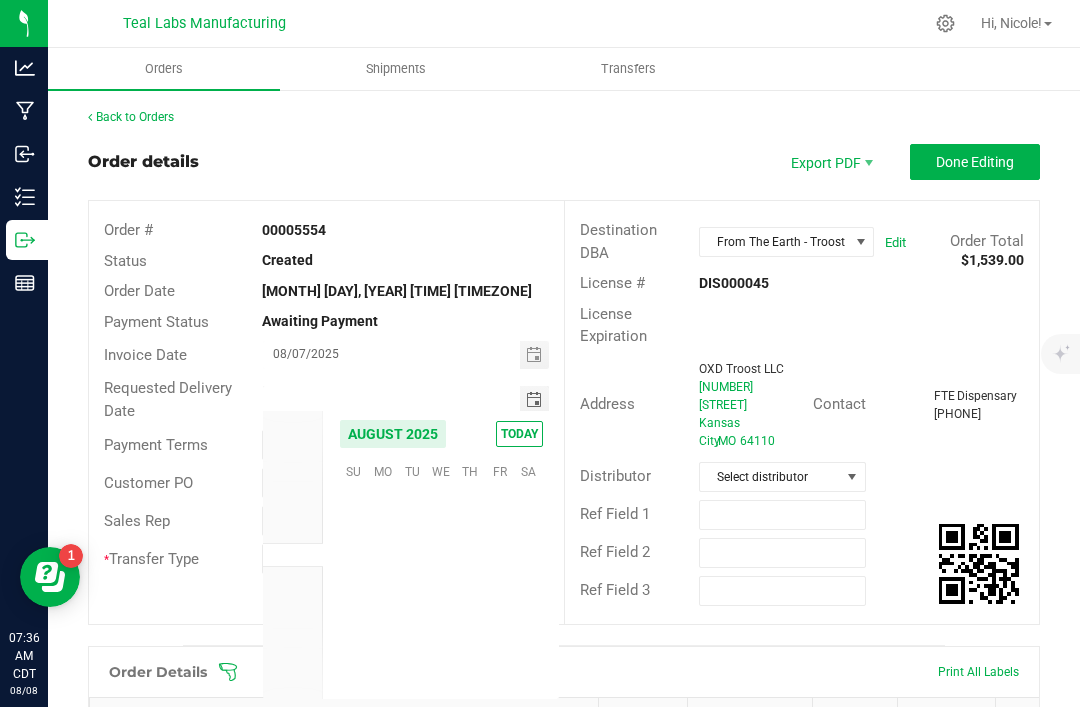 scroll, scrollTop: 36168, scrollLeft: 0, axis: vertical 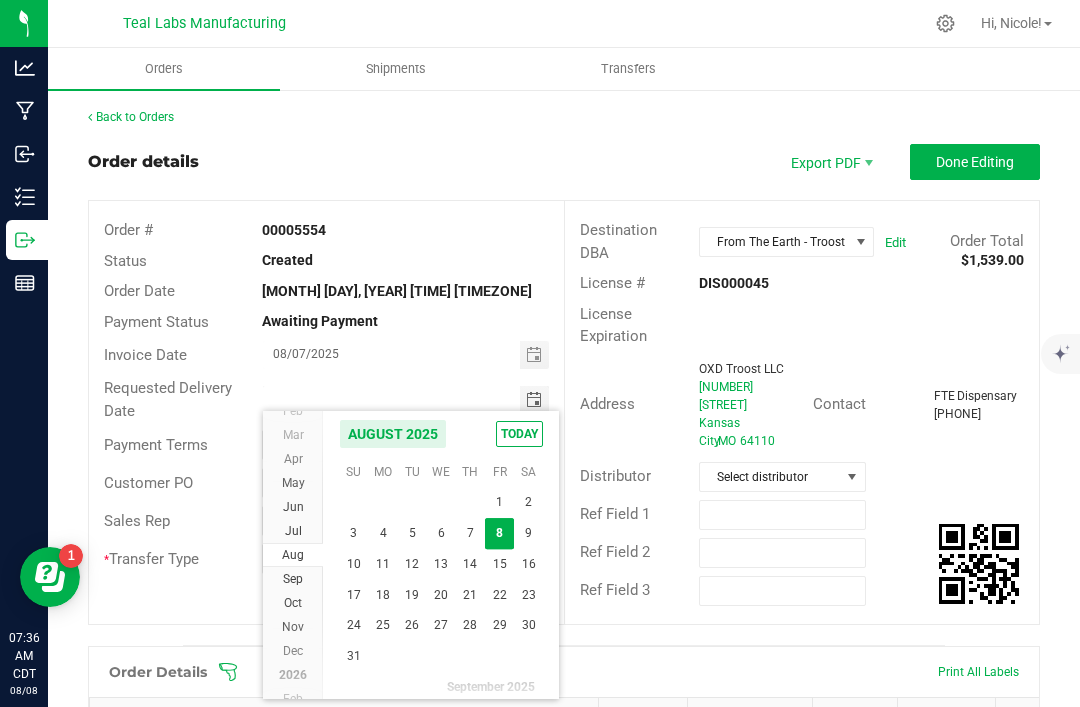 click on "12" at bounding box center (412, 564) 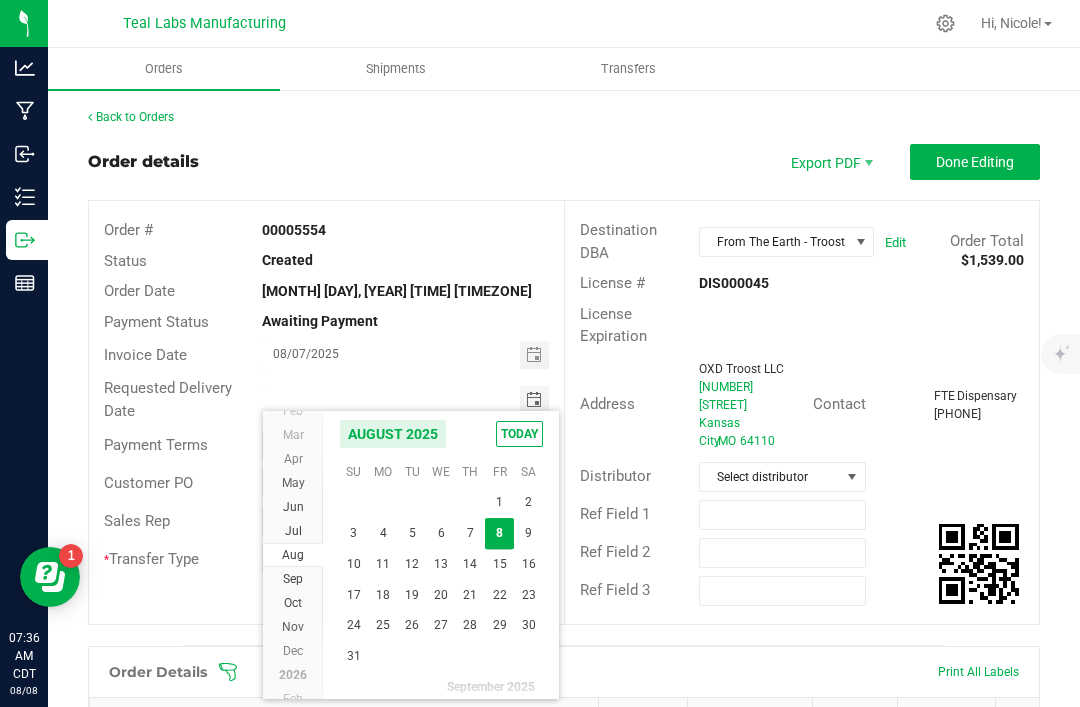 type on "08/12/2025" 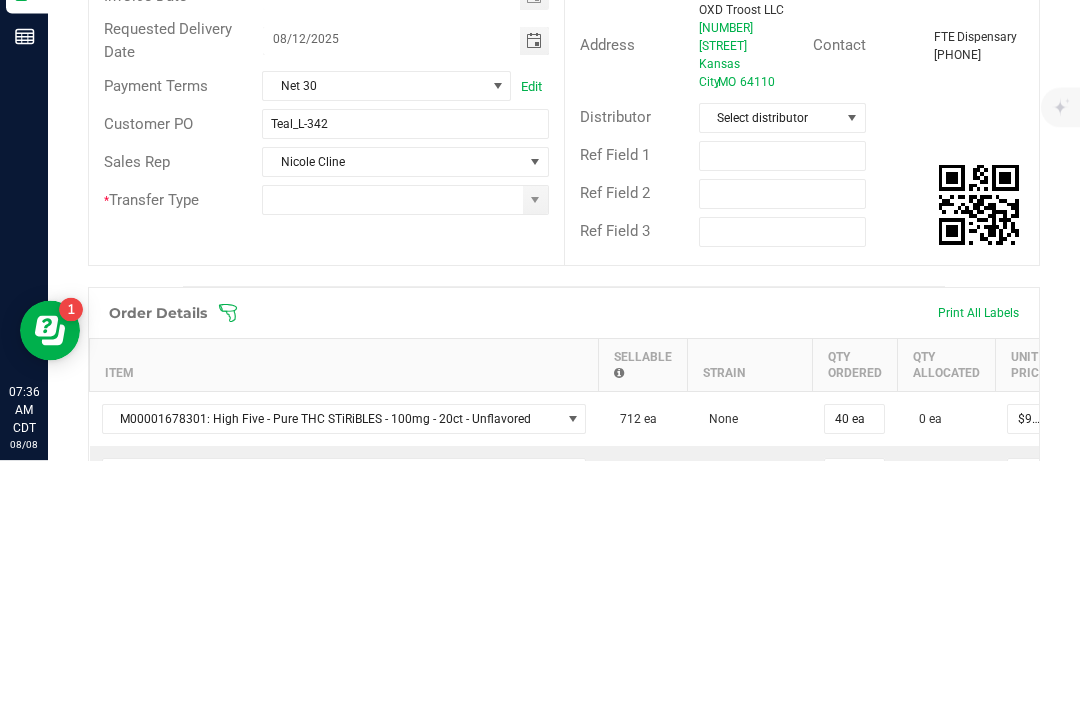 scroll, scrollTop: 114, scrollLeft: 0, axis: vertical 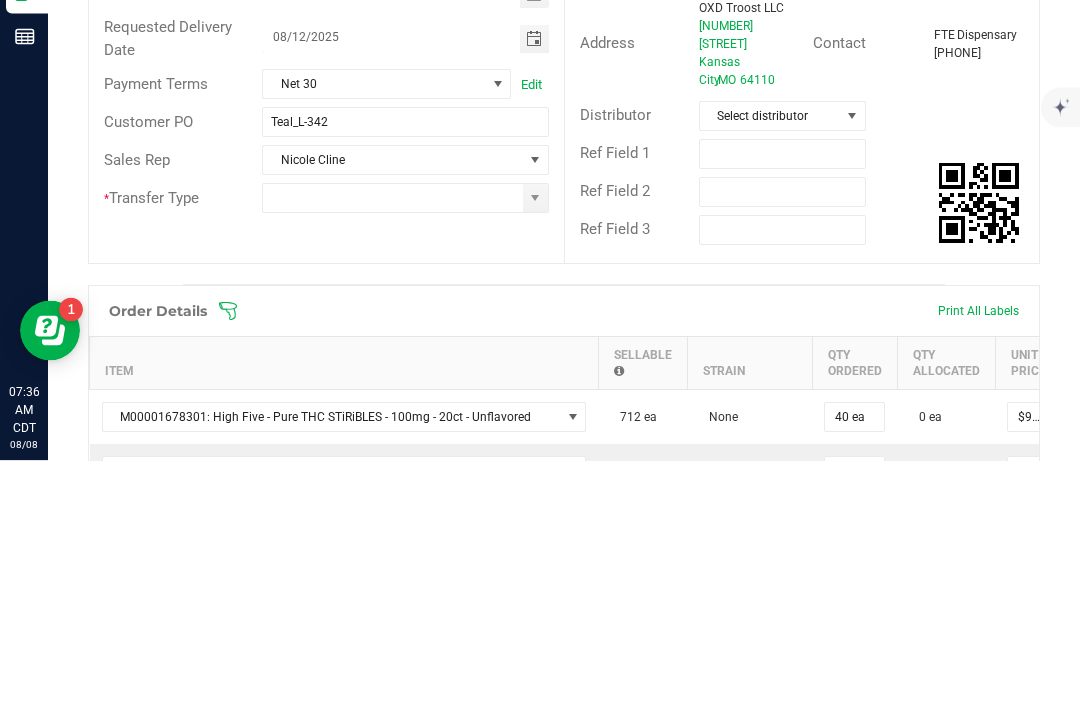 click at bounding box center [535, 445] 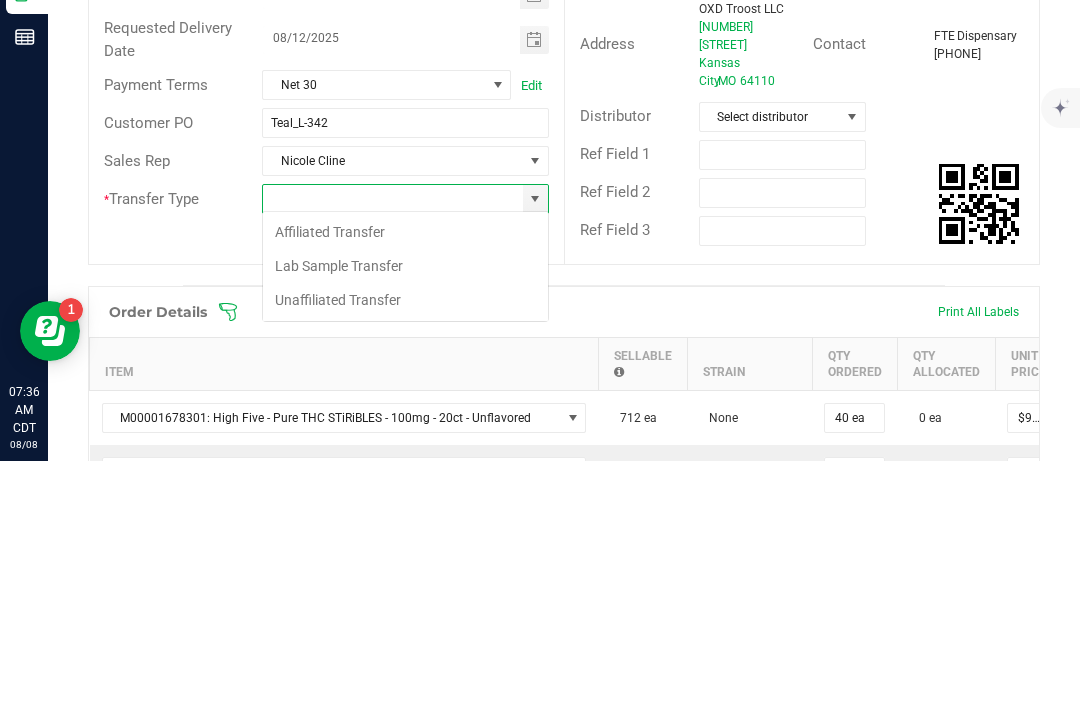 scroll, scrollTop: 99970, scrollLeft: 99713, axis: both 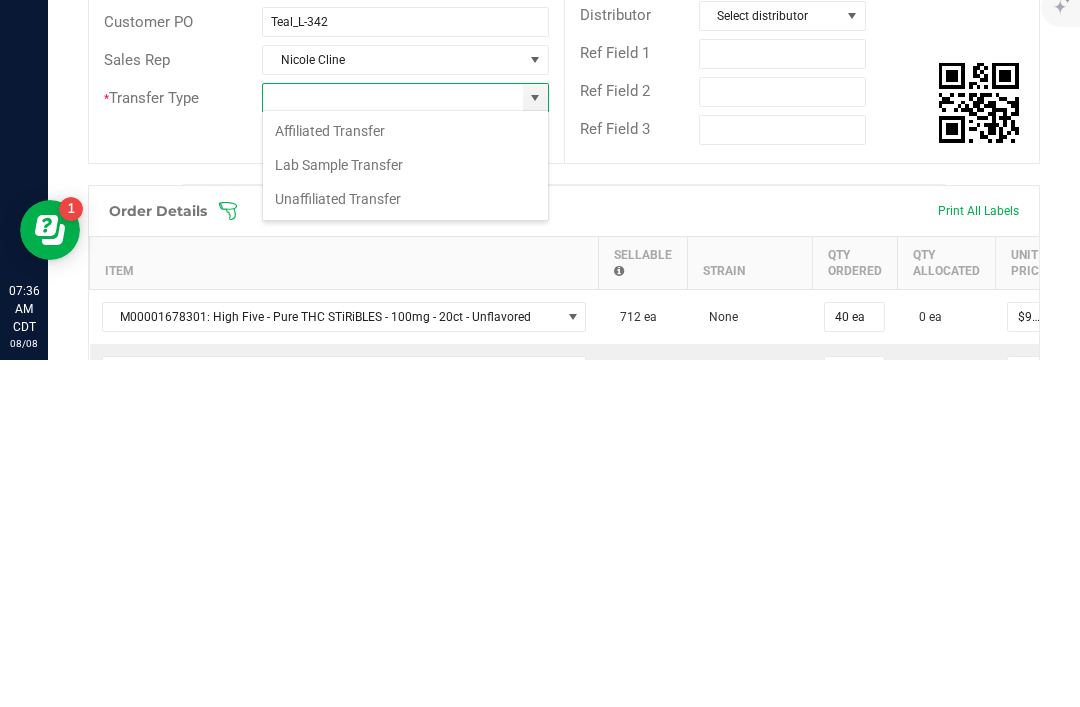click on "Unaffiliated Transfer" at bounding box center [405, 546] 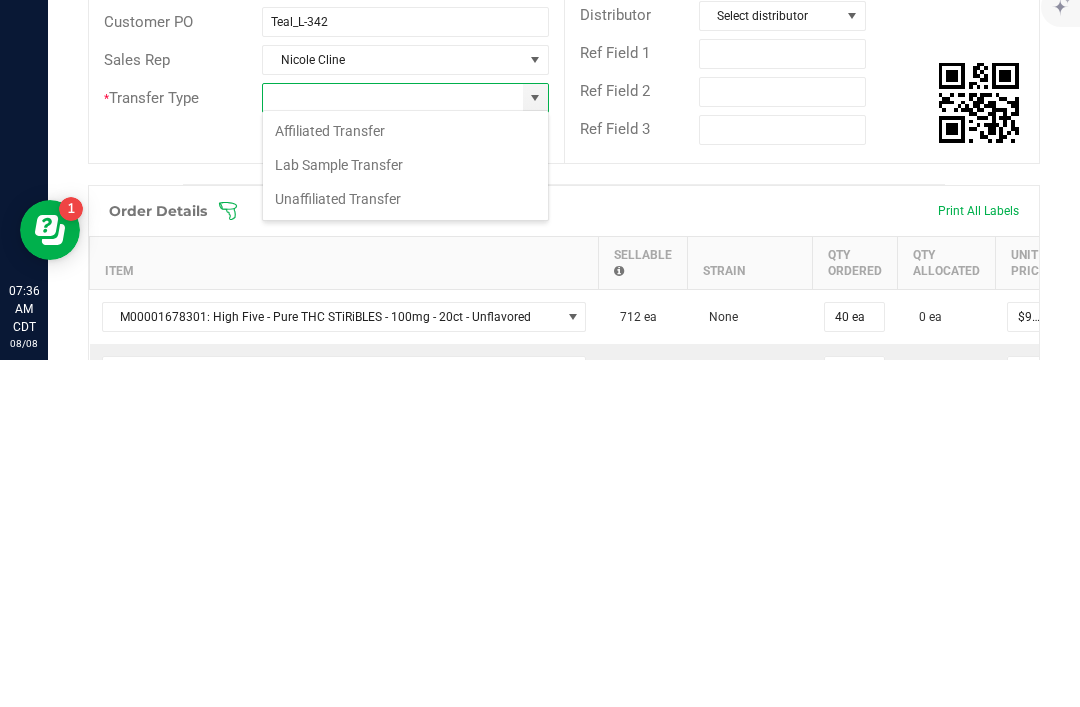 type on "Unaffiliated Transfer" 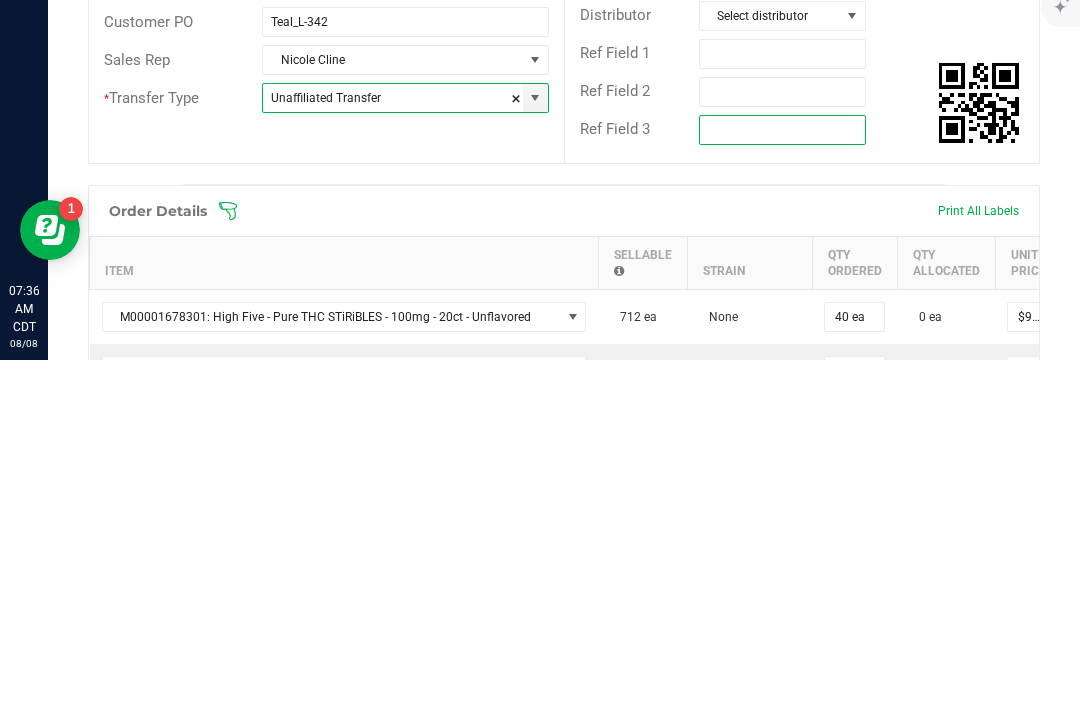 click on "Destination DBA  From The Earth - Troost Ave (KC)  Edit   Order Total   $1,539.00   License #   DIS000045   License Expiration   Address  OXD Troost LLC 6200 Troost Ave Kansas City  ,  MO 64110  Contact  FTE Dispensary  (816) 514-0717   Distributor  Select distributor  Ref Field 1   Ref Field 2   Ref Field 3" at bounding box center [801, 298] 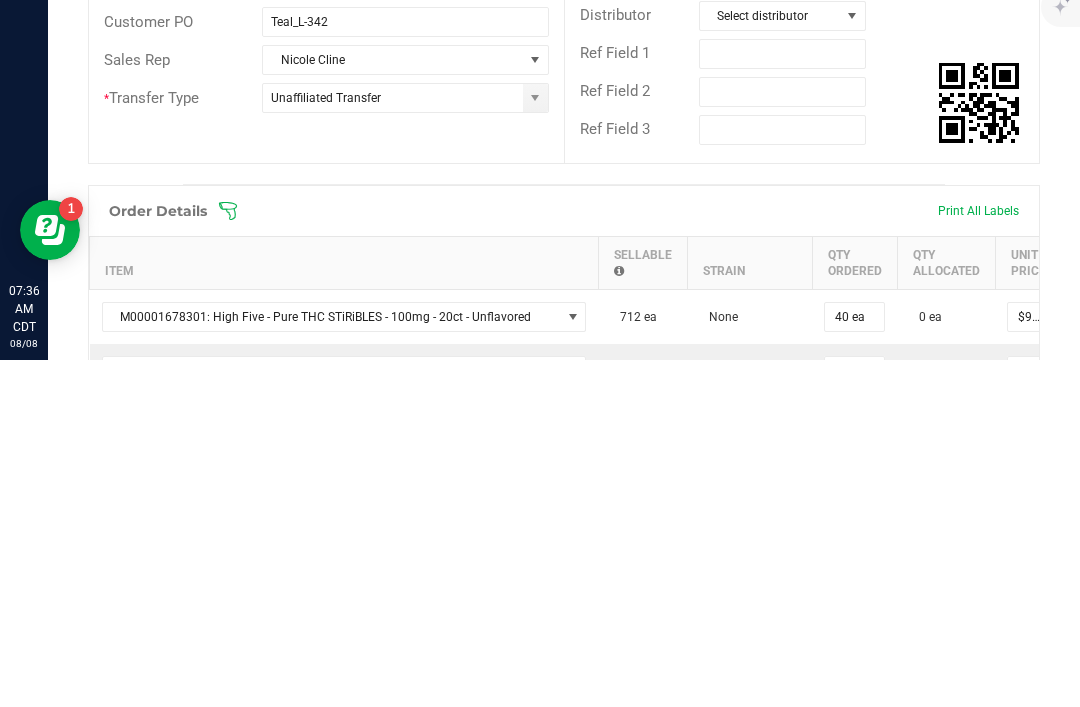 scroll, scrollTop: 64, scrollLeft: 0, axis: vertical 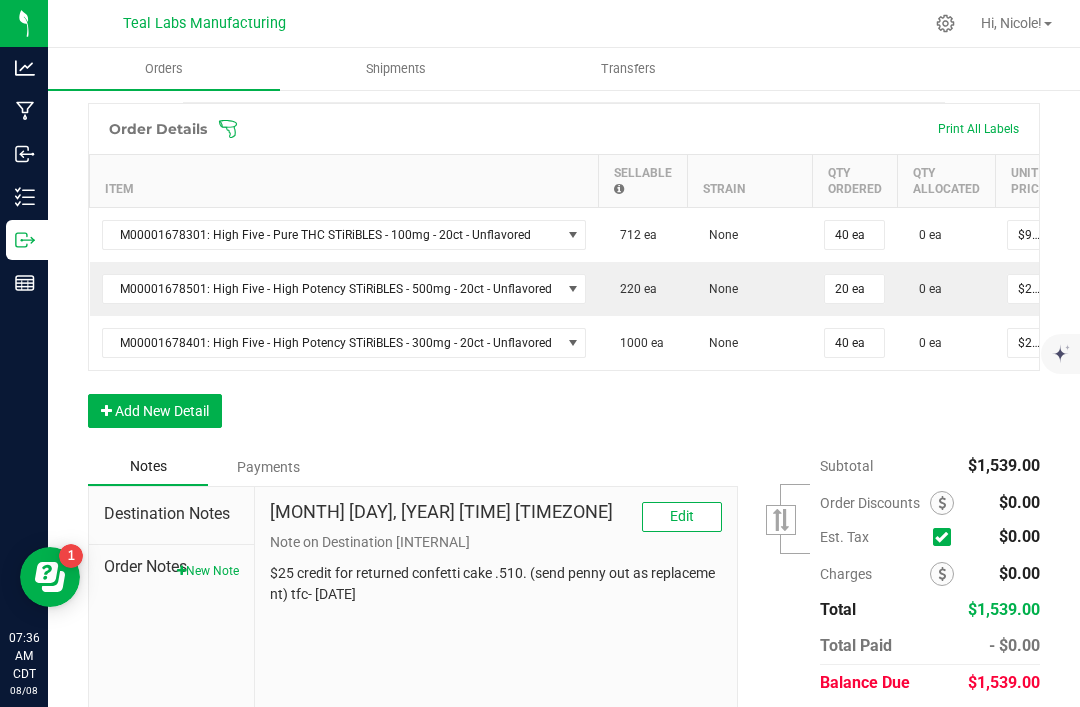 click on "Add New Detail" at bounding box center (155, 411) 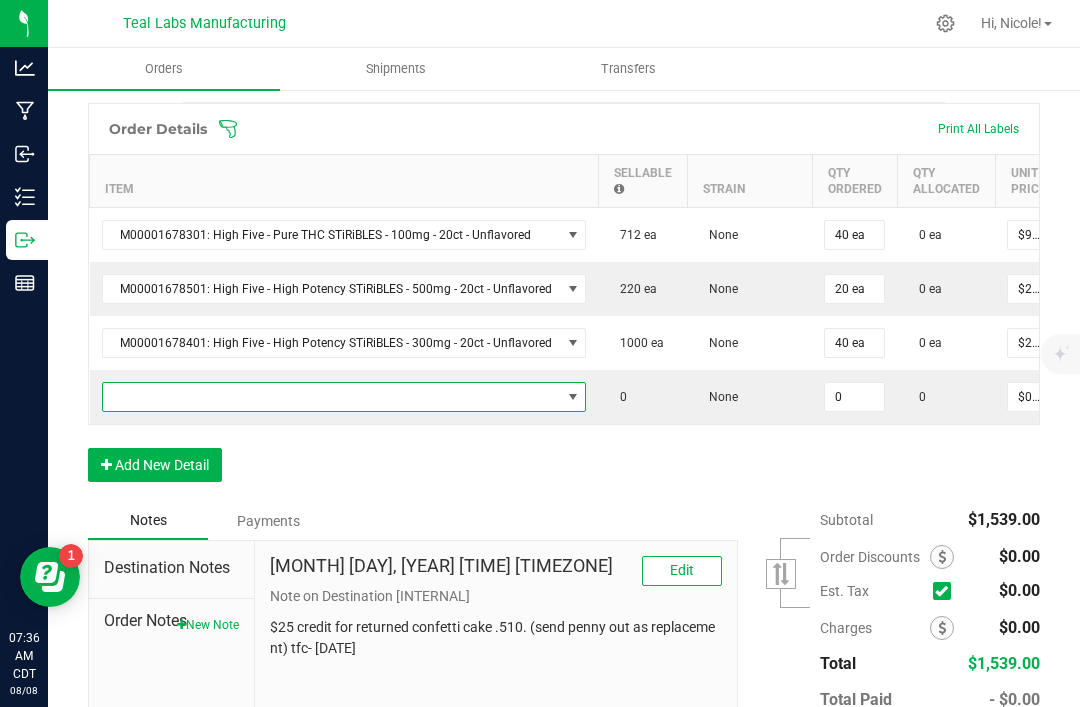 click at bounding box center (332, 397) 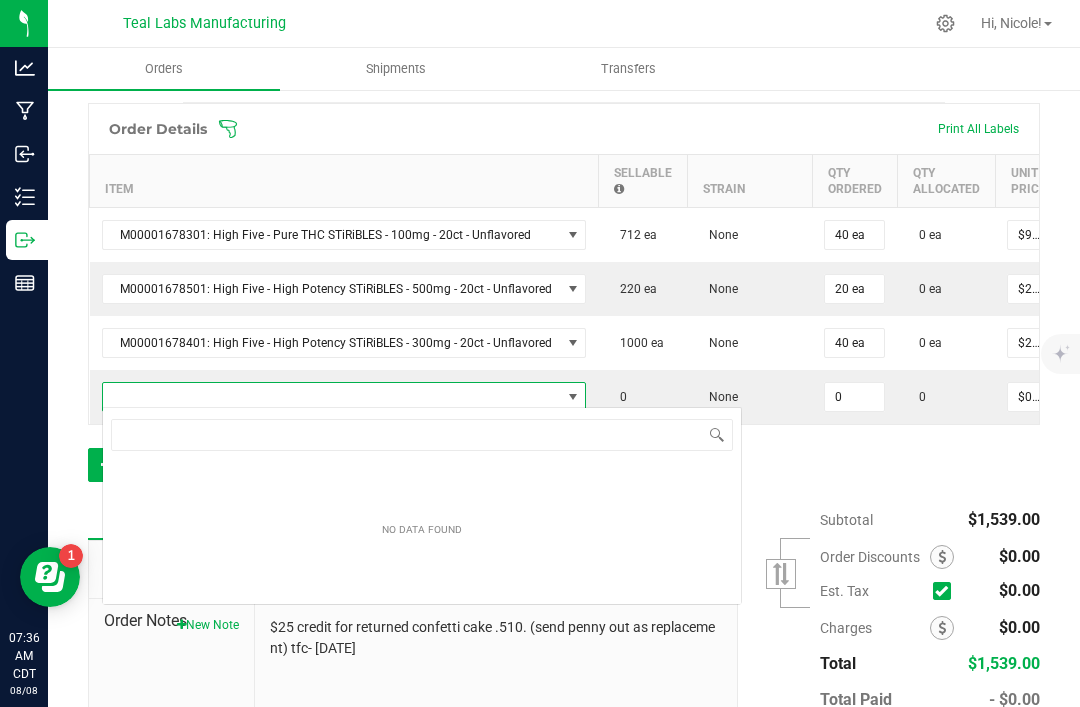 scroll, scrollTop: 99970, scrollLeft: 99522, axis: both 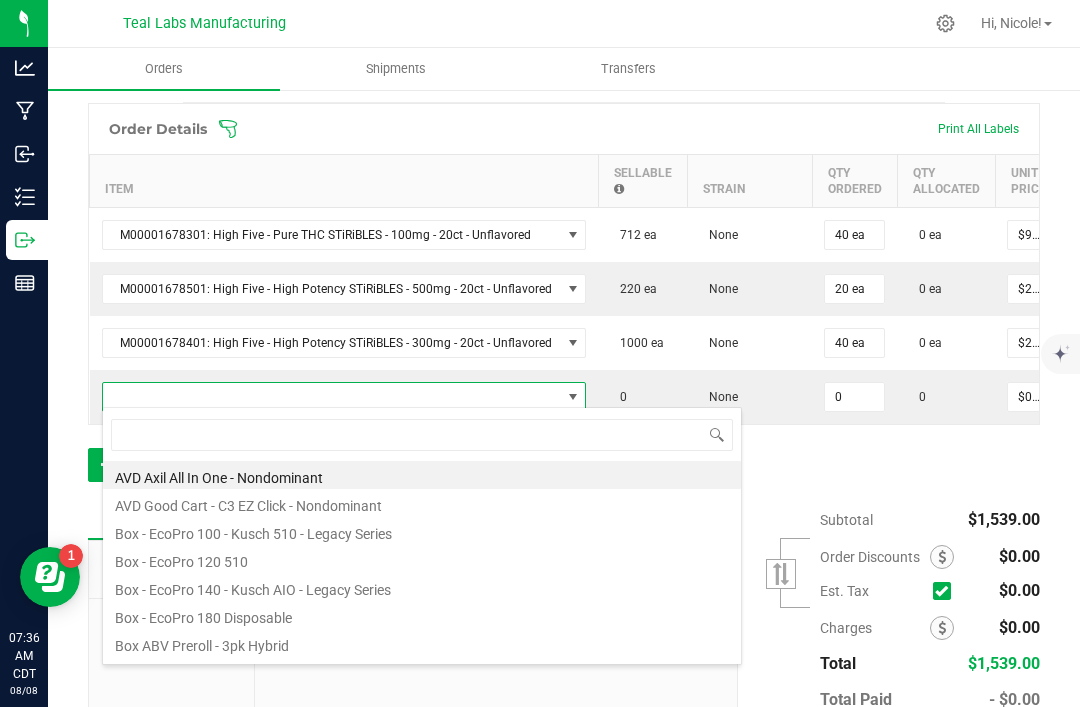 click at bounding box center [422, 434] 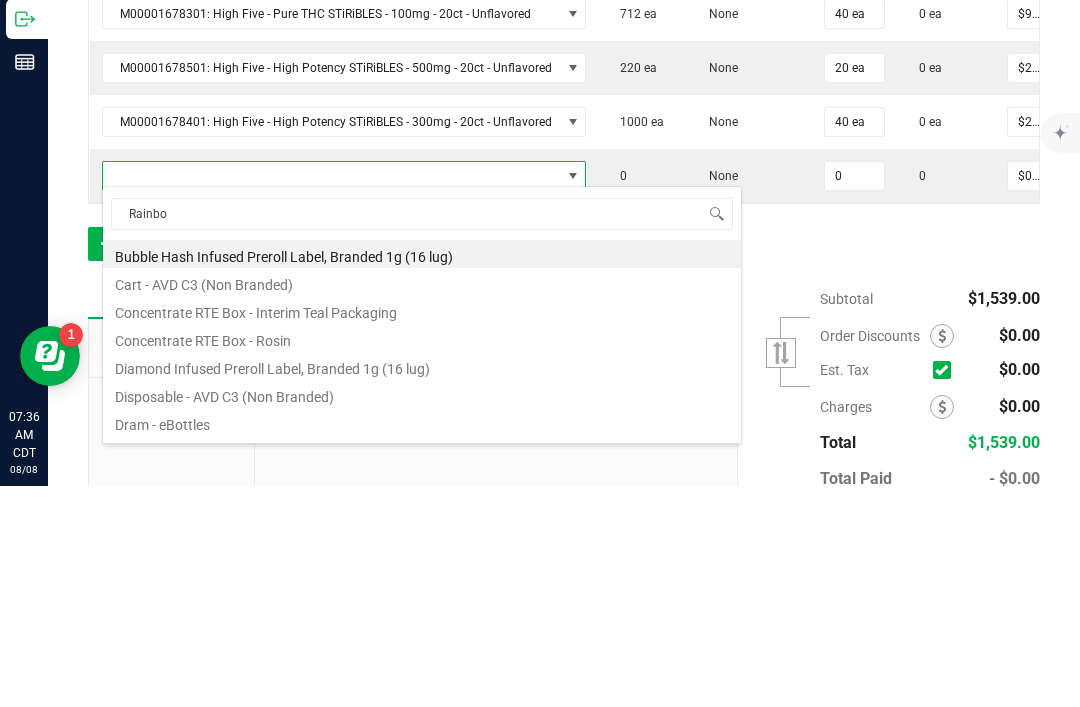 type on "Rainbow" 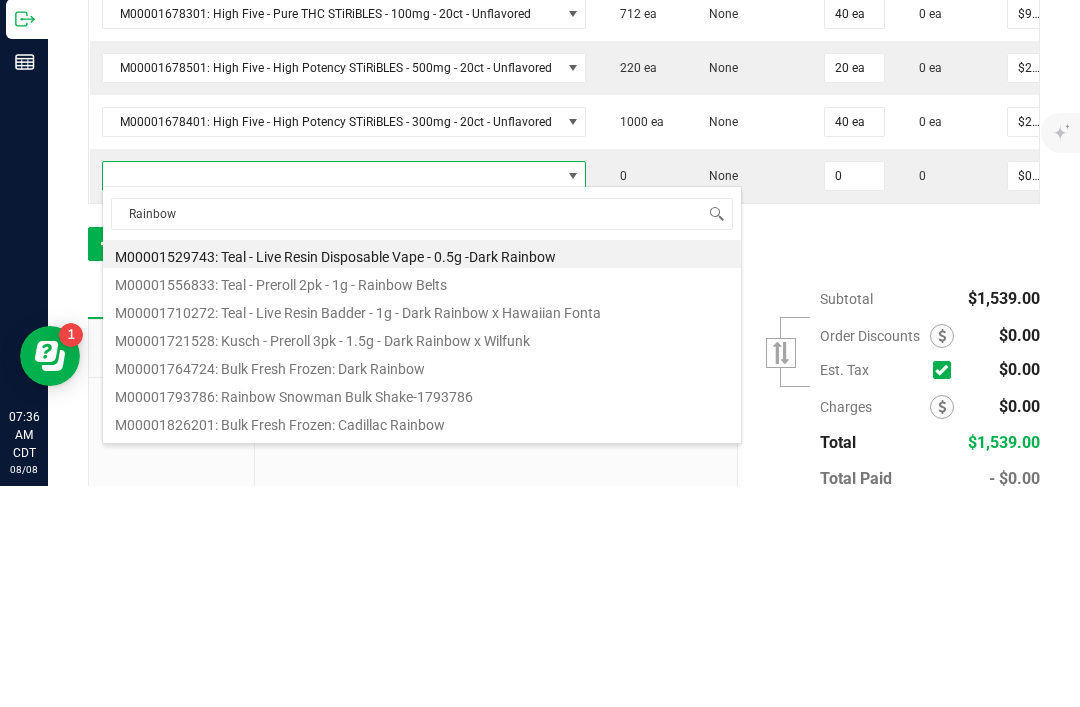 click on "M00001556833: Teal - Preroll 2pk - 1g - Rainbow Belts" at bounding box center (422, 503) 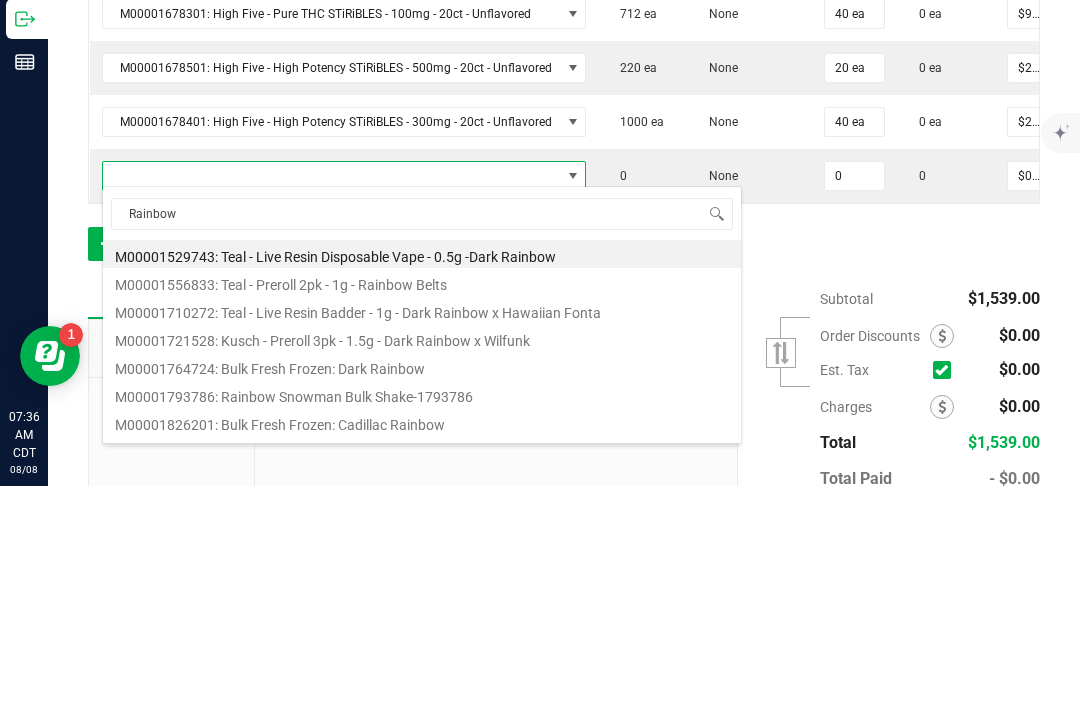 type on "0 ea" 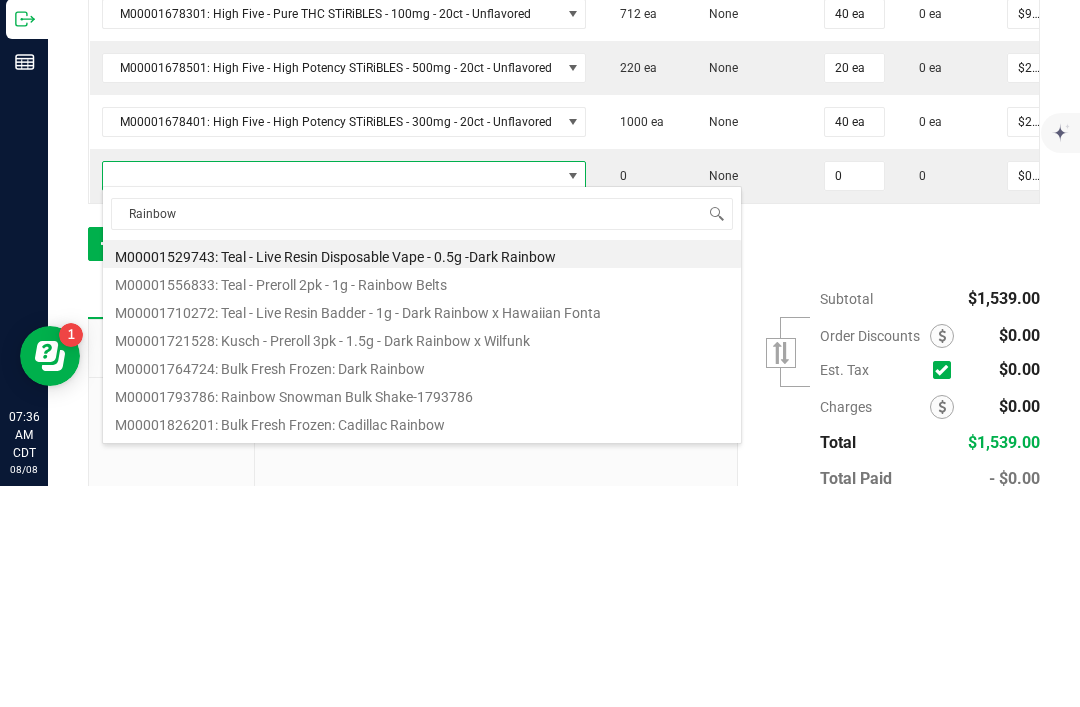 type on "$6.00000" 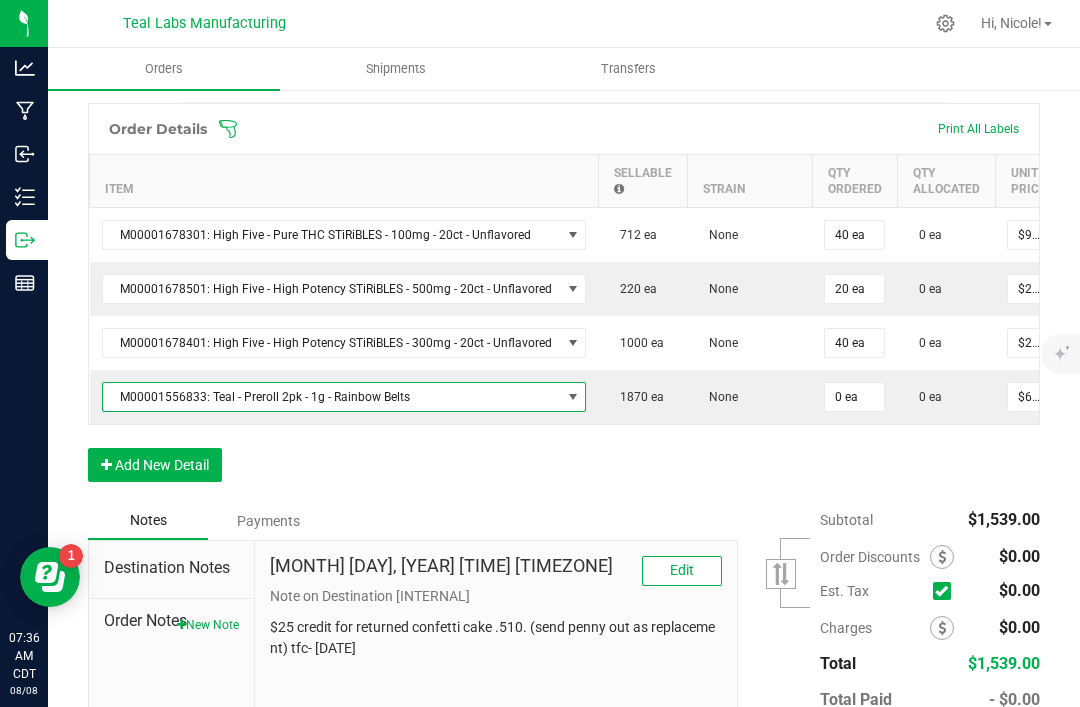 click on "0 ea" at bounding box center (854, 397) 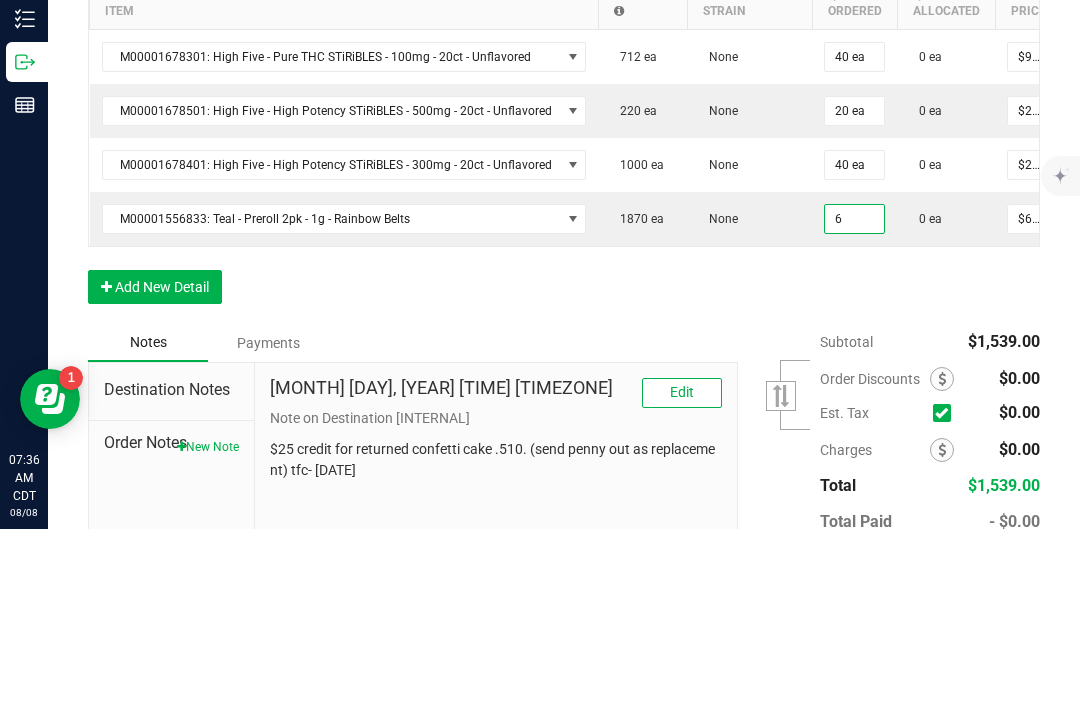 click on "Order Details Print All Labels Item  Sellable  Strain Qty Ordered Qty Allocated Unit Price Line Discount Total Actions M00001678301: High Five - Pure THC STiRiBLES - 100mg - 20ct - Unflavored  712 ea   None  40 ea  0 ea  $9.00000 $36.00 $324.00 M00001678501: High Five - High Potency STiRiBLES - 500mg - 20ct - Unflavored  220 ea   None  20 ea  0 ea  $27.50000 $55.00 $495.00 M00001678401: High Five - High Potency STiRiBLES - 300mg - 20ct - Unflavored  1000 ea   None  40 ea  0 ea  $20.00000 $80.00 $720.00 M00001556833: Teal - Preroll 2pk - 1g - Rainbow Belts  1870 ea   None  6  0 ea  $6.00000 $0.00 $0.00
Add New Detail" at bounding box center (564, 302) 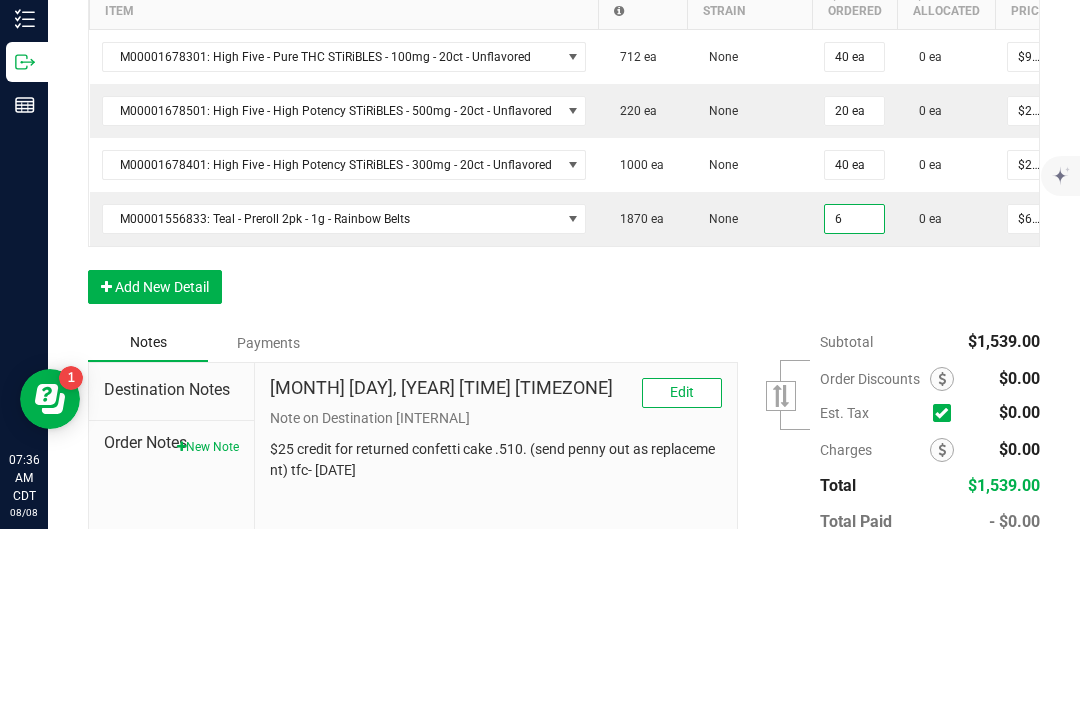 type on "6 ea" 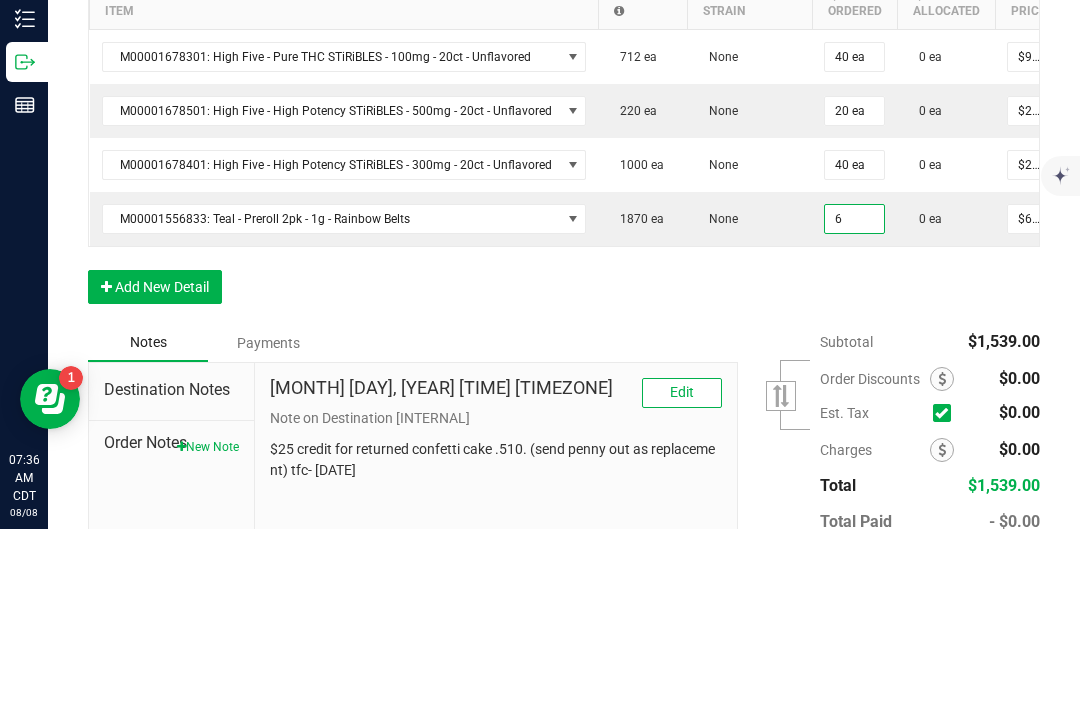 type on "$36.00" 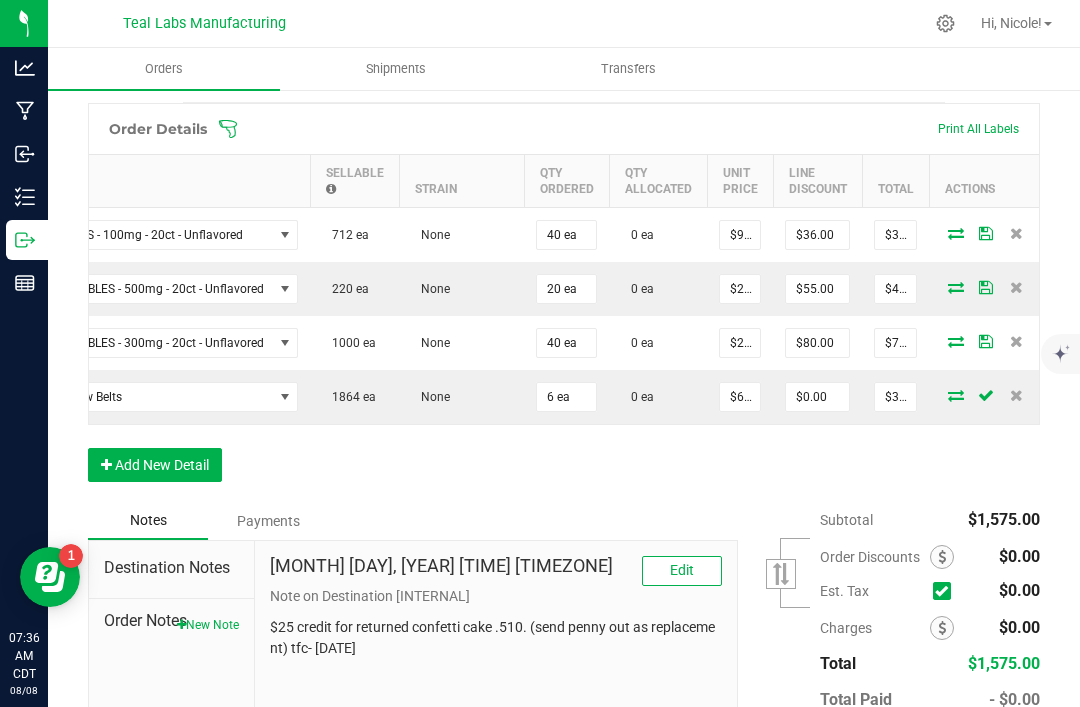 scroll, scrollTop: 0, scrollLeft: 287, axis: horizontal 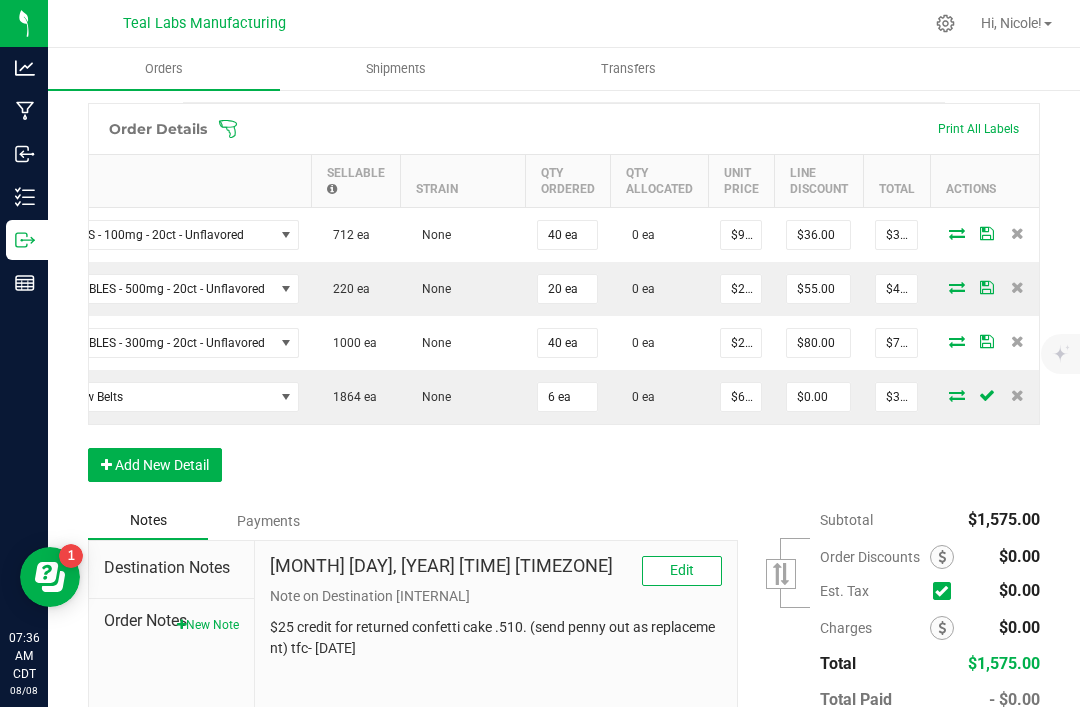 click on "$36.00" at bounding box center (896, 397) 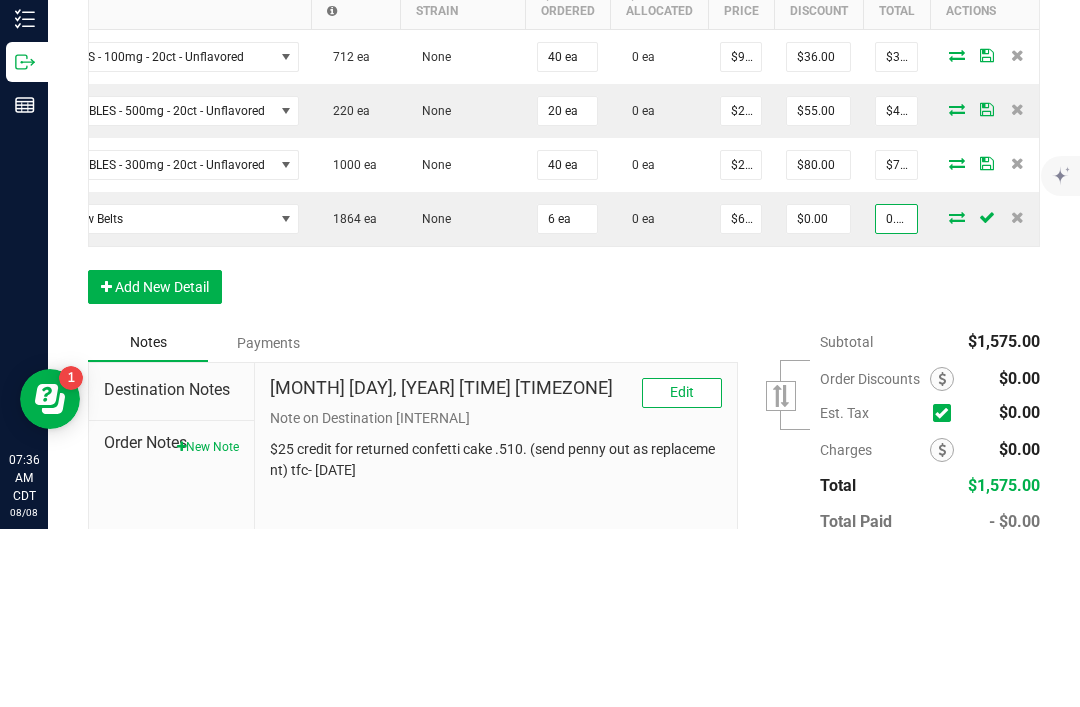 type on "0.06" 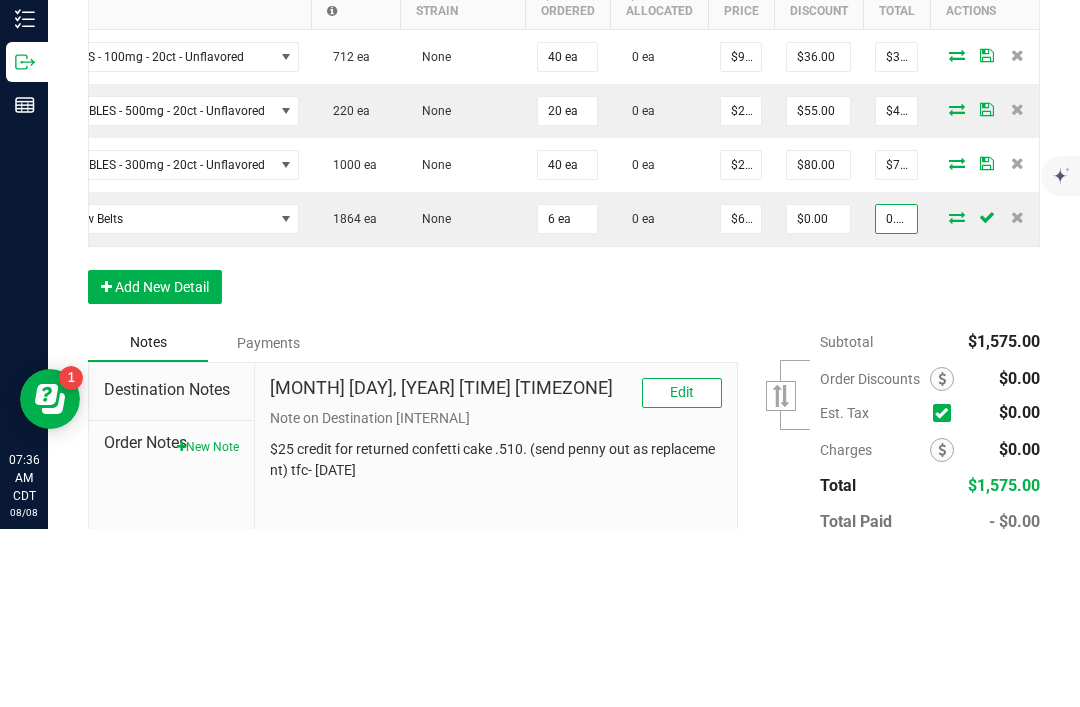 click on "Order Details Print All Labels Item  Sellable  Strain Qty Ordered Qty Allocated Unit Price Line Discount Total Actions M00001678301: High Five - Pure THC STiRiBLES - 100mg - 20ct - Unflavored  712 ea   None  40 ea  0 ea  $9.00000 $36.00 $324.00 M00001678501: High Five - High Potency STiRiBLES - 500mg - 20ct - Unflavored  220 ea   None  20 ea  0 ea  $27.50000 $55.00 $495.00 M00001678401: High Five - High Potency STiRiBLES - 300mg - 20ct - Unflavored  1000 ea   None  40 ea  0 ea  $20.00000 $80.00 $720.00 M00001556833: Teal - Preroll 2pk - 1g - Rainbow Belts  1864 ea   None  6 ea  0 ea  $6.00000 $0.00 0.06
Add New Detail" at bounding box center [564, 302] 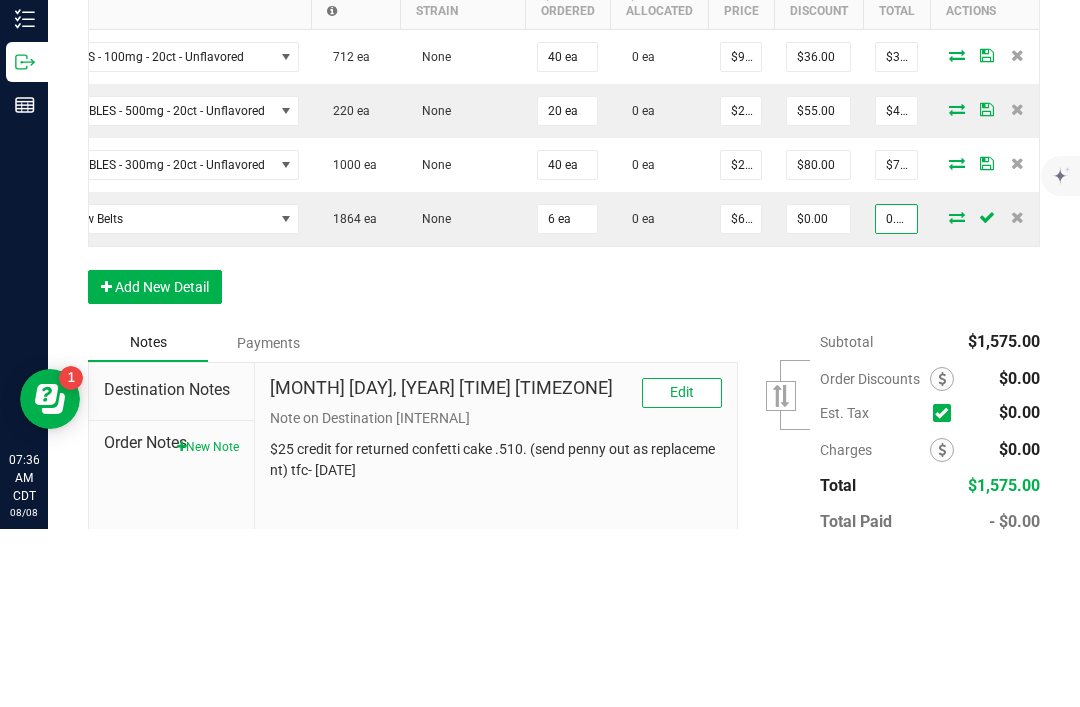 type on "$0.01000" 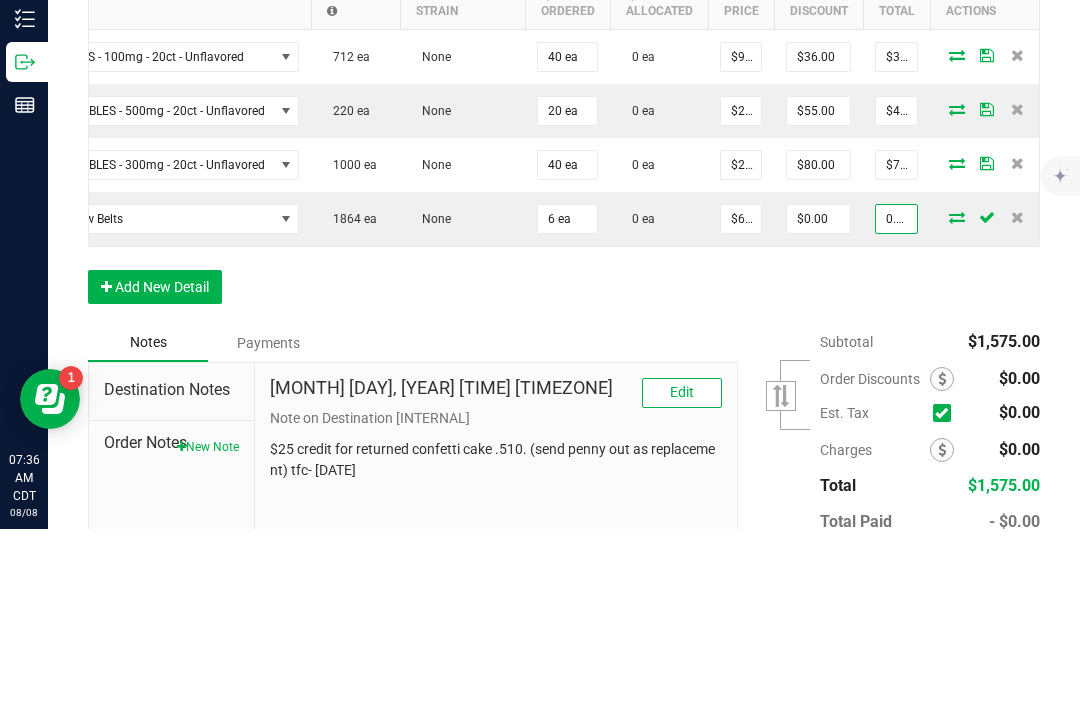 type on "$0.06" 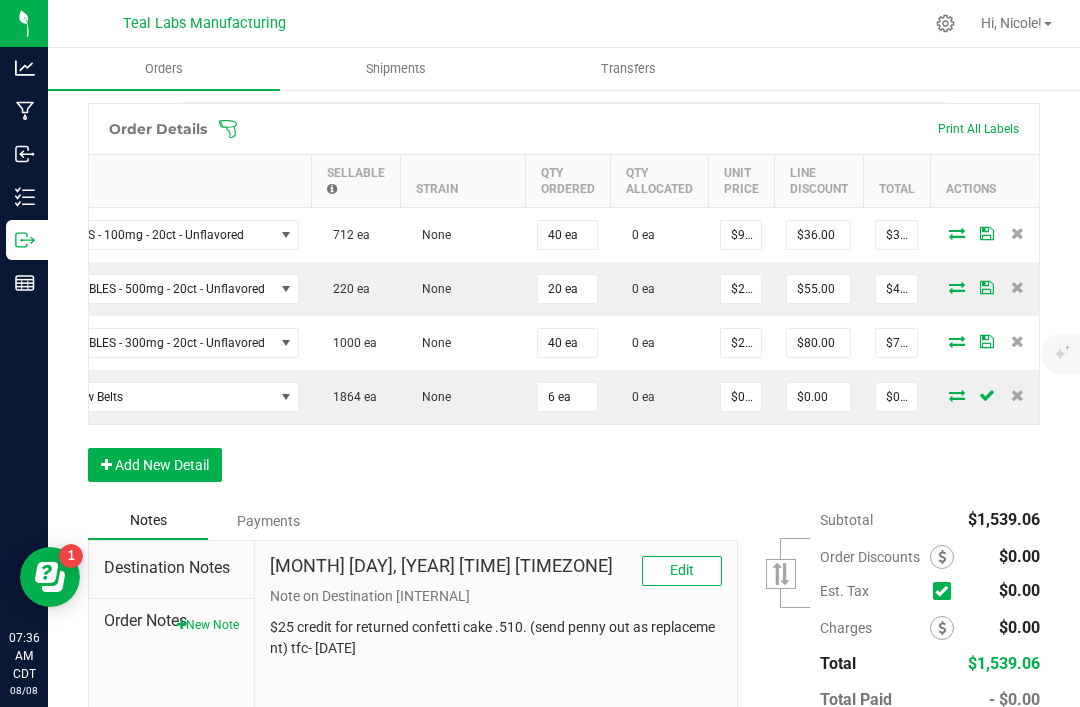 click on "6 ea" at bounding box center (567, 397) 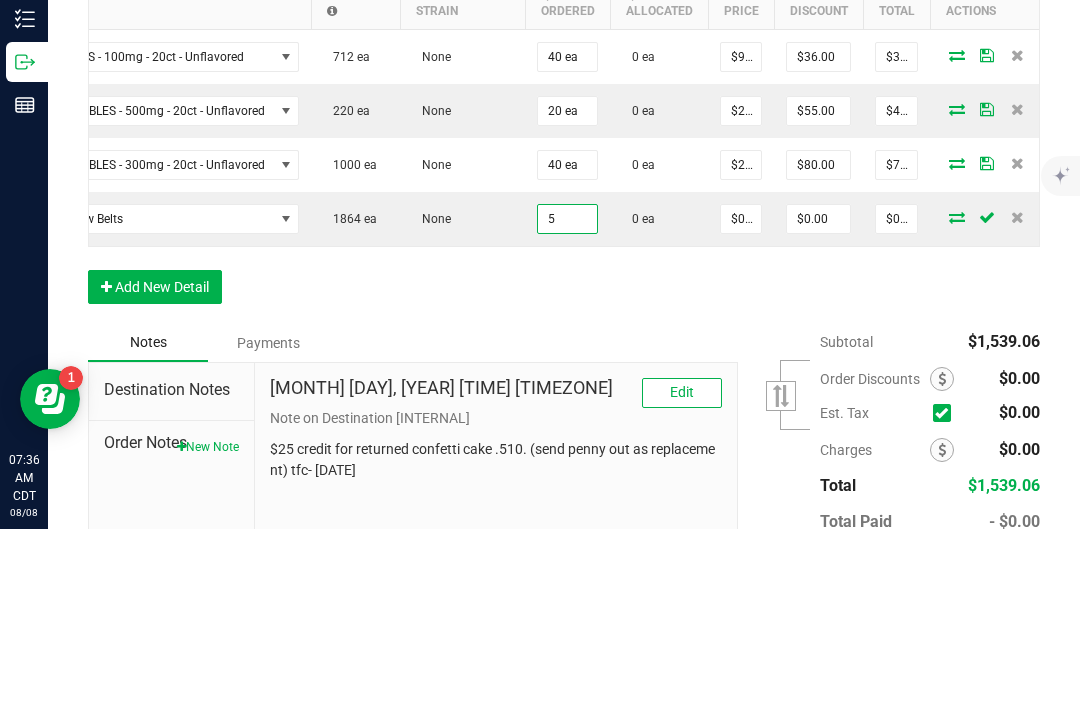 click on "$0.06" at bounding box center [896, 397] 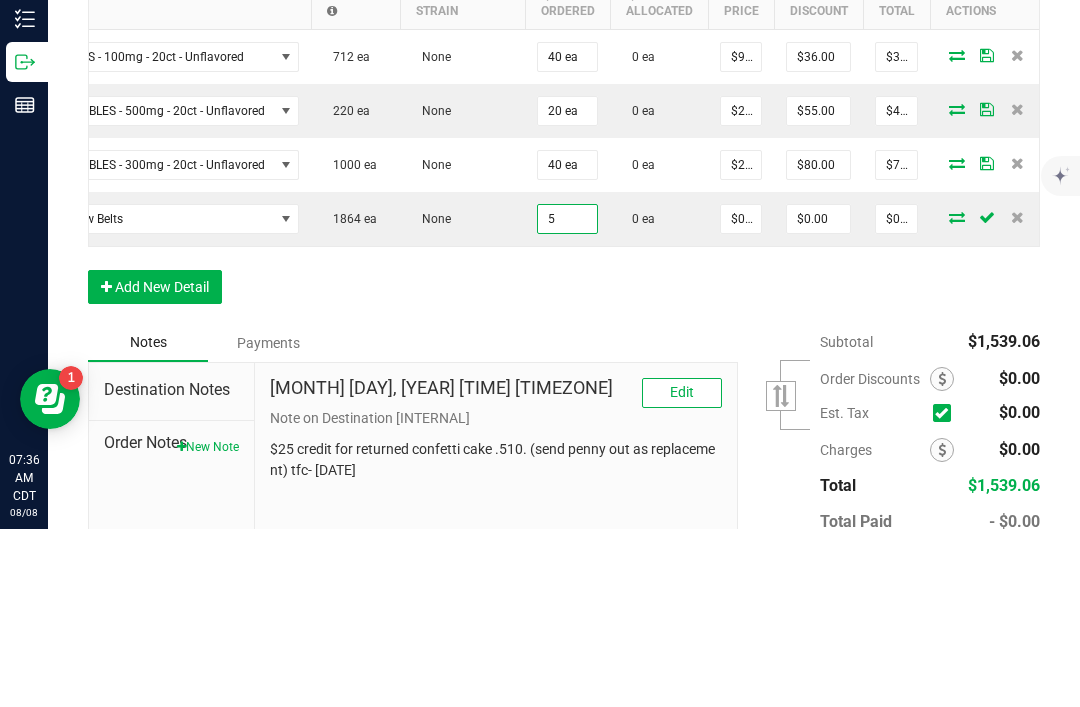 type on "5 ea" 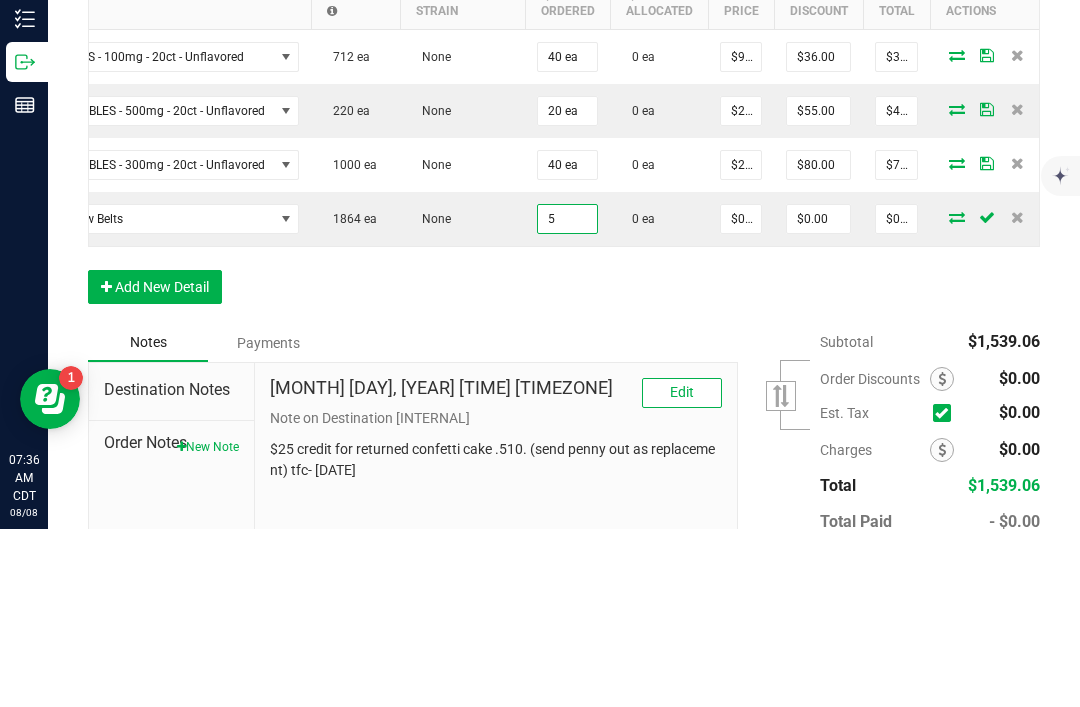 type on "0.05" 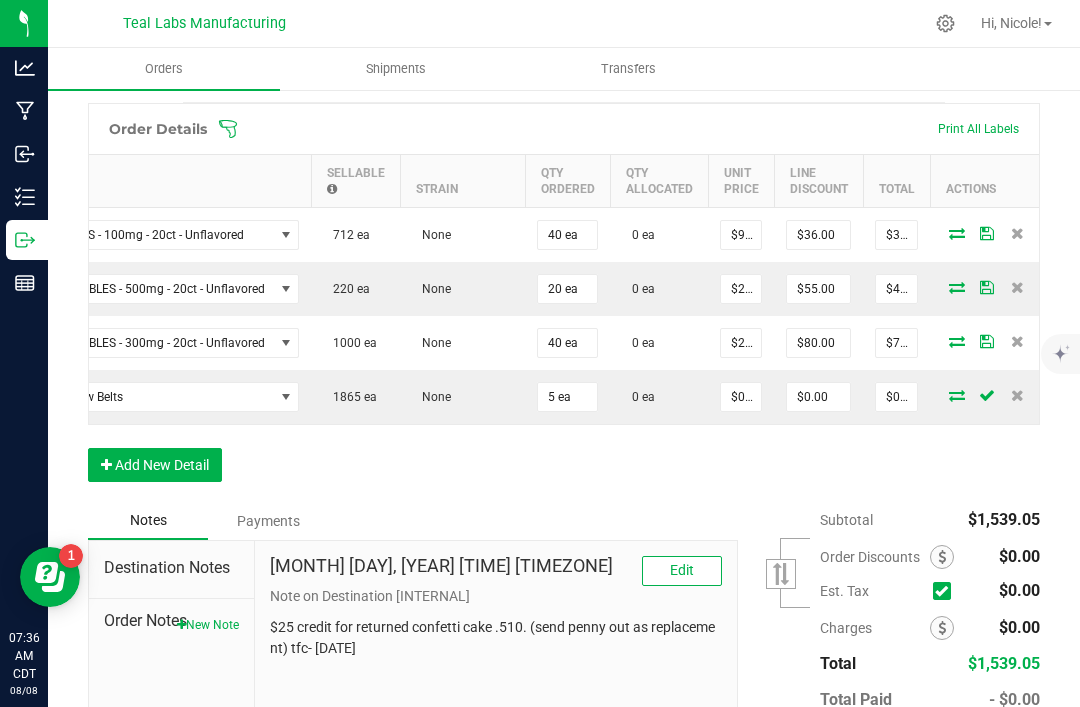 click on "$0.05" at bounding box center (896, 397) 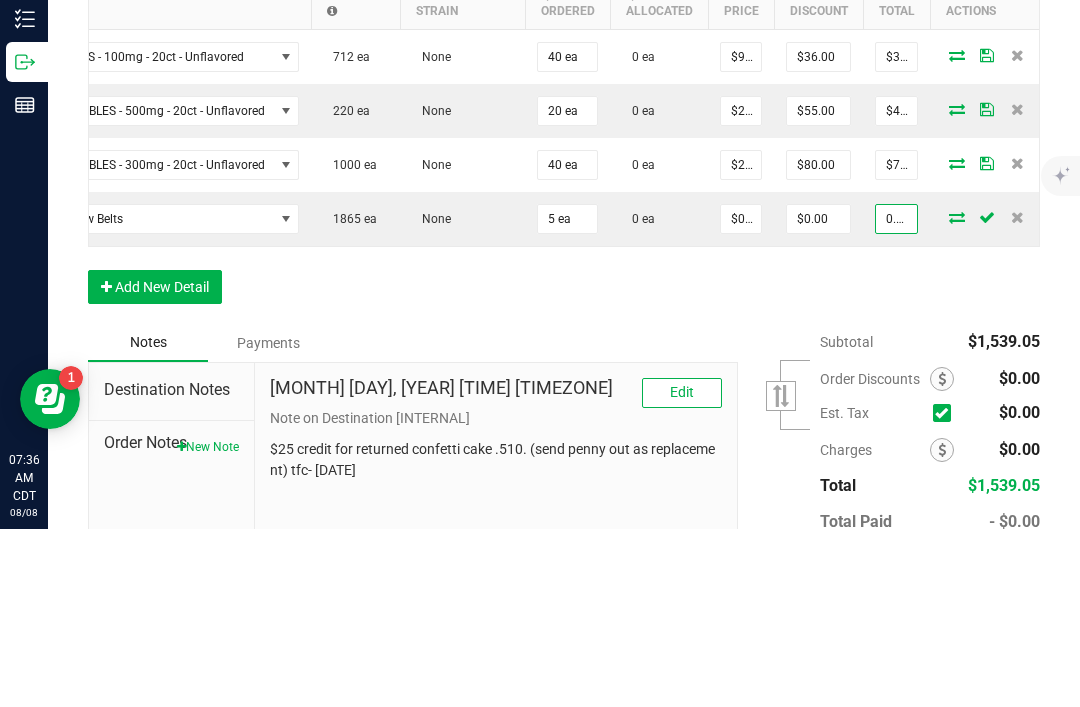 click on "Order Details Print All Labels Item  Sellable  Strain Qty Ordered Qty Allocated Unit Price Line Discount Total Actions M00001678301: High Five - Pure THC STiRiBLES - 100mg - 20ct - Unflavored  712 ea   None  40 ea  0 ea  $9.00000 $36.00 $324.00 M00001678501: High Five - High Potency STiRiBLES - 500mg - 20ct - Unflavored  220 ea   None  20 ea  0 ea  $27.50000 $55.00 $495.00 M00001678401: High Five - High Potency STiRiBLES - 300mg - 20ct - Unflavored  1000 ea   None  40 ea  0 ea  $20.00000 $80.00 $720.00 M00001556833: Teal - Preroll 2pk - 1g - Rainbow Belts  1865 ea   None  5 ea  0 ea  $0.01000 $0.00 0.05
Add New Detail" at bounding box center (564, 302) 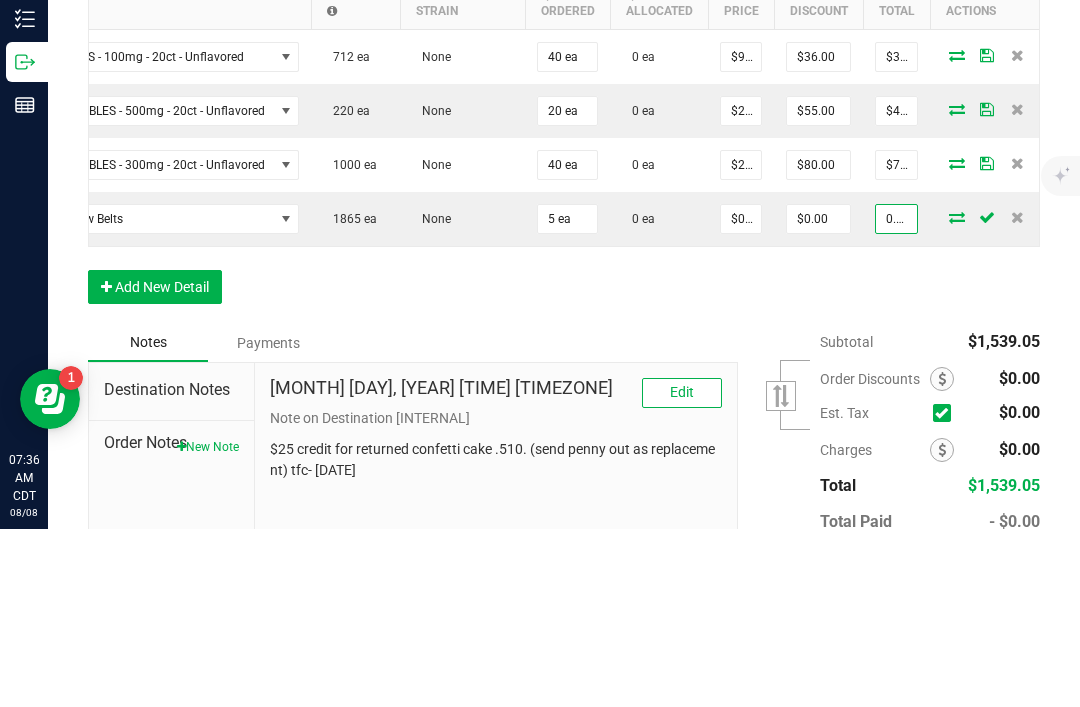 type on "$0.05" 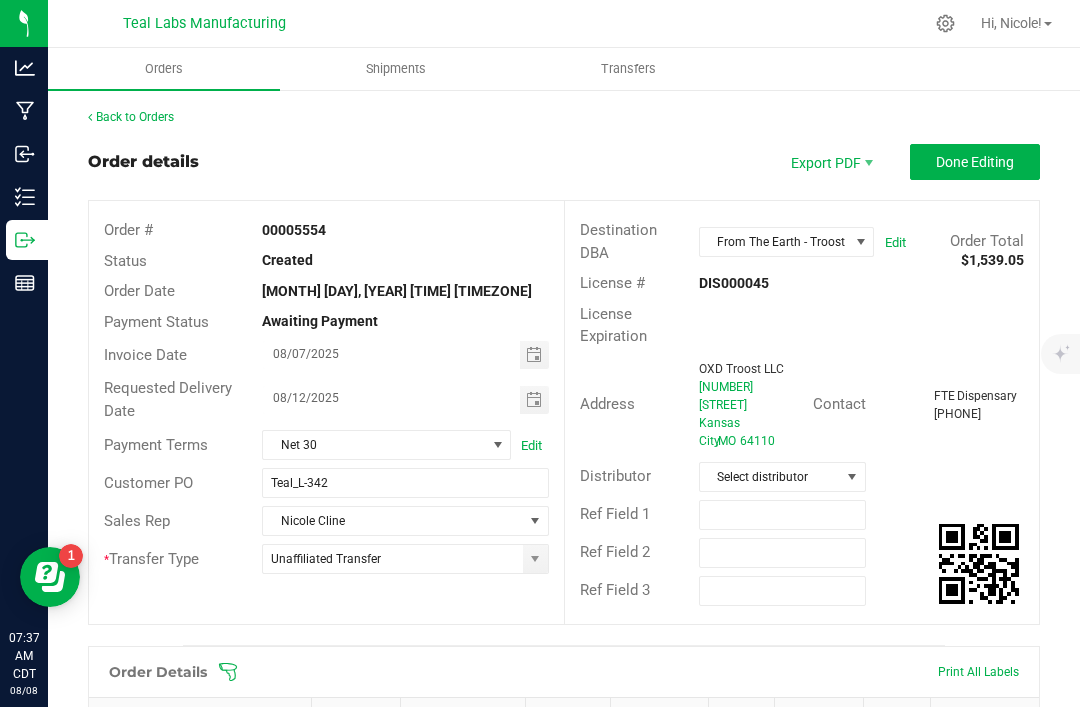 scroll, scrollTop: 0, scrollLeft: 0, axis: both 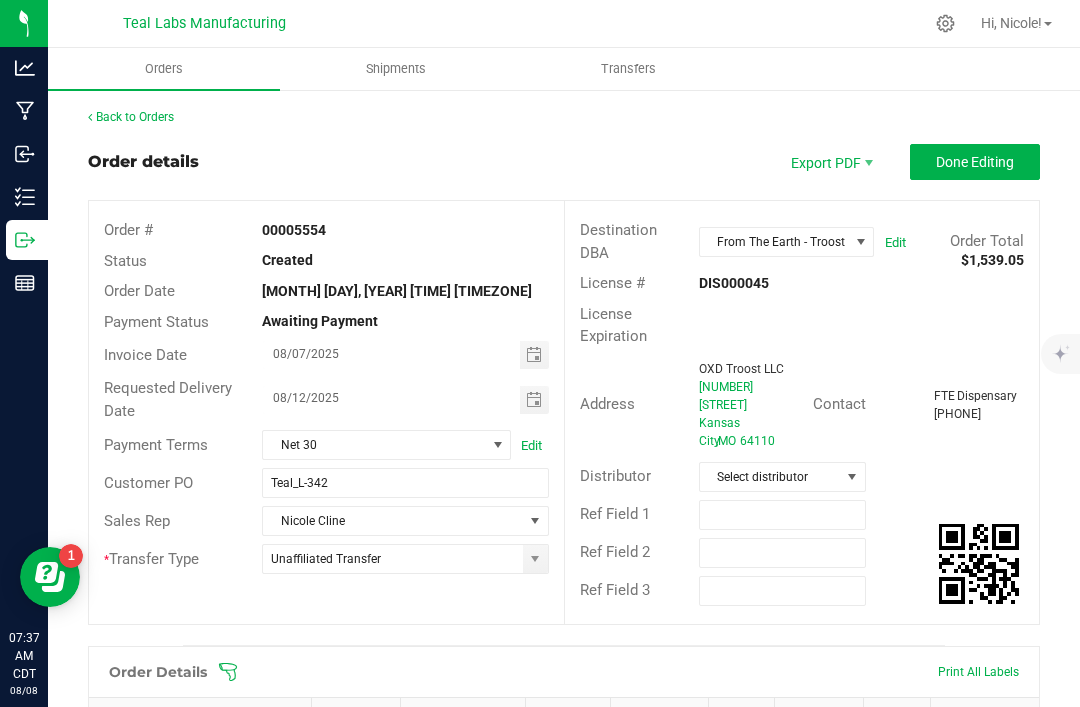 click on "Done Editing" at bounding box center [975, 162] 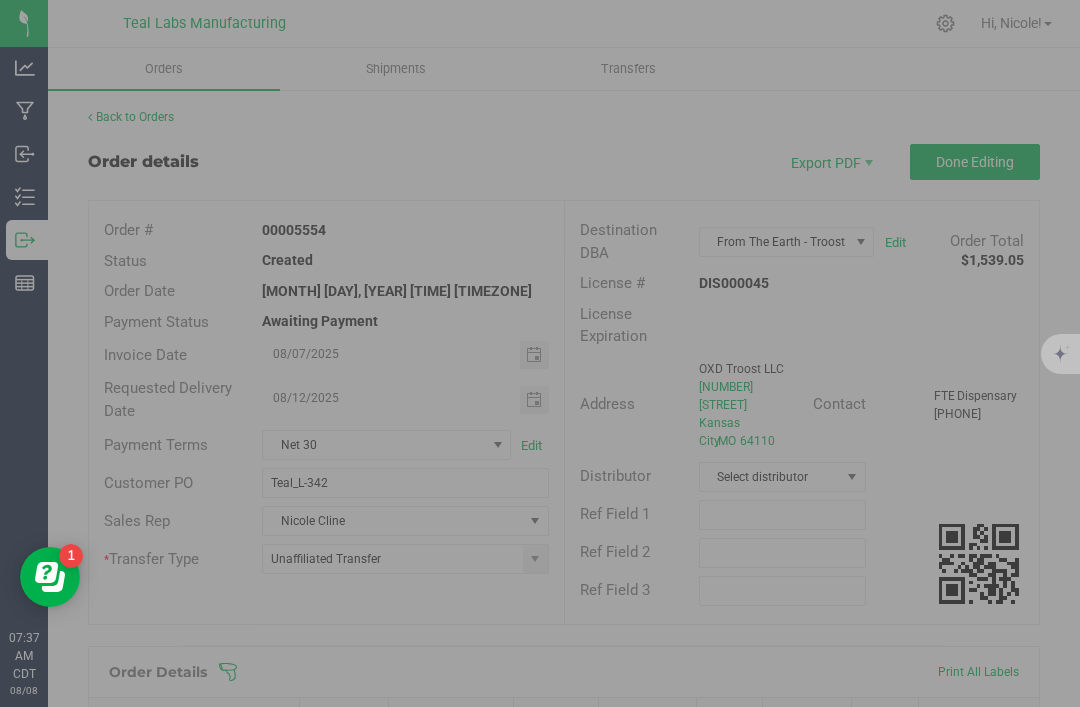 scroll, scrollTop: 0, scrollLeft: 35, axis: horizontal 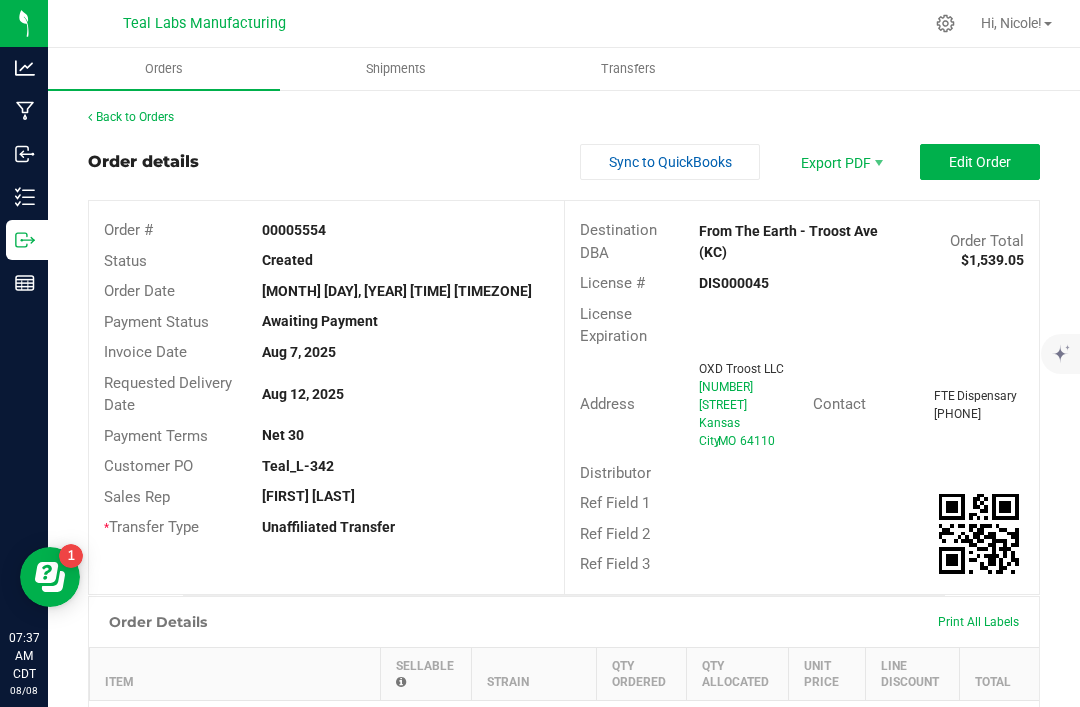 click on "Sync to QuickBooks" at bounding box center (670, 162) 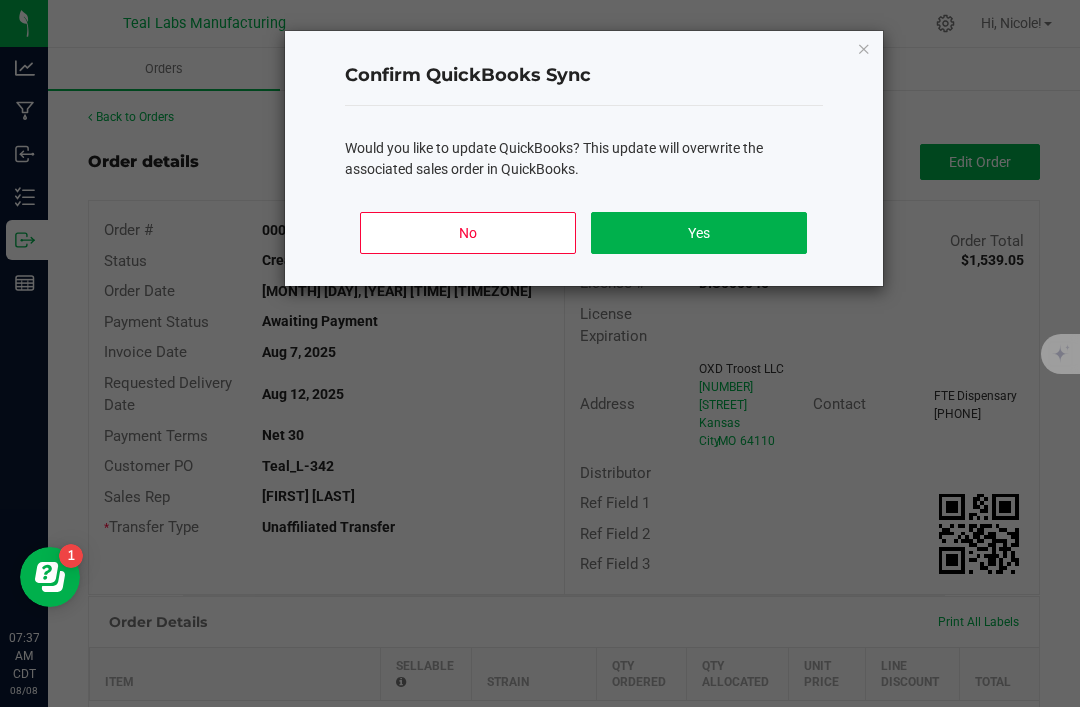 click on "Yes" 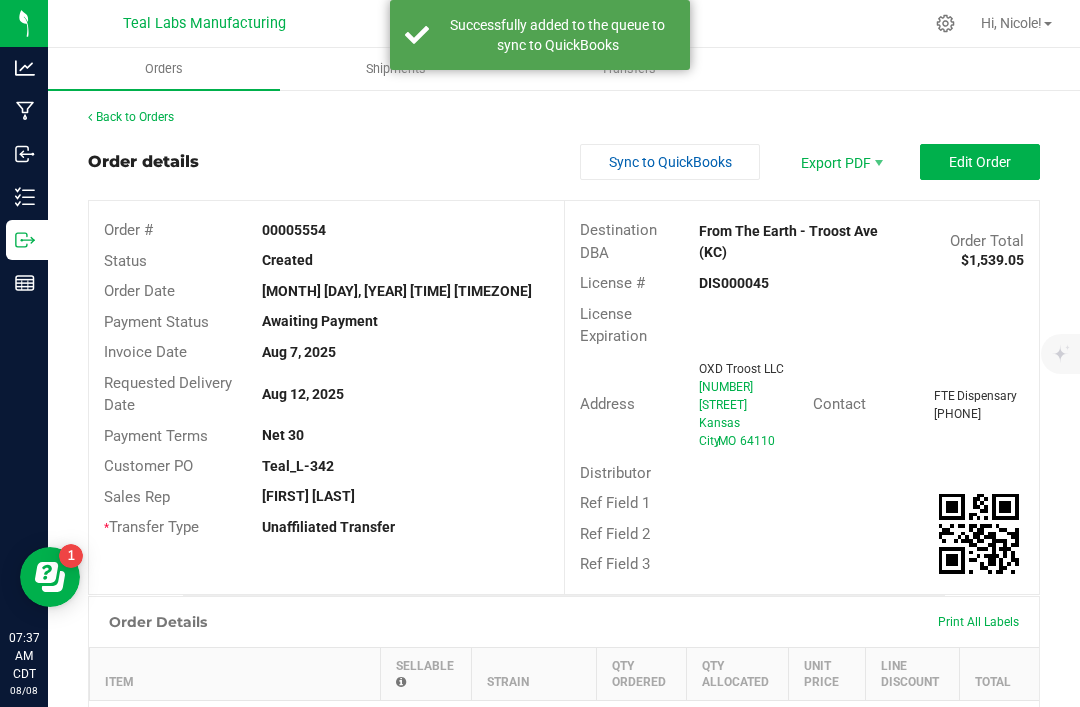 click on "Back to Orders" at bounding box center (131, 117) 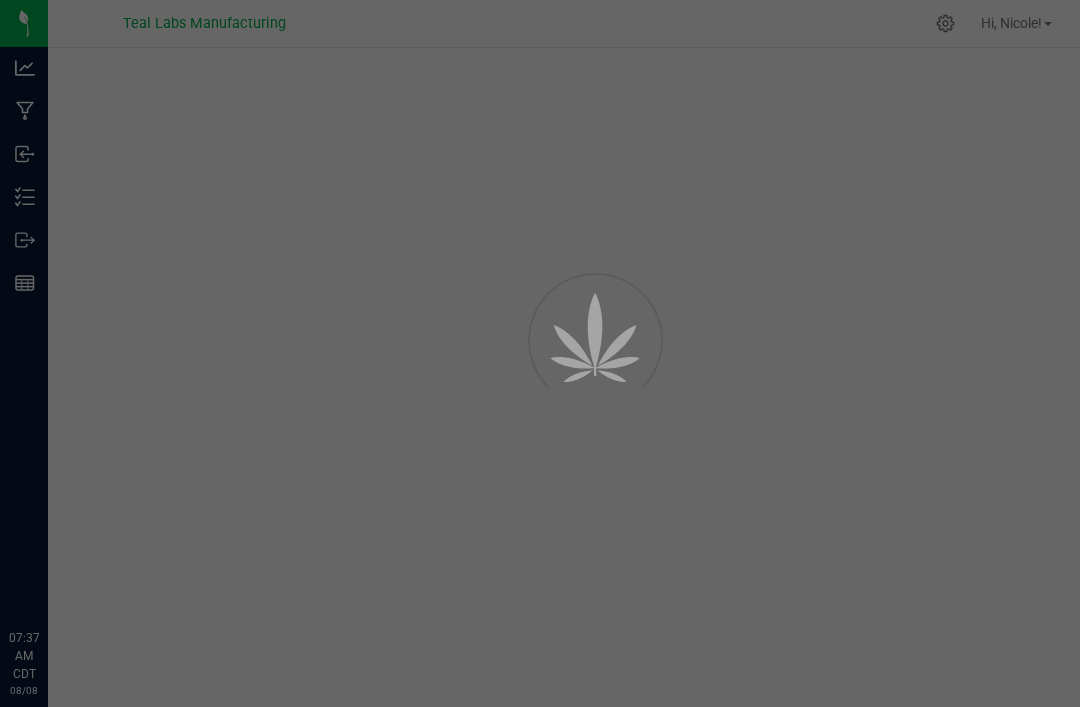 scroll, scrollTop: 0, scrollLeft: 0, axis: both 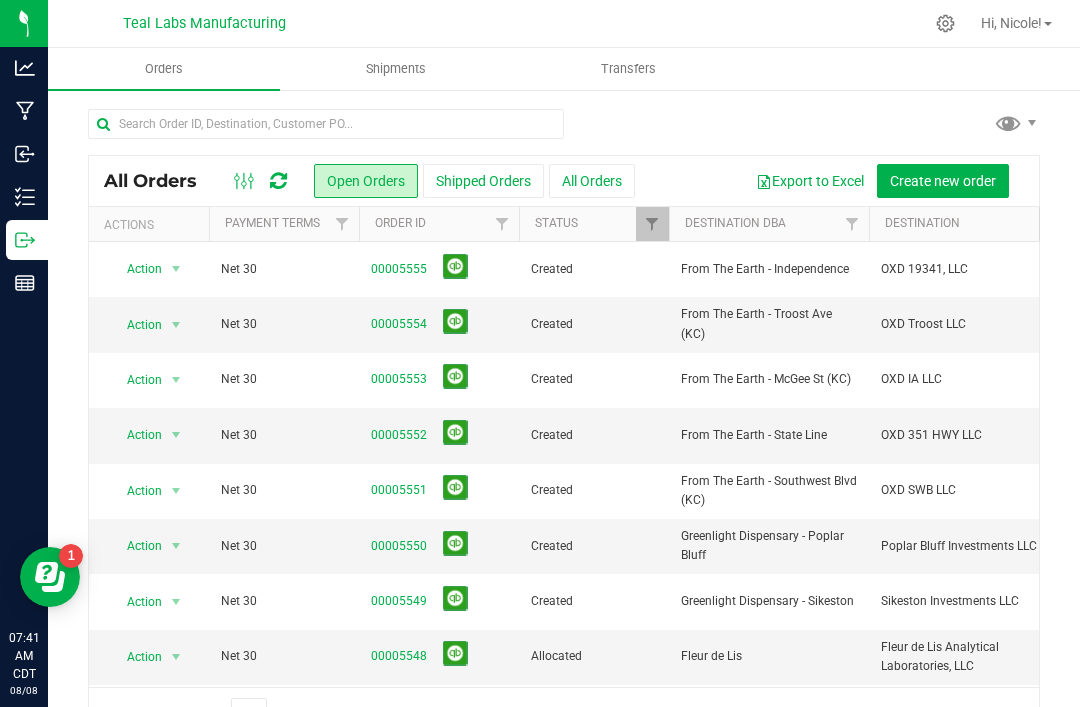 click on "00005555" at bounding box center [399, 269] 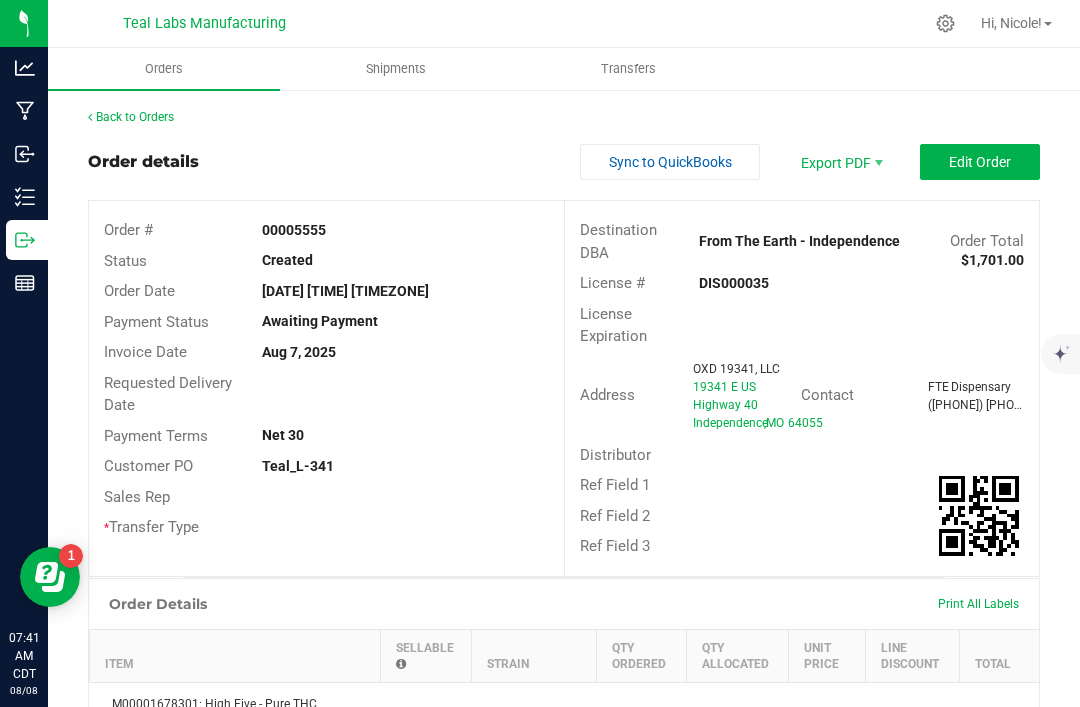 click on "Edit Order" at bounding box center [980, 162] 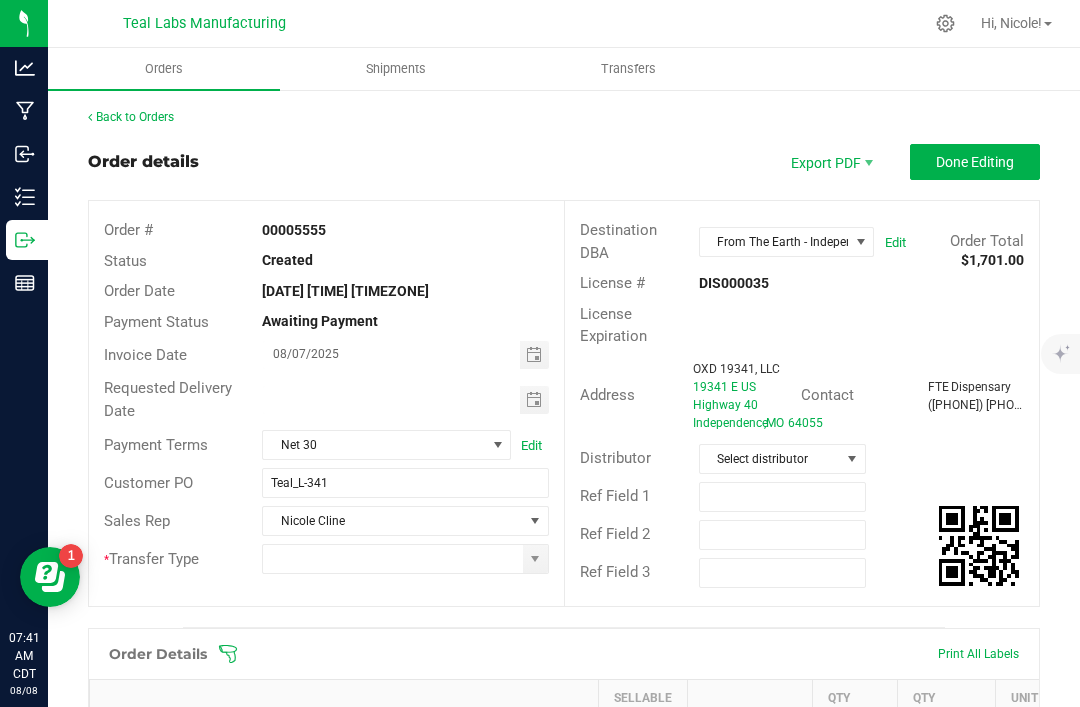 click at bounding box center [534, 400] 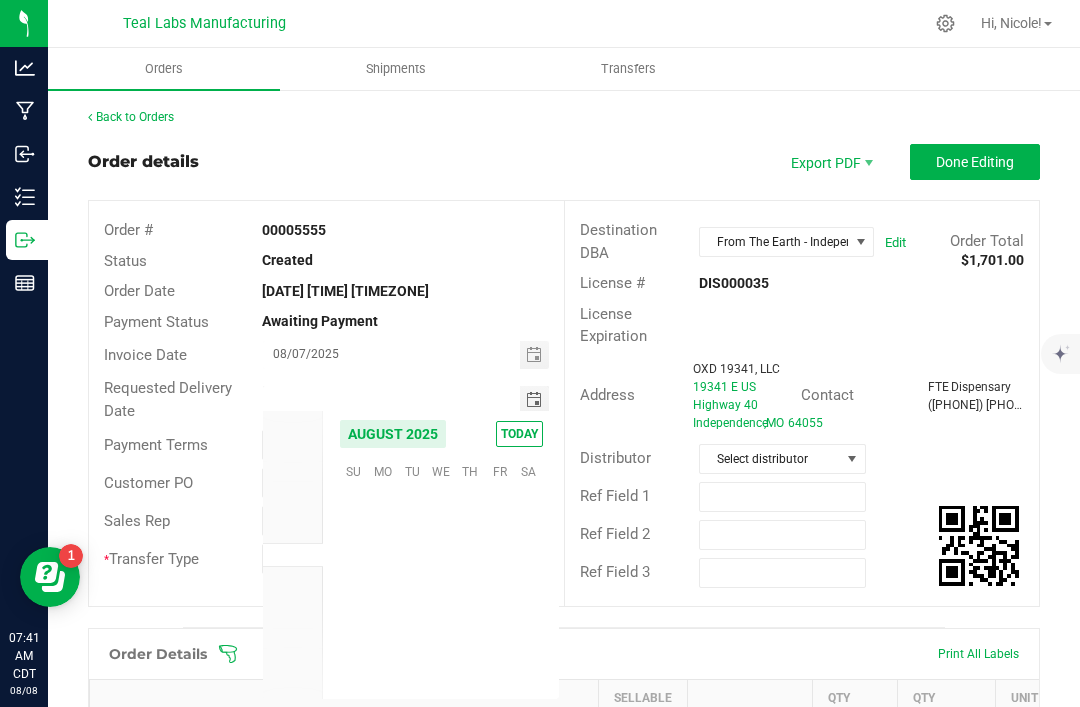 scroll, scrollTop: 36168, scrollLeft: 0, axis: vertical 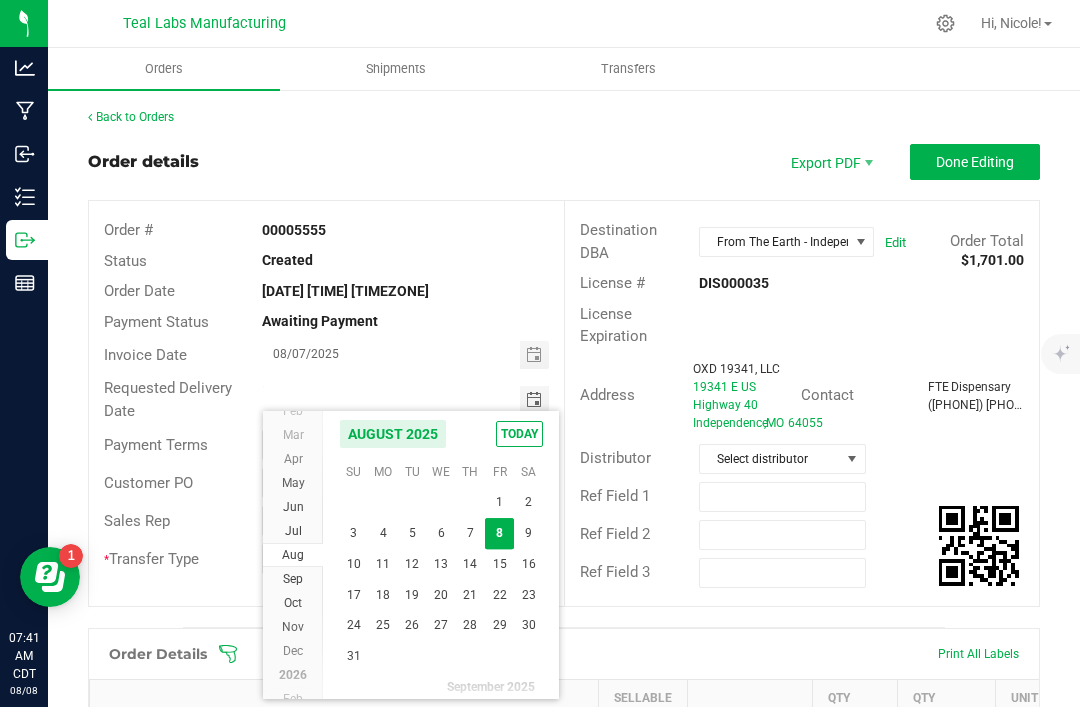 click on "12" at bounding box center (412, 564) 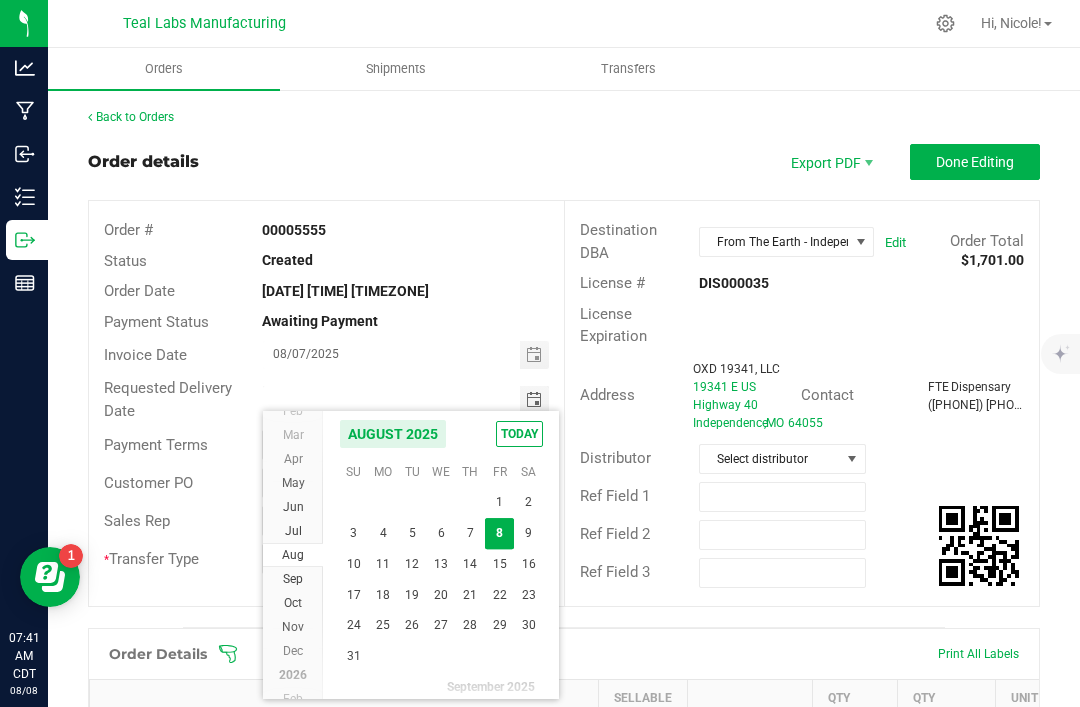 type on "08/12/2025" 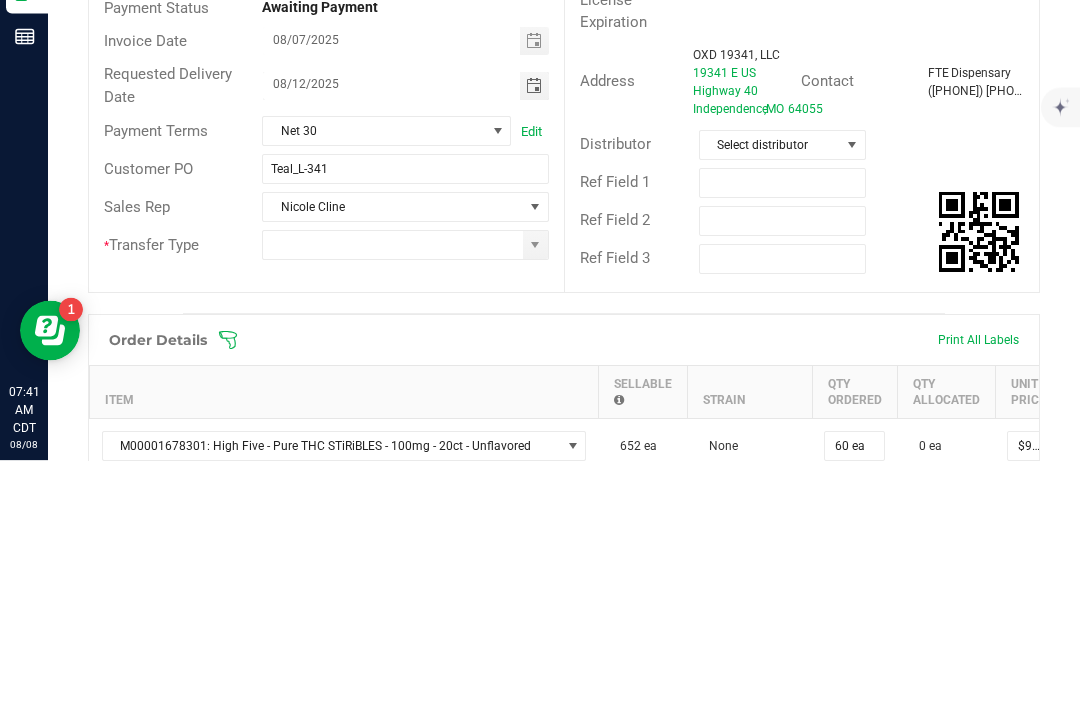 scroll, scrollTop: 85, scrollLeft: 0, axis: vertical 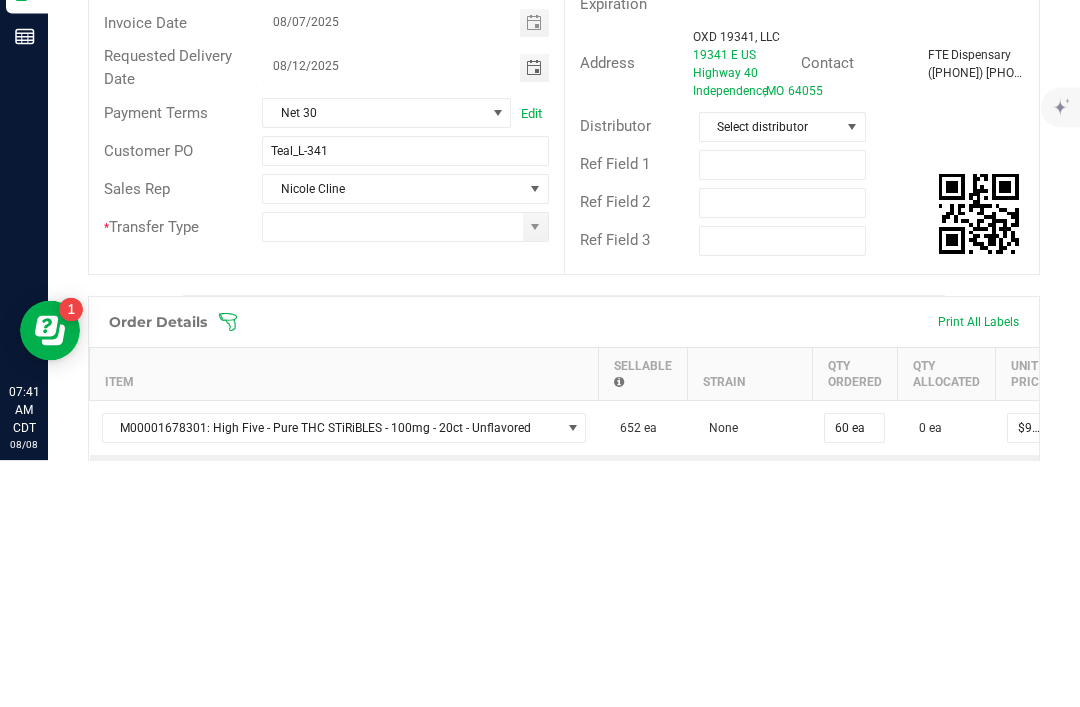click at bounding box center [535, 474] 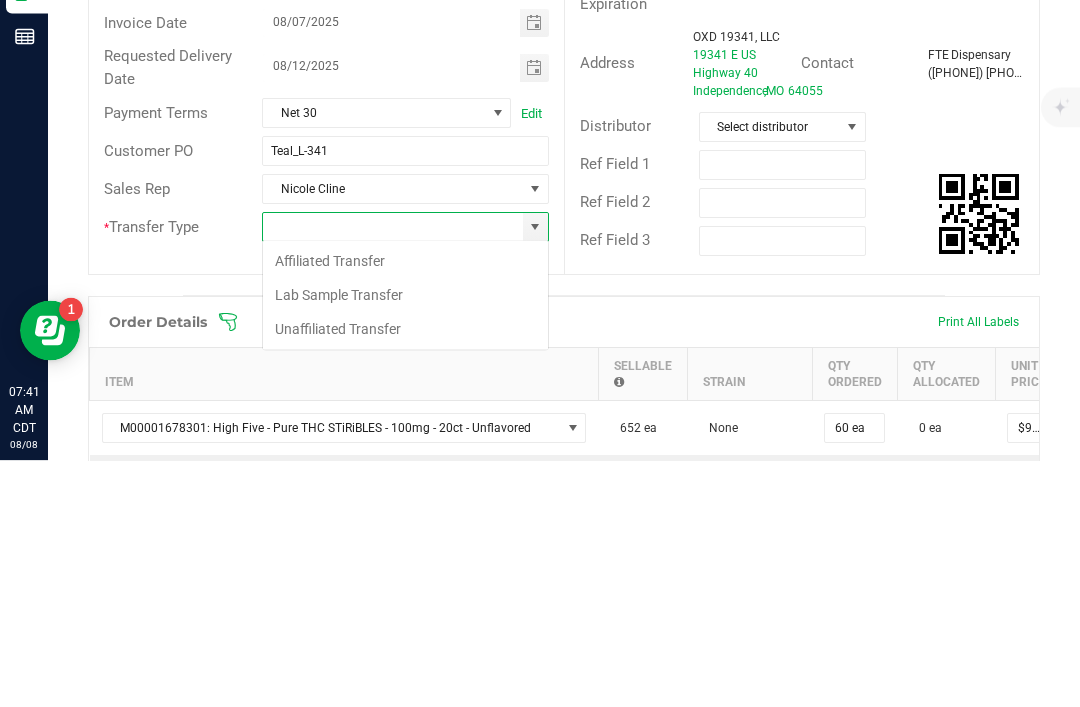 scroll, scrollTop: 99970, scrollLeft: 99713, axis: both 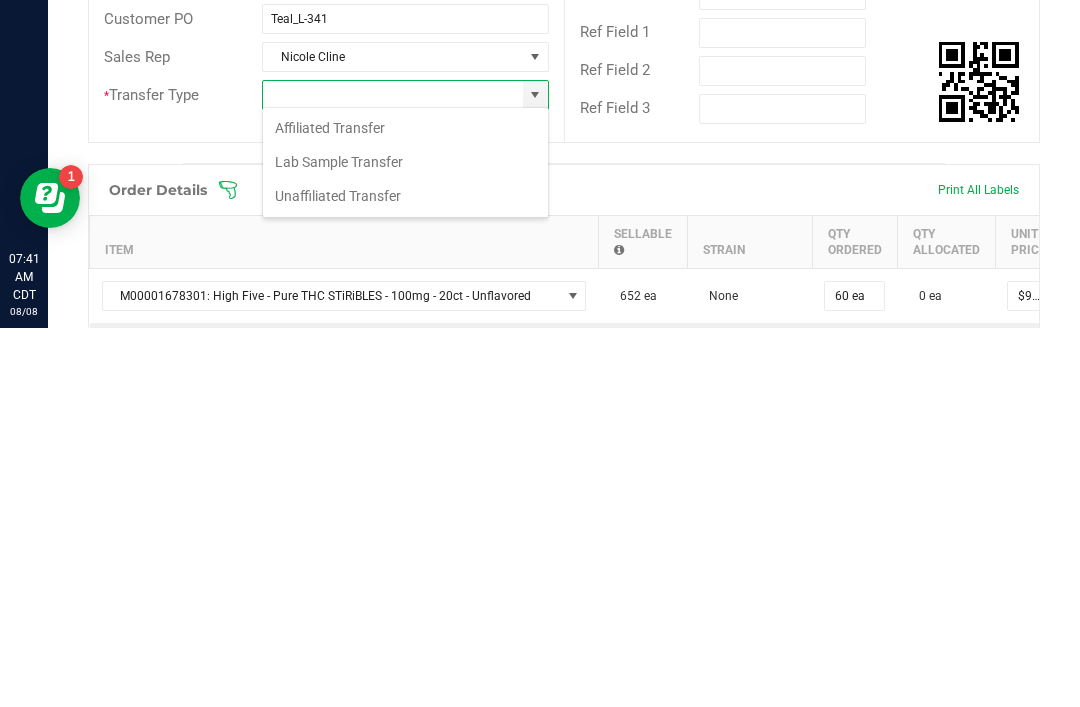 click on "Unaffiliated Transfer" at bounding box center (405, 575) 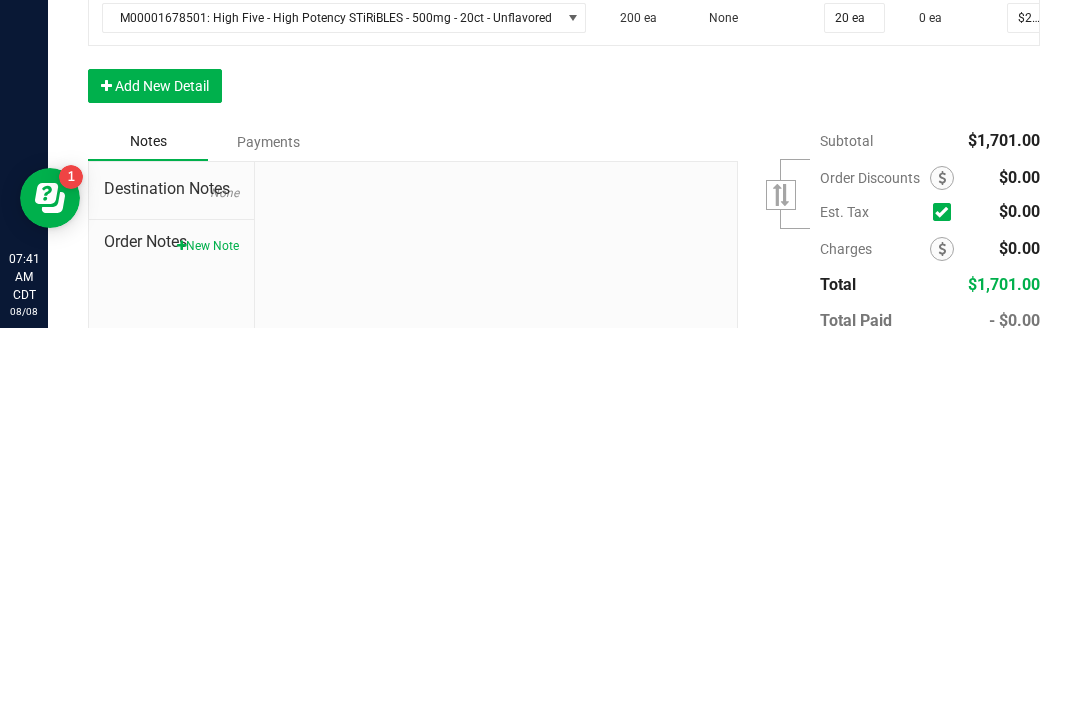 scroll, scrollTop: 470, scrollLeft: 0, axis: vertical 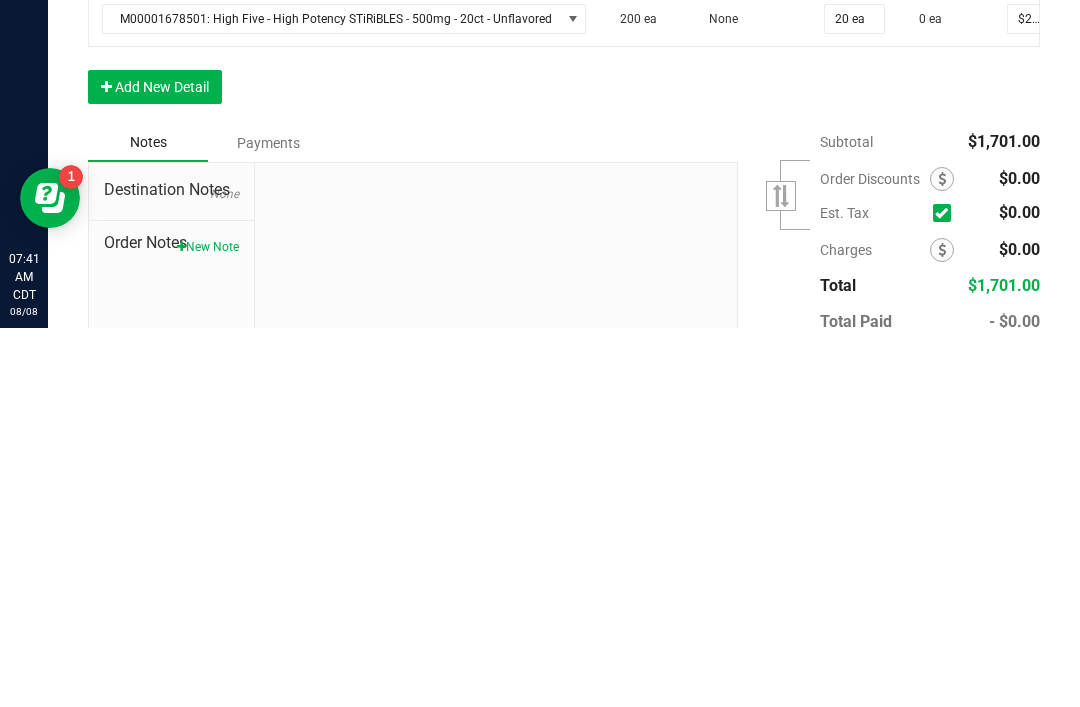 click on "Add New Detail" at bounding box center (155, 466) 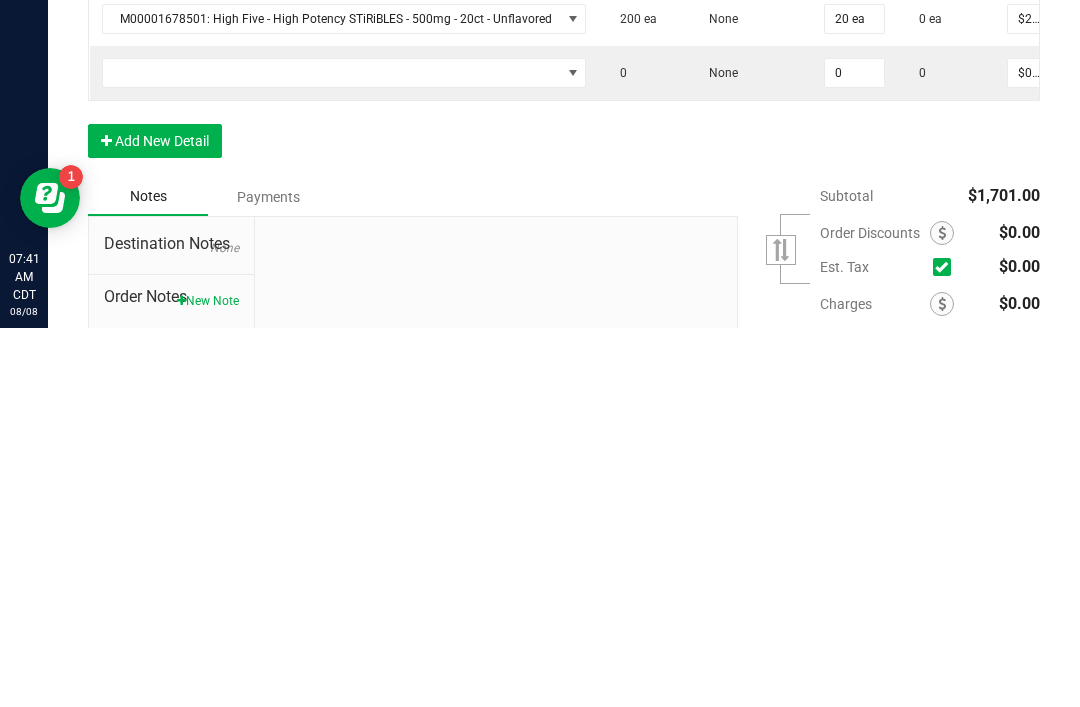 scroll, scrollTop: 64, scrollLeft: 0, axis: vertical 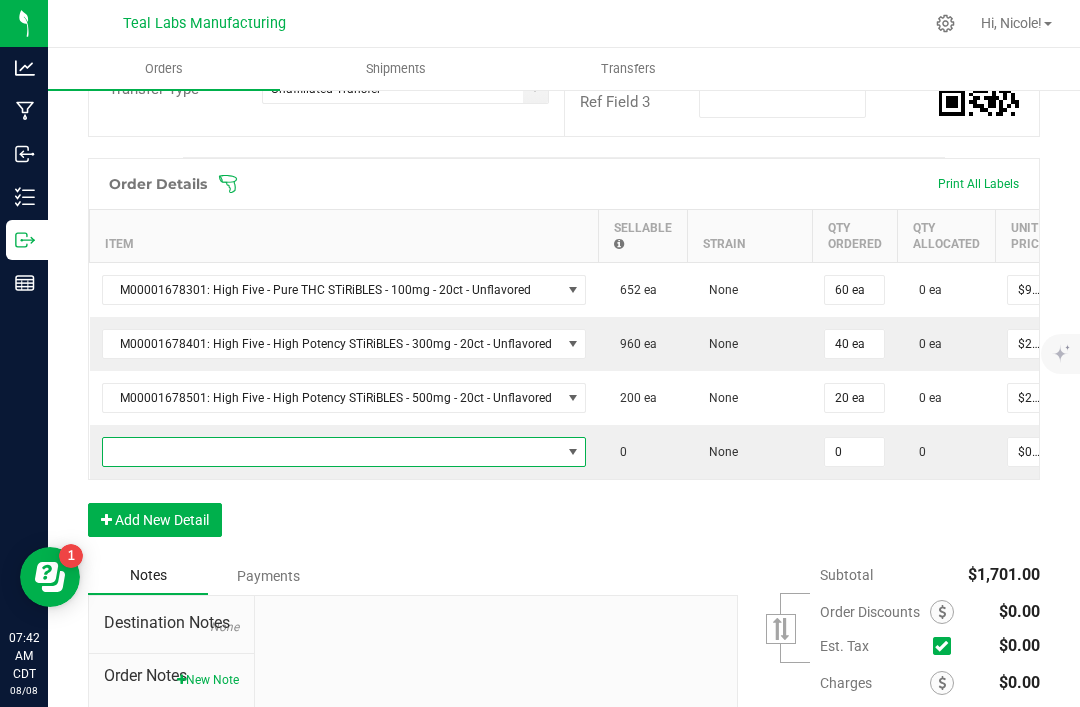 click at bounding box center [332, 452] 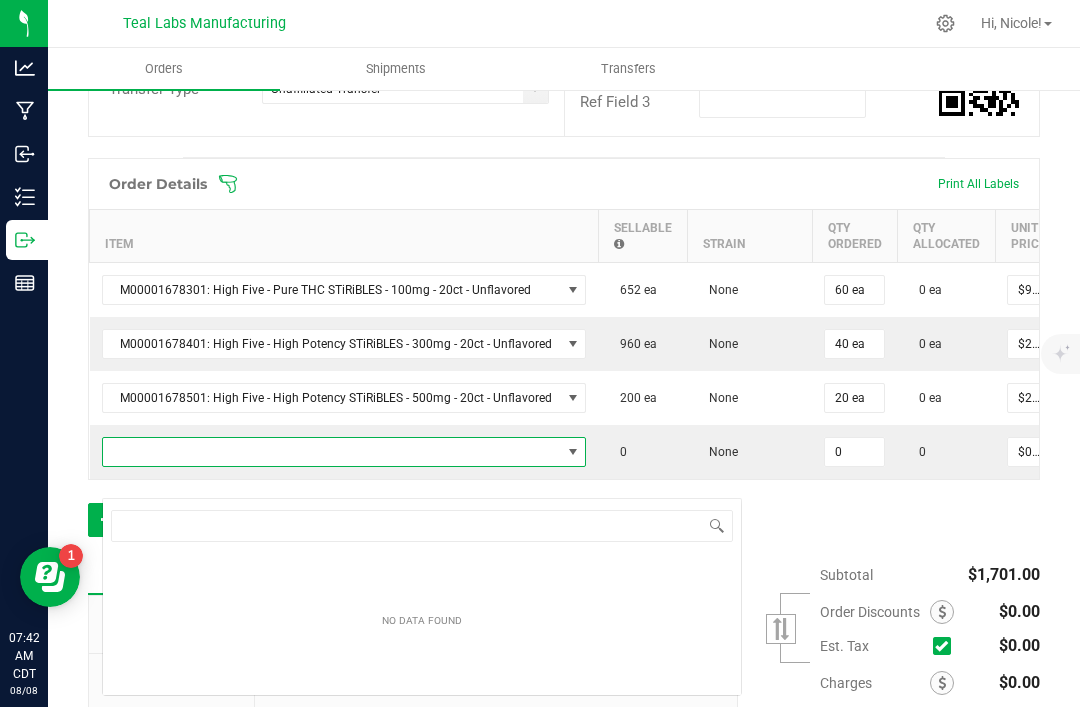 scroll, scrollTop: 99970, scrollLeft: 99522, axis: both 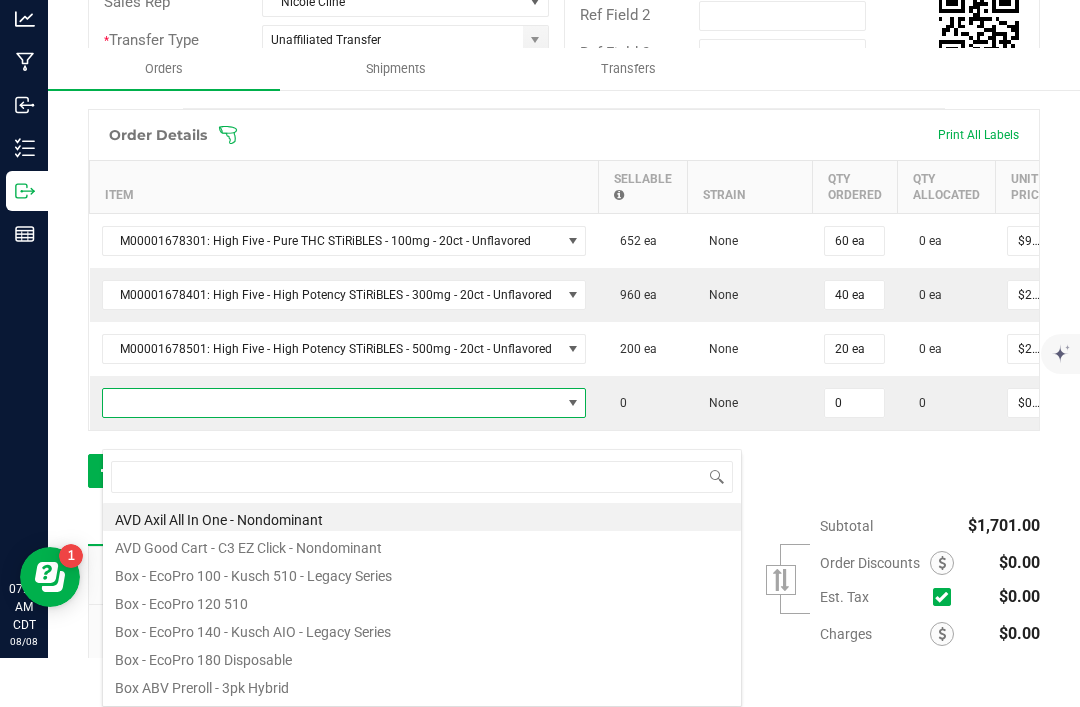 click at bounding box center [422, 476] 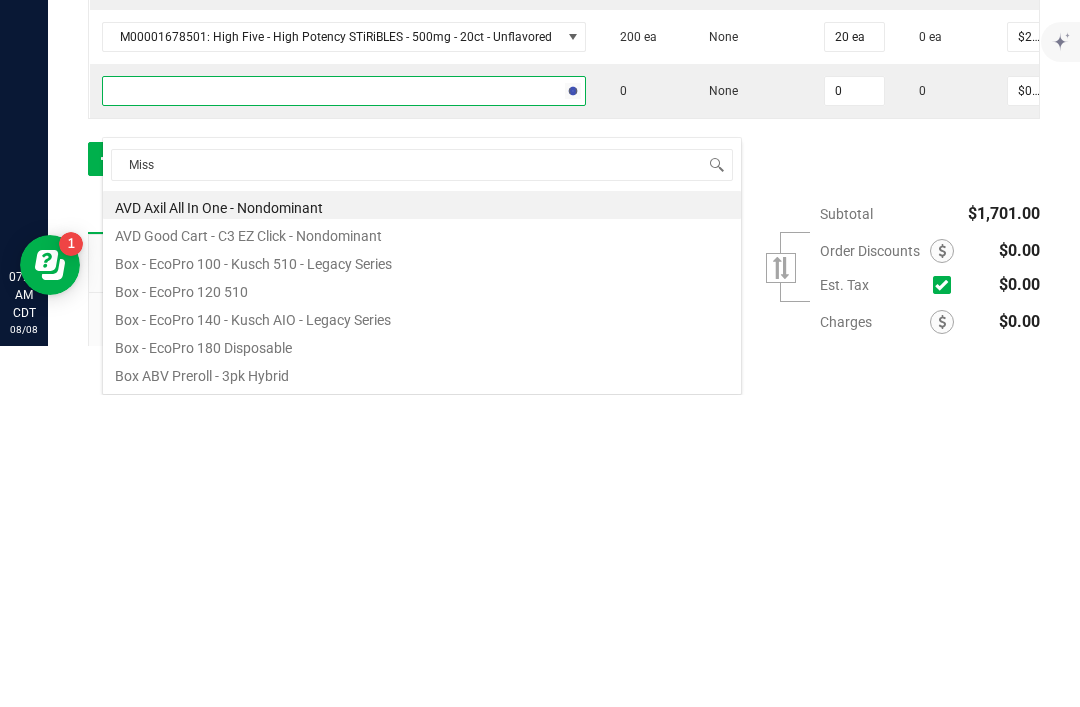 type on "Missi" 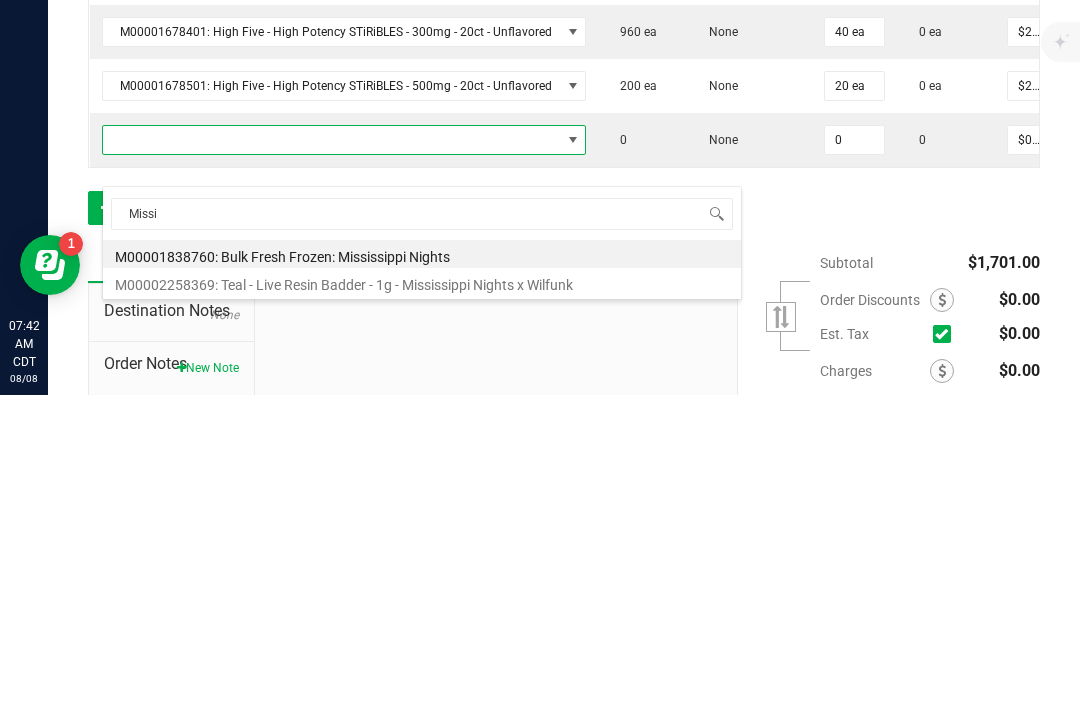 click on "M00001838760: Bulk Fresh Frozen: Mississippi Nights" at bounding box center [422, 566] 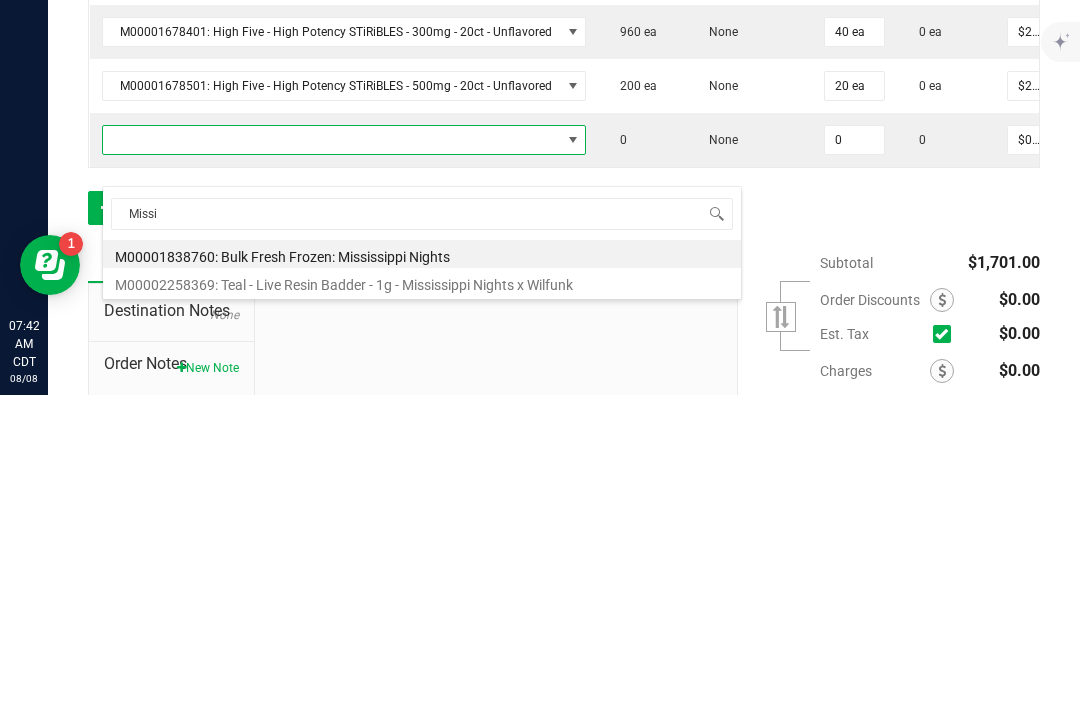 type on "0.0000 g" 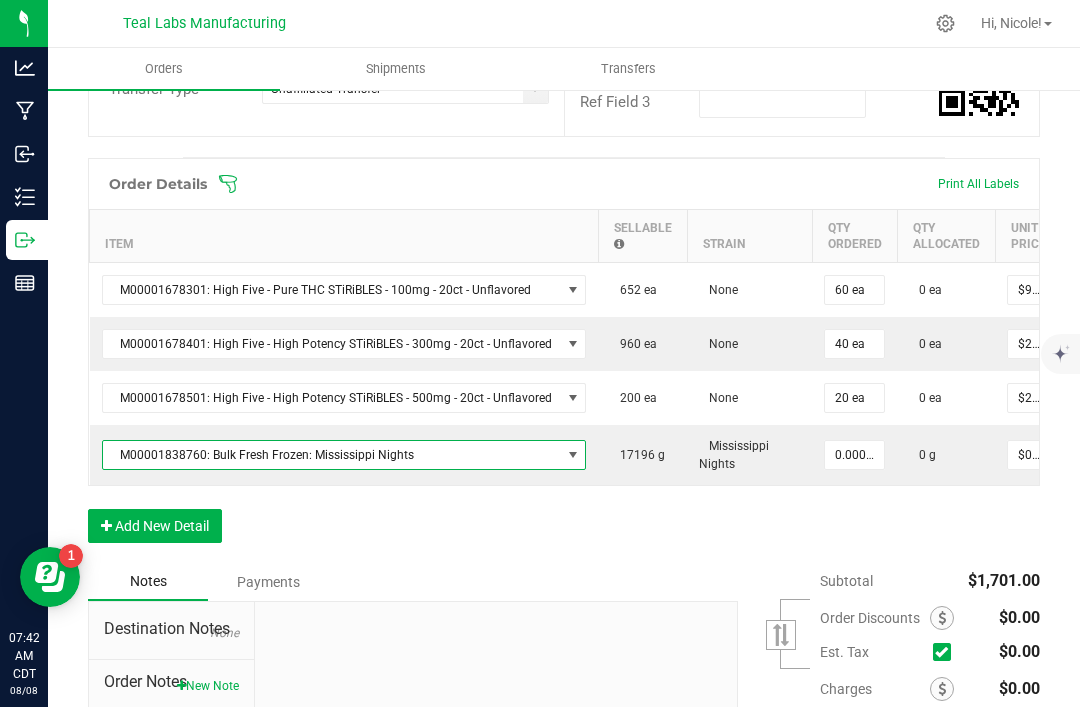 click on "M00001838760: Bulk Fresh Frozen: Mississippi Nights" at bounding box center [332, 455] 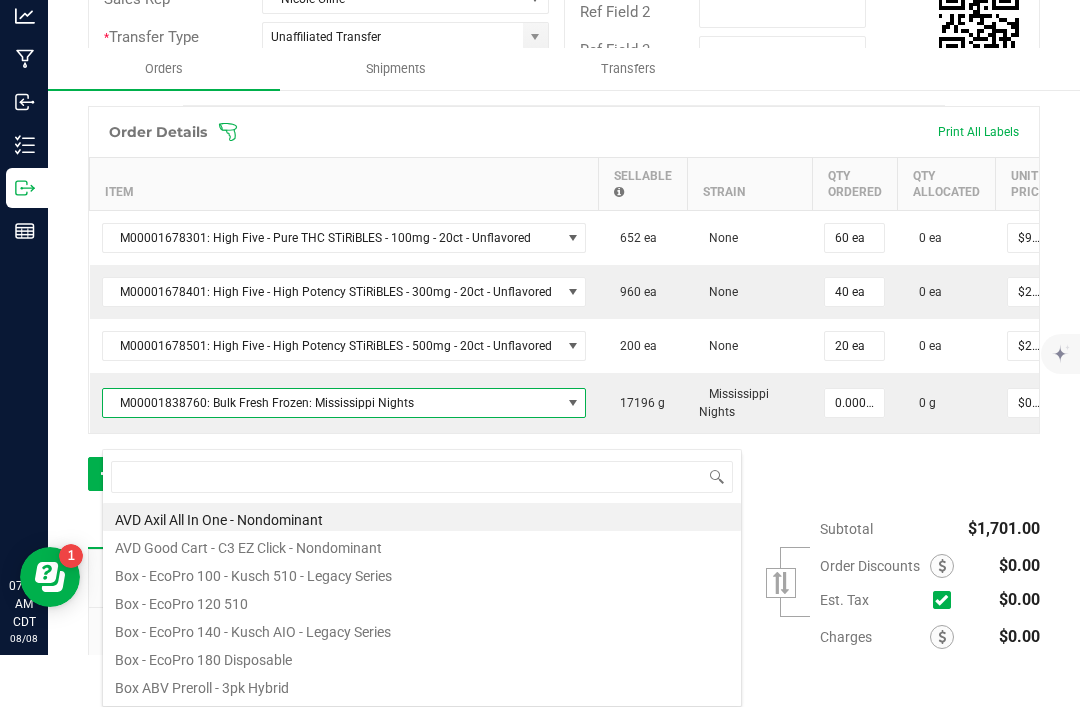 scroll, scrollTop: 99970, scrollLeft: 99522, axis: both 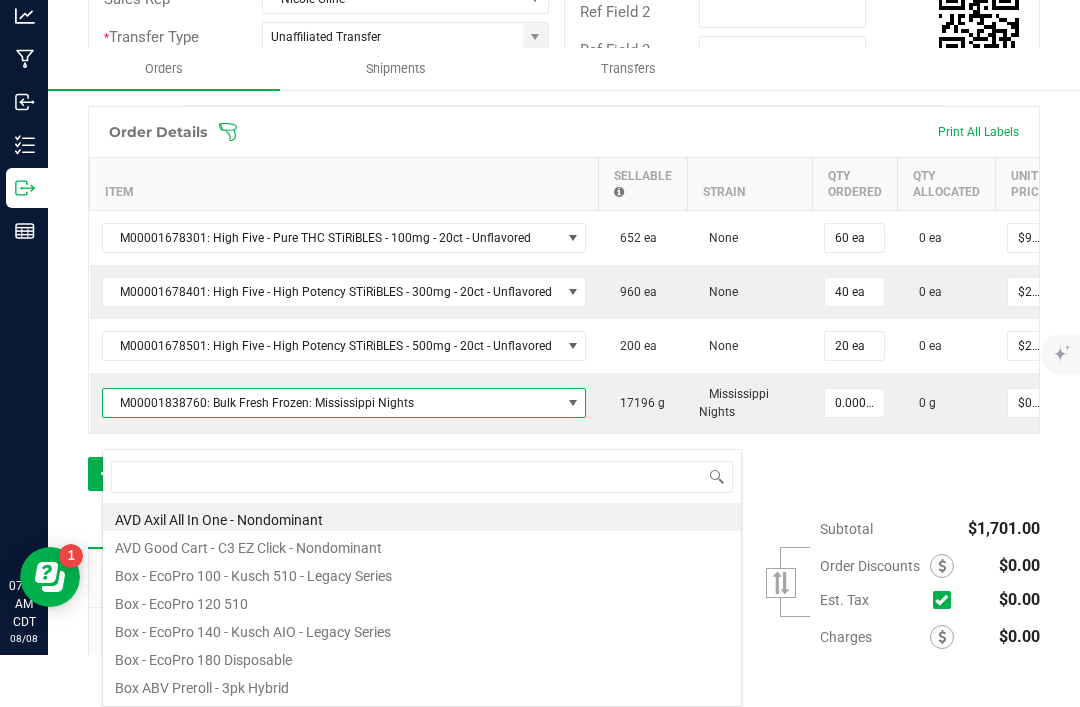 click at bounding box center [422, 476] 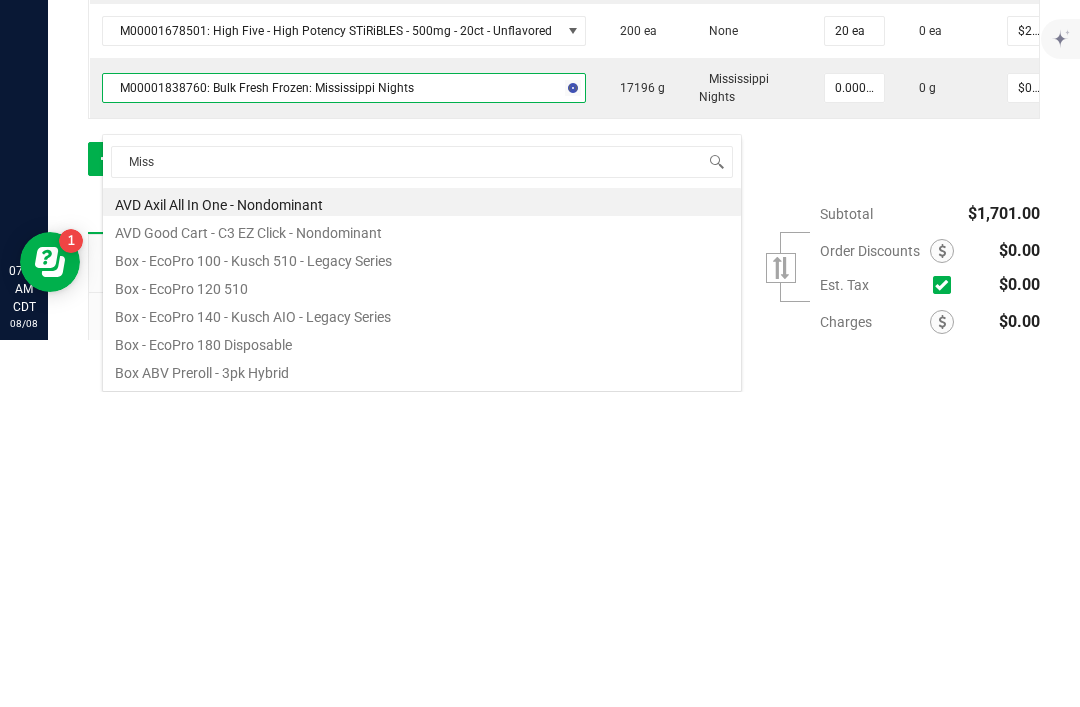 type on "Missi" 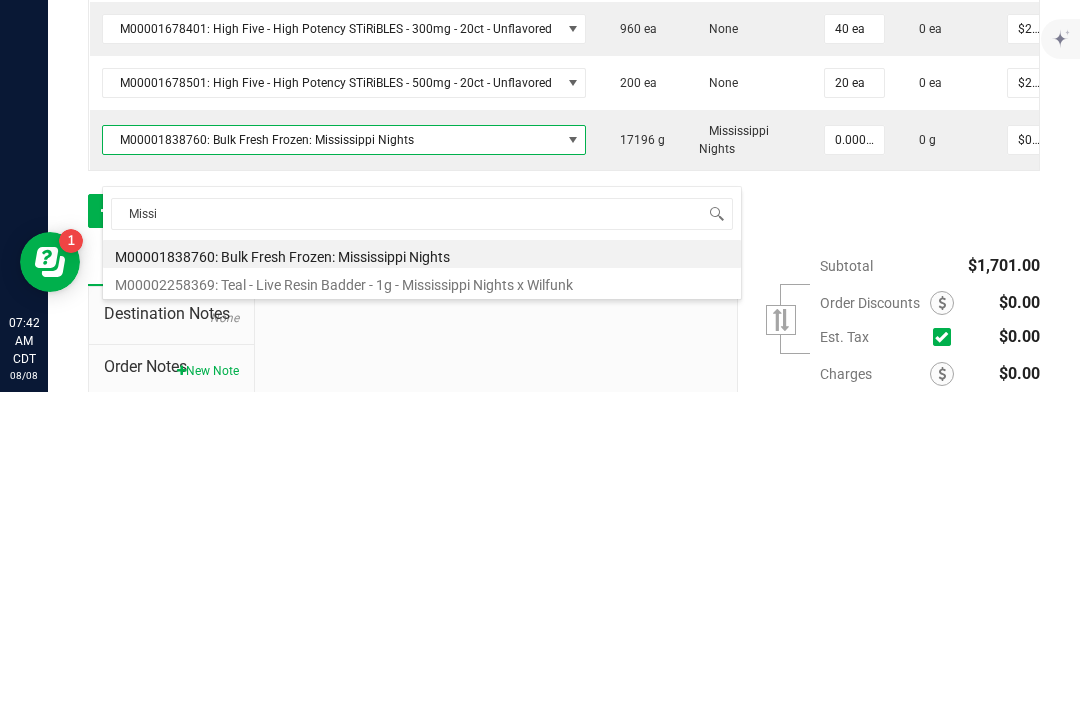 click on "M00002258369: Teal - Live Resin Badder - 1g - Mississippi Nights x Wilfunk" at bounding box center [422, 597] 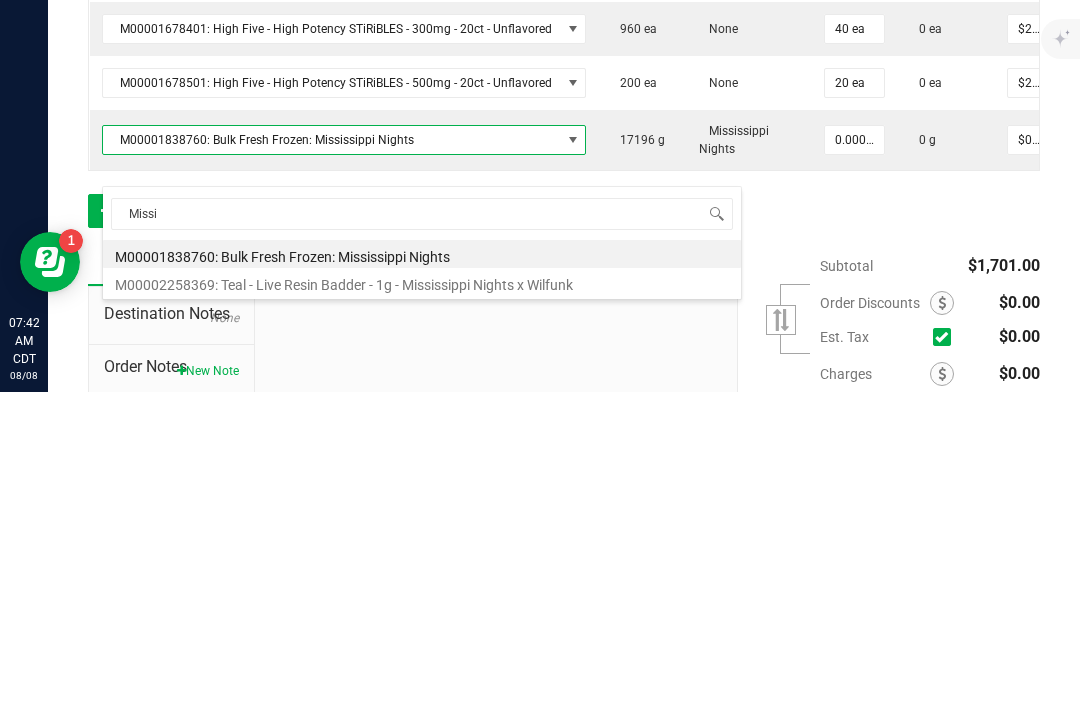 type on "0 ea" 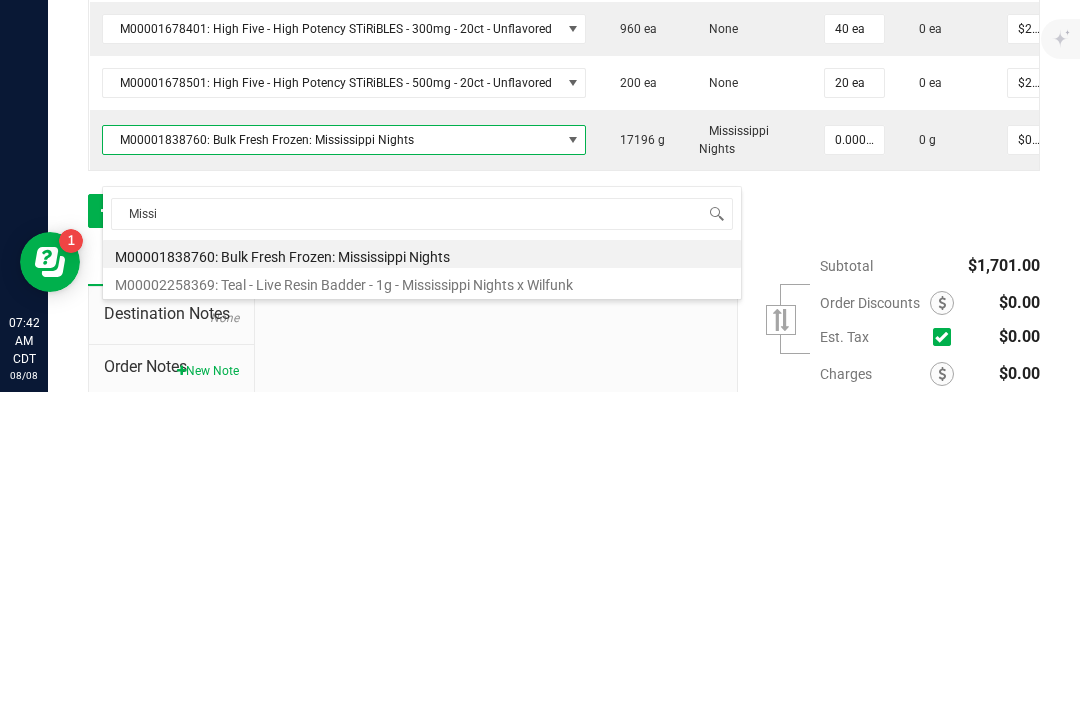 type on "$22.50000" 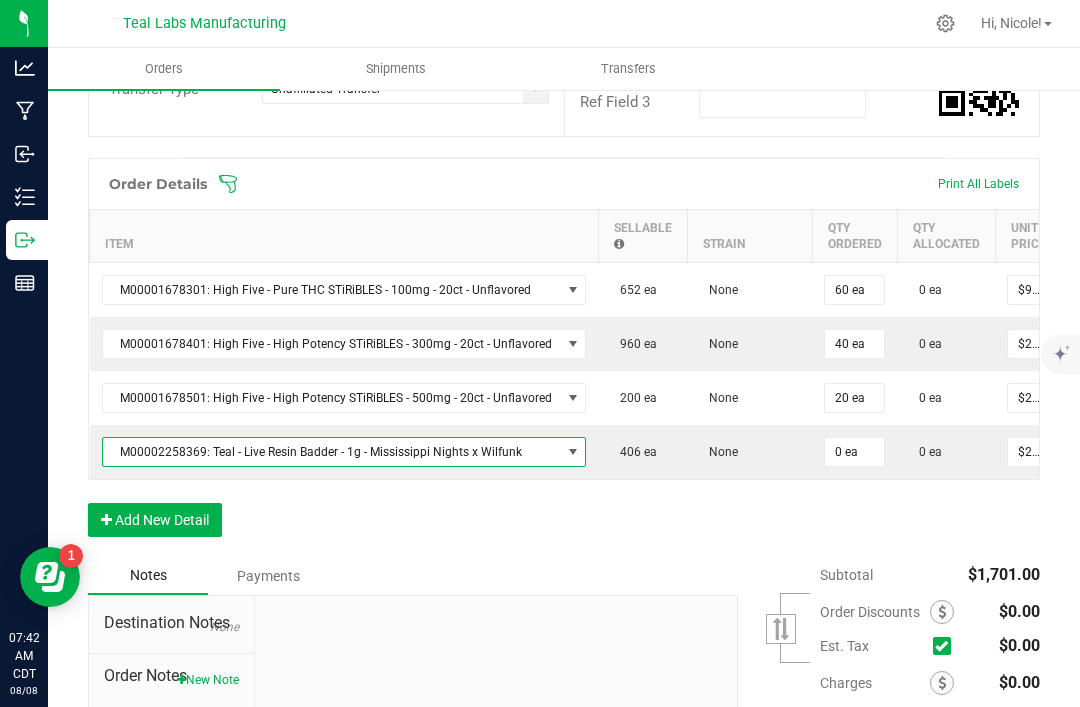 click on "0 ea" at bounding box center [854, 452] 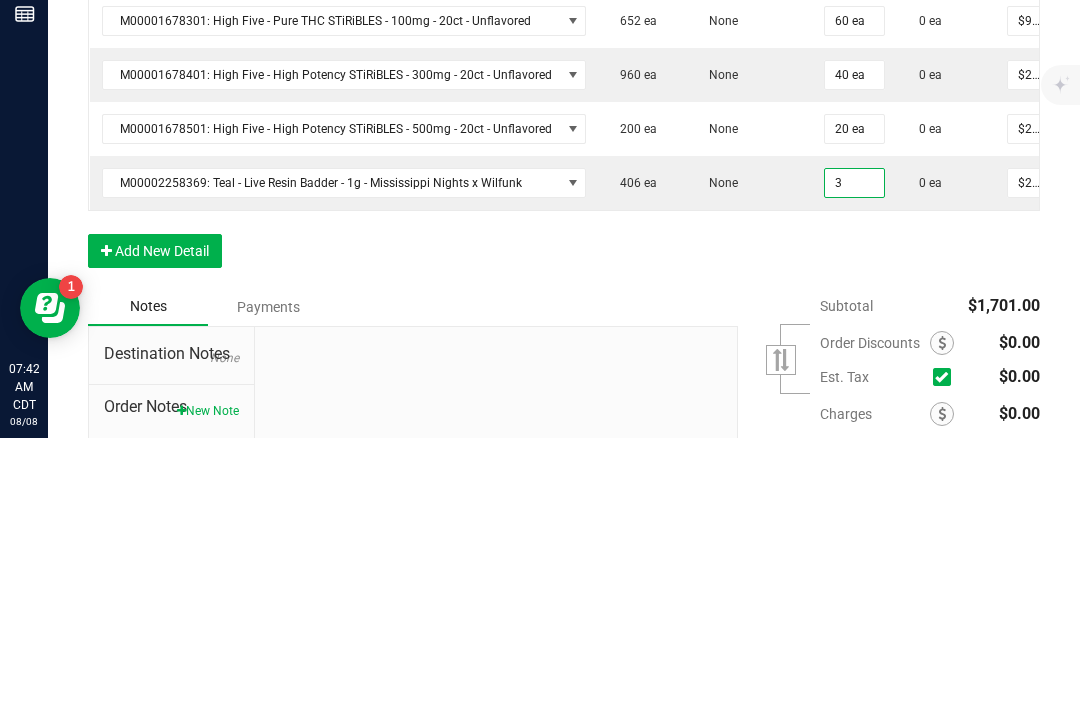 click on "Add New Detail" at bounding box center [155, 520] 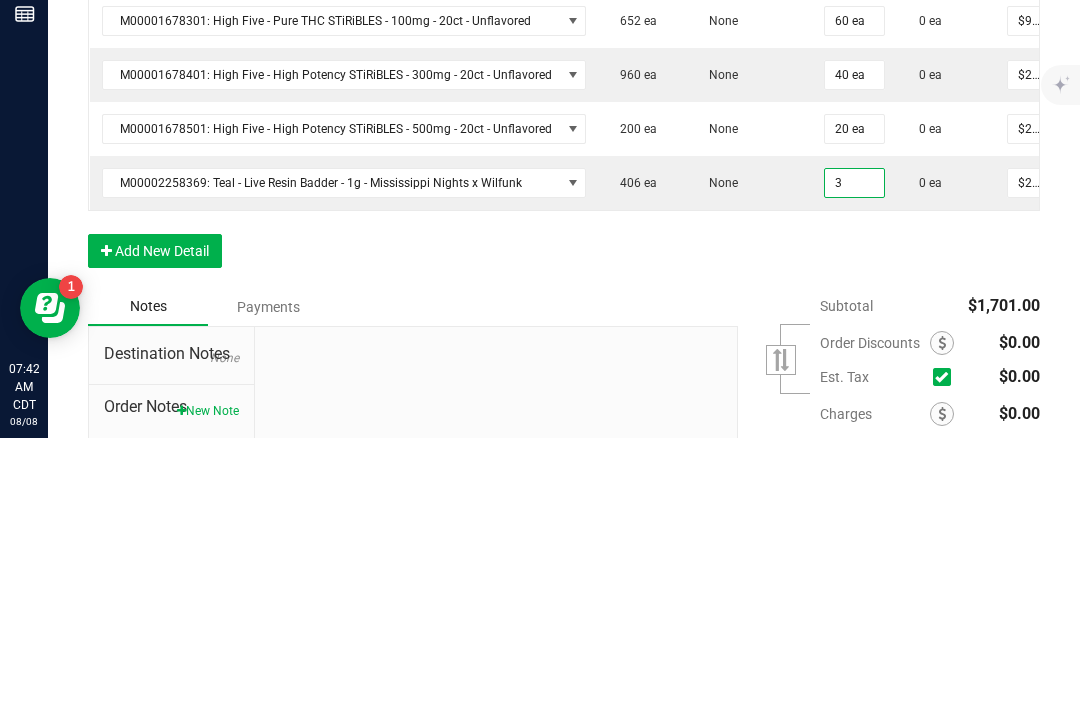 type on "3 ea" 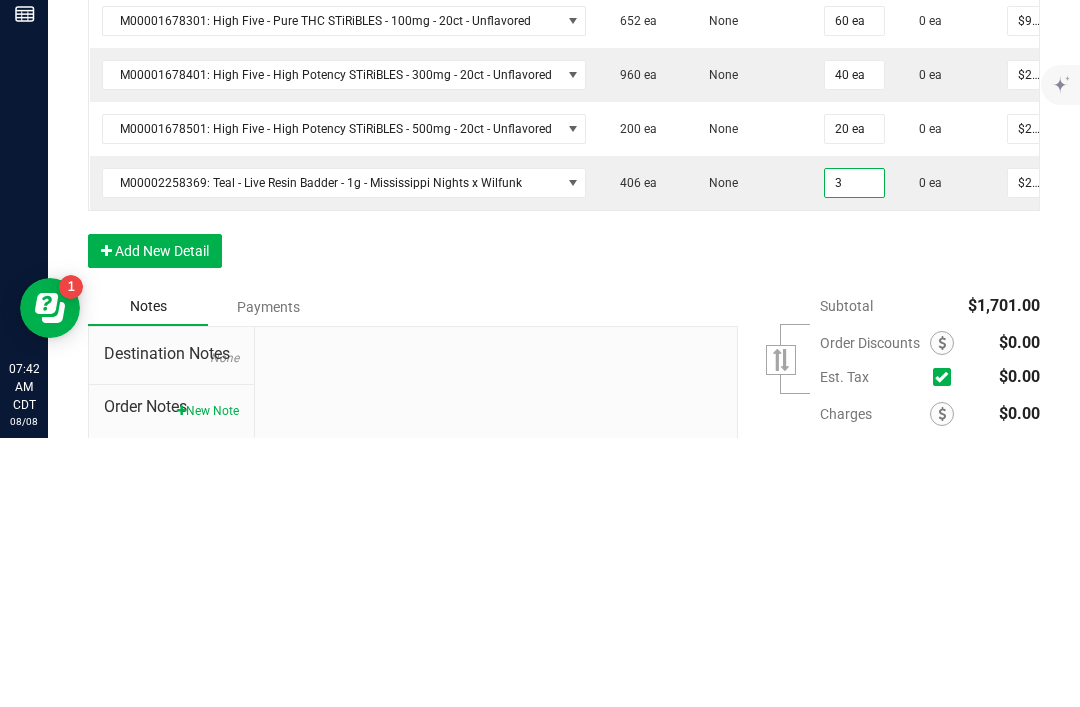 type on "$67.50" 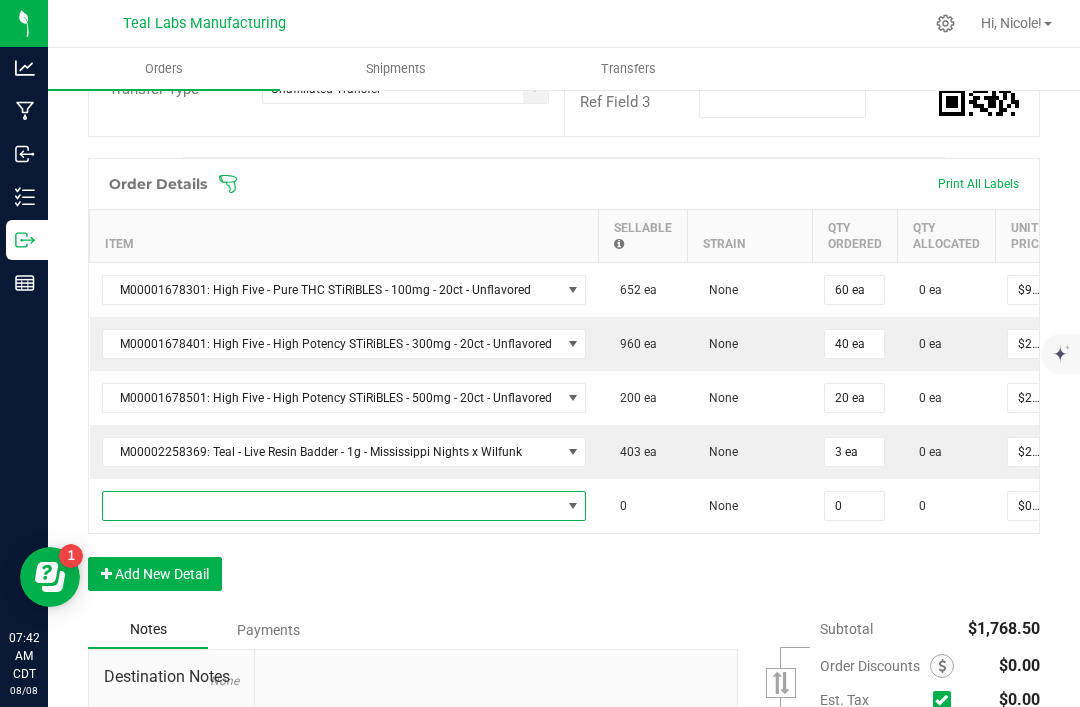 click at bounding box center (332, 506) 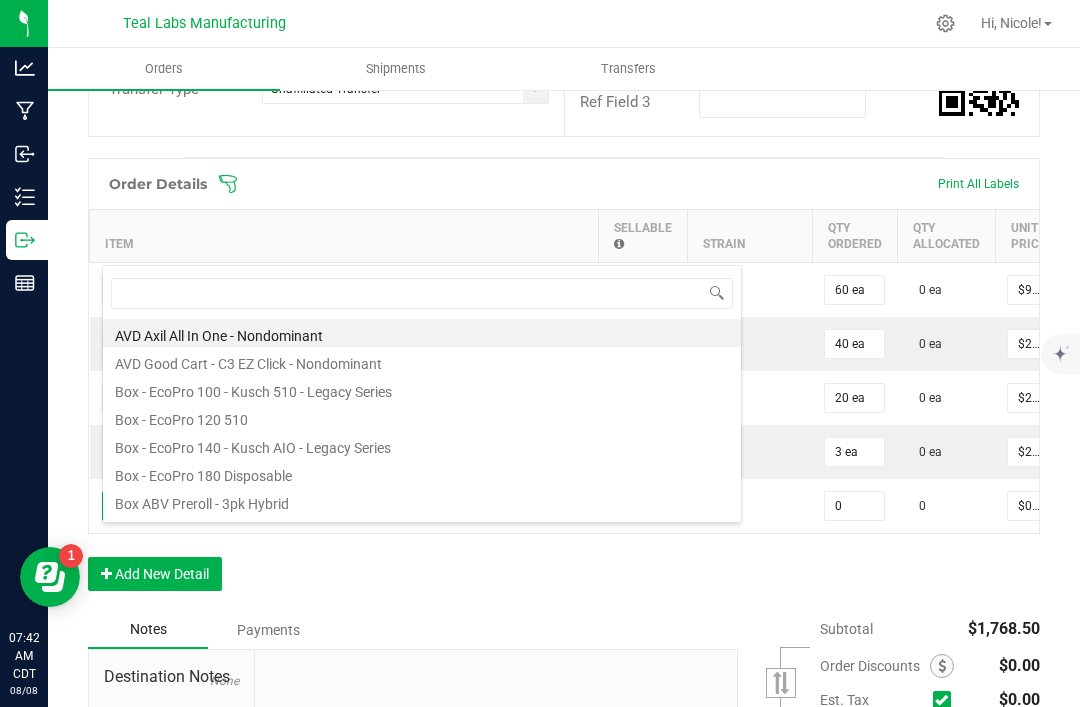 scroll, scrollTop: 99970, scrollLeft: 99522, axis: both 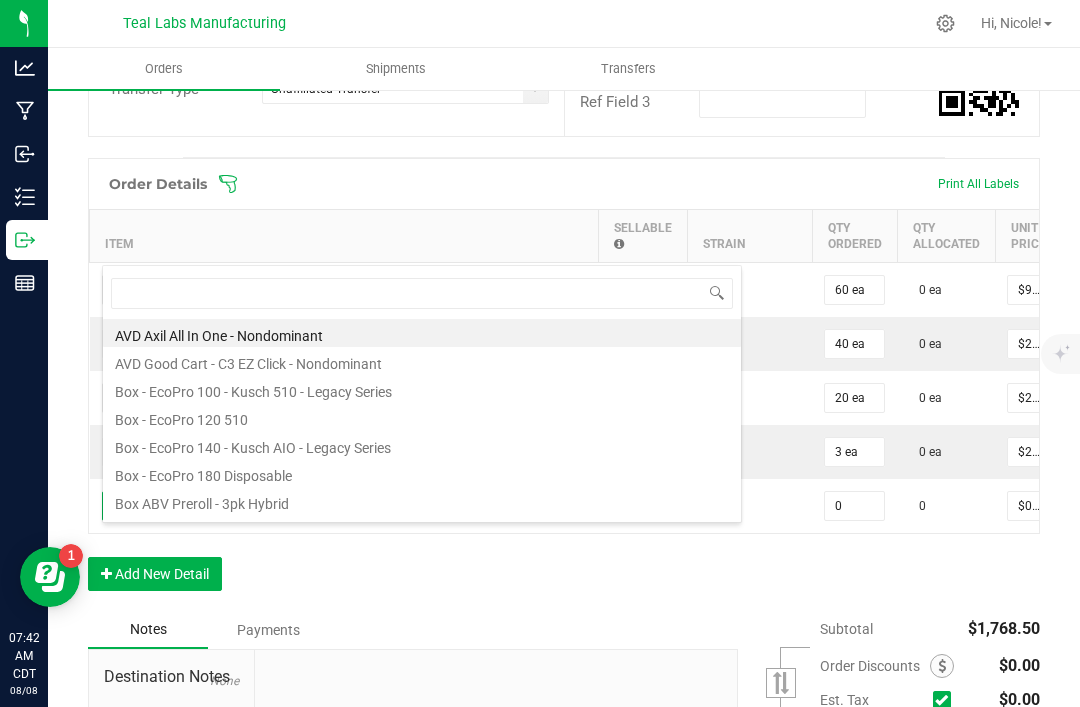 click at bounding box center (422, 293) 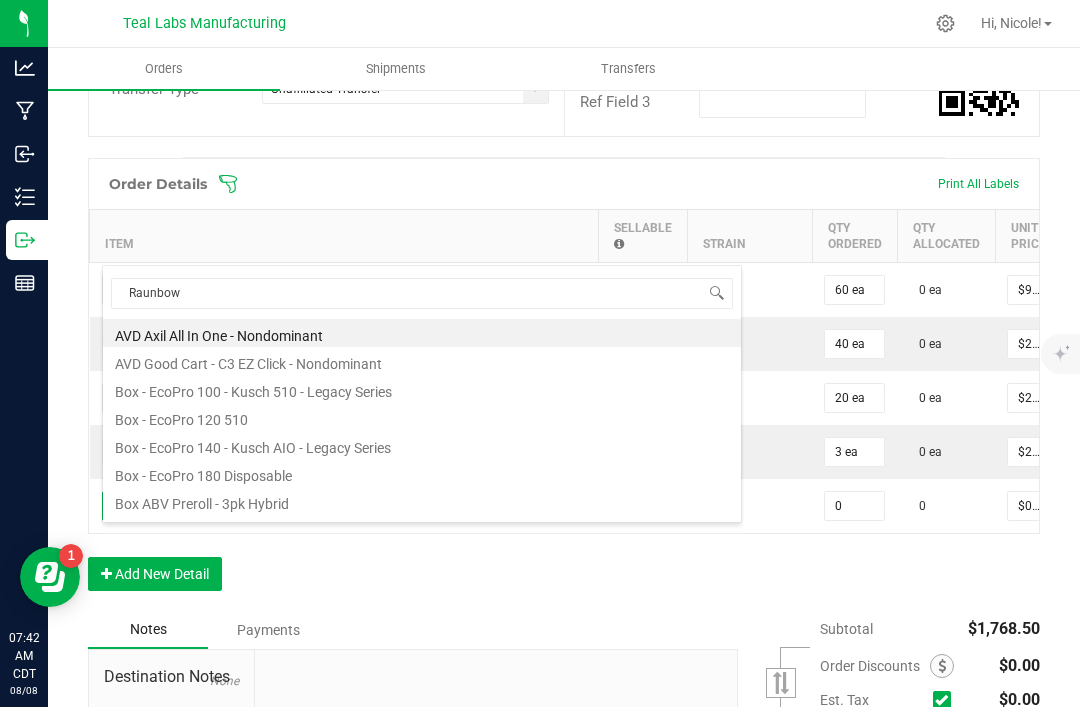 type on "Rainbow" 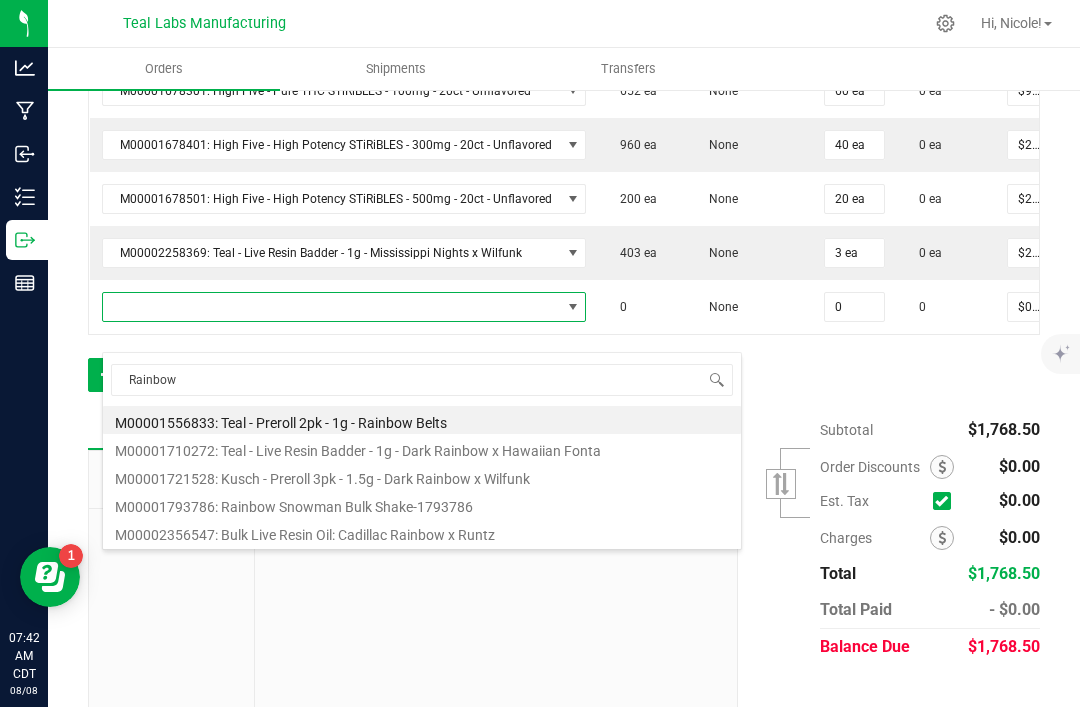 scroll, scrollTop: 669, scrollLeft: 0, axis: vertical 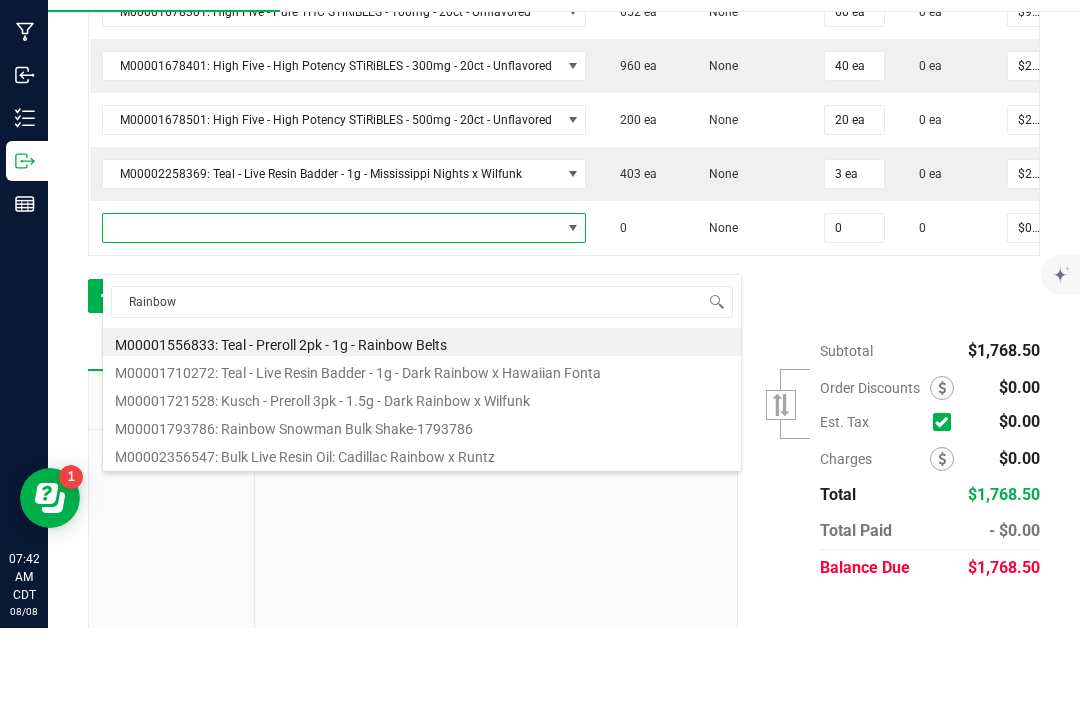 click on "M00001556833: Teal - Preroll 2pk - 1g - Rainbow Belts" at bounding box center (422, 421) 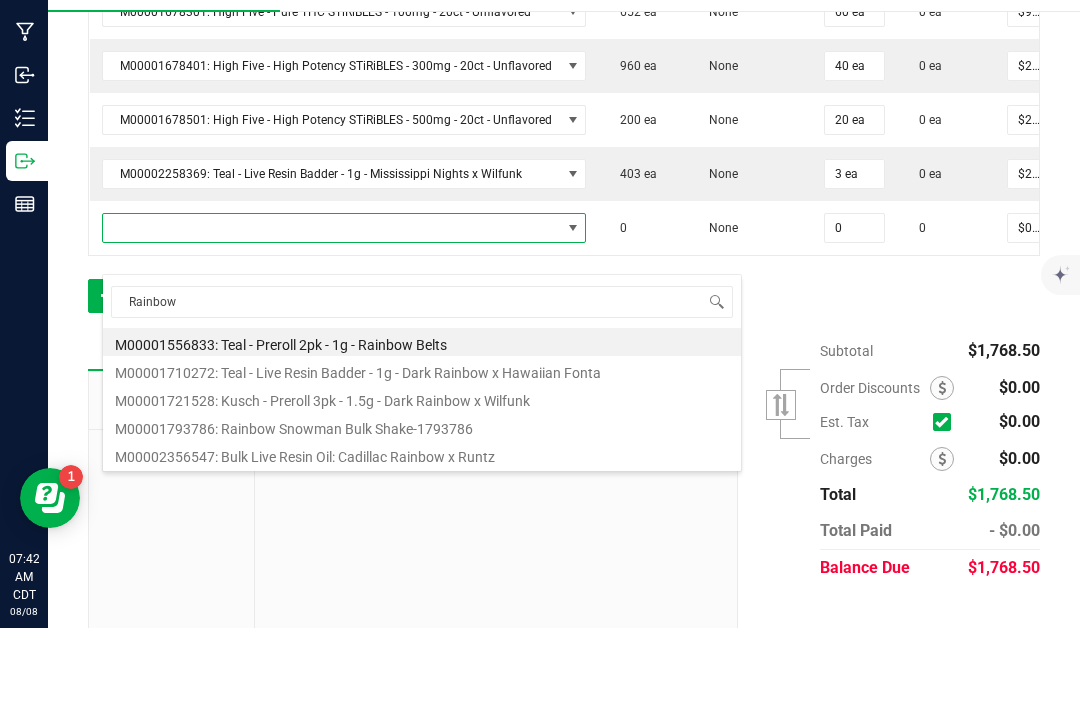 type on "0 ea" 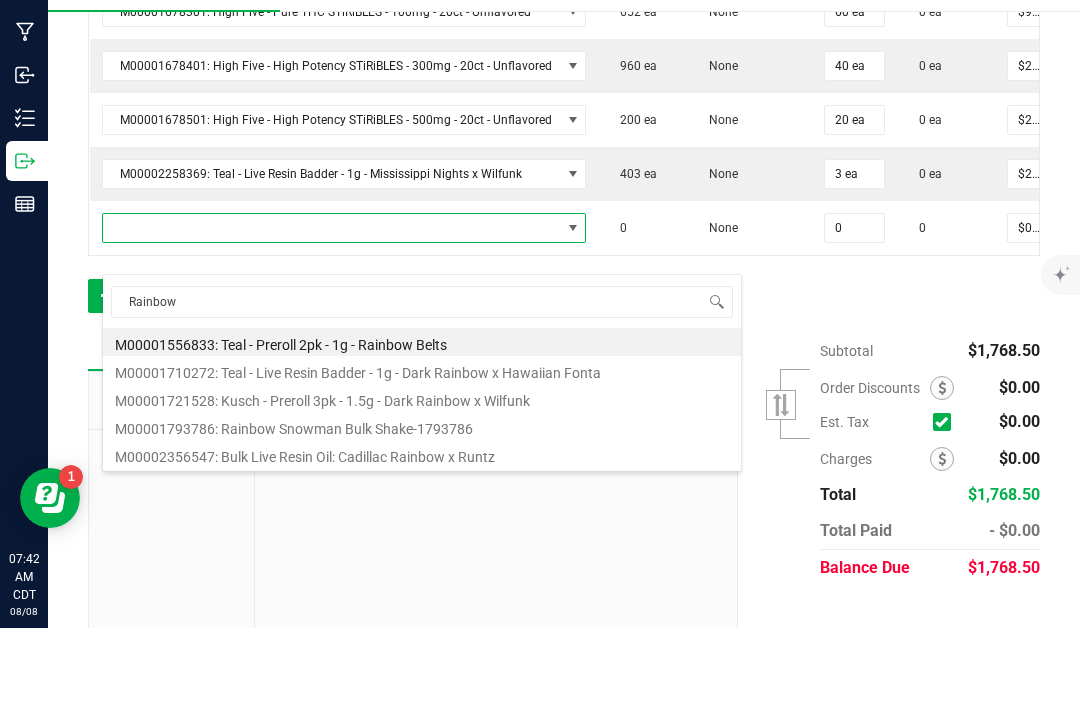 type on "$6.00000" 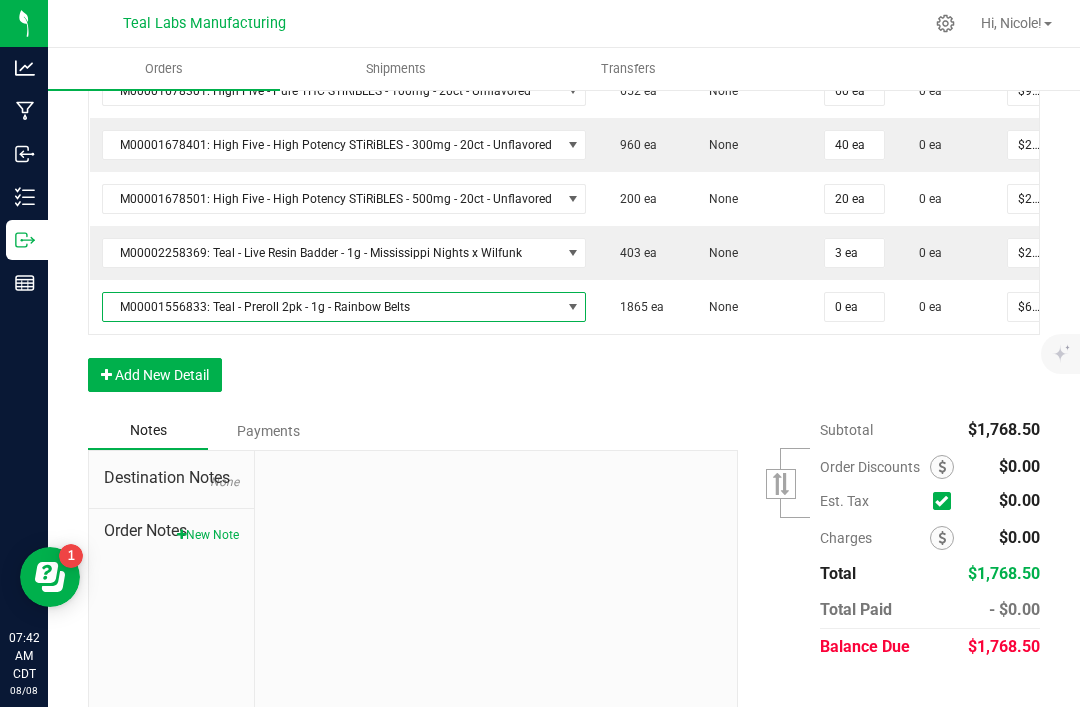 click on "0 ea" at bounding box center (854, 307) 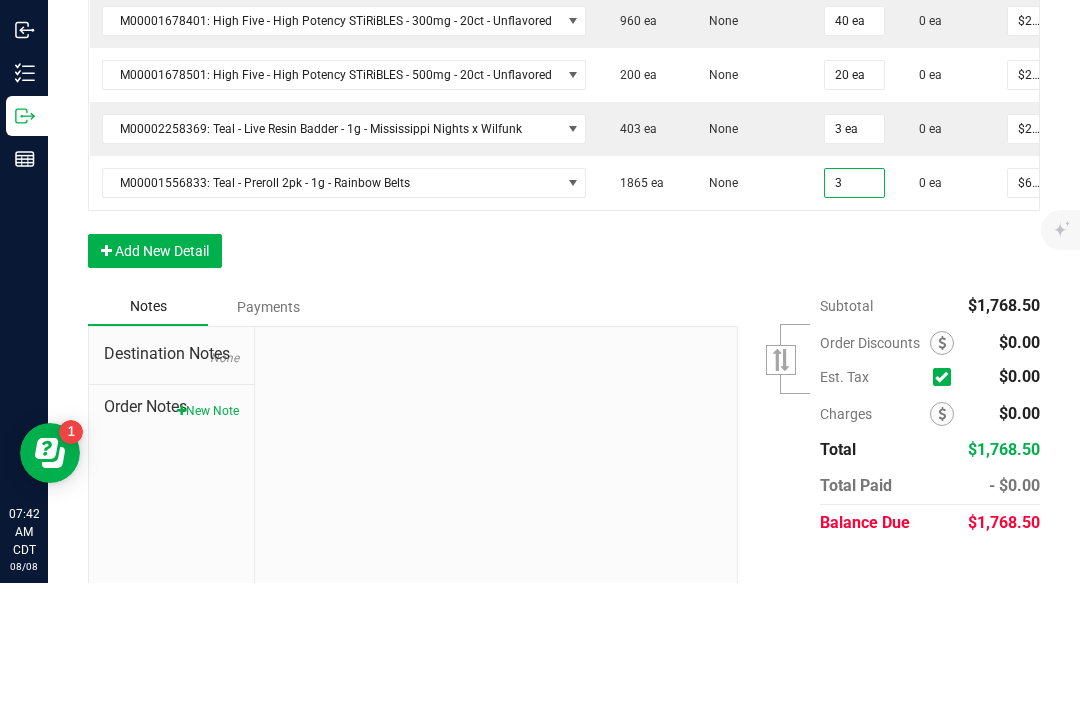 click on "Order Details Print All Labels Item  Sellable  Strain Qty Ordered Qty Allocated Unit Price Line Discount Total Actions M00001678301: High Five - Pure THC STiRiBLES - 100mg - 20ct - Unflavored  652 ea   None  60 ea  0 ea  $9.00000 $54.00 $486.00 M00001678401: High Five - High Potency STiRiBLES - 300mg - 20ct - Unflavored  960 ea   None  40 ea  0 ea  $20.00000 $80.00 $720.00 M00001678501: High Five - High Potency STiRiBLES - 500mg - 20ct - Unflavored  200 ea   None  20 ea  0 ea  $27.50000 $55.00 $495.00 M00002258369: Teal - Live Resin Badder - 1g - Mississippi Nights x Wilfunk  403 ea   None  3 ea  0 ea  $22.50000 $0.00 $67.50 M00001556833: Teal - Preroll 2pk - 1g - Rainbow Belts  1865 ea   None  3  0 ea  $6.00000 $0.00 $0.00
Add New Detail" at bounding box center [564, 185] 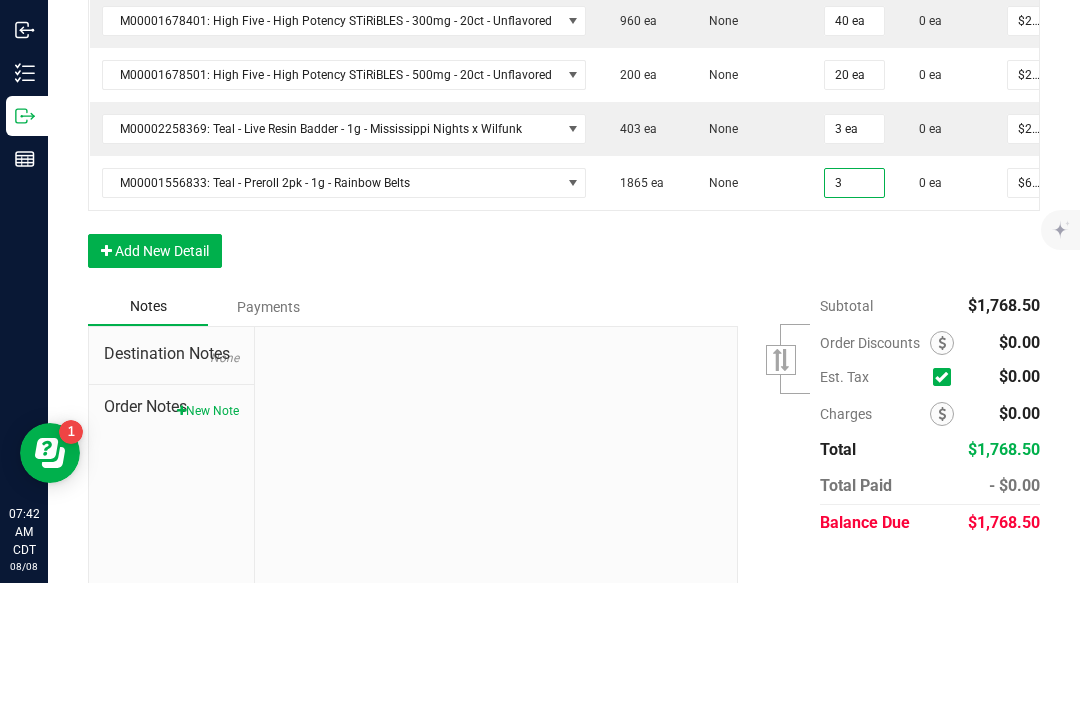 type on "3 ea" 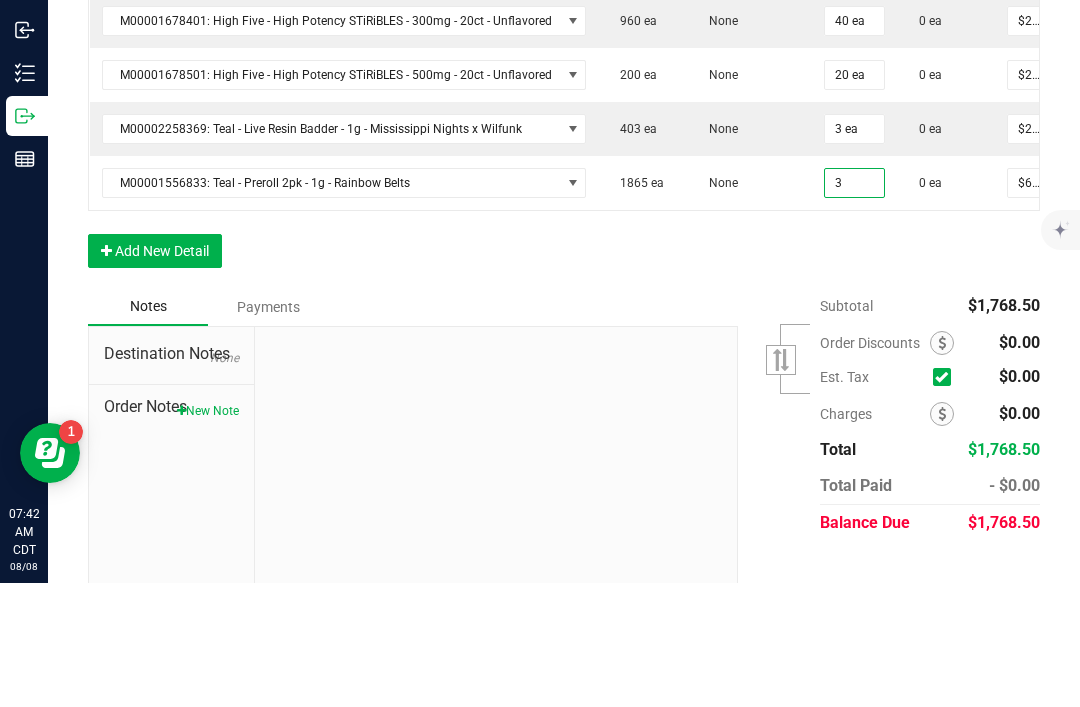 type on "$18.00" 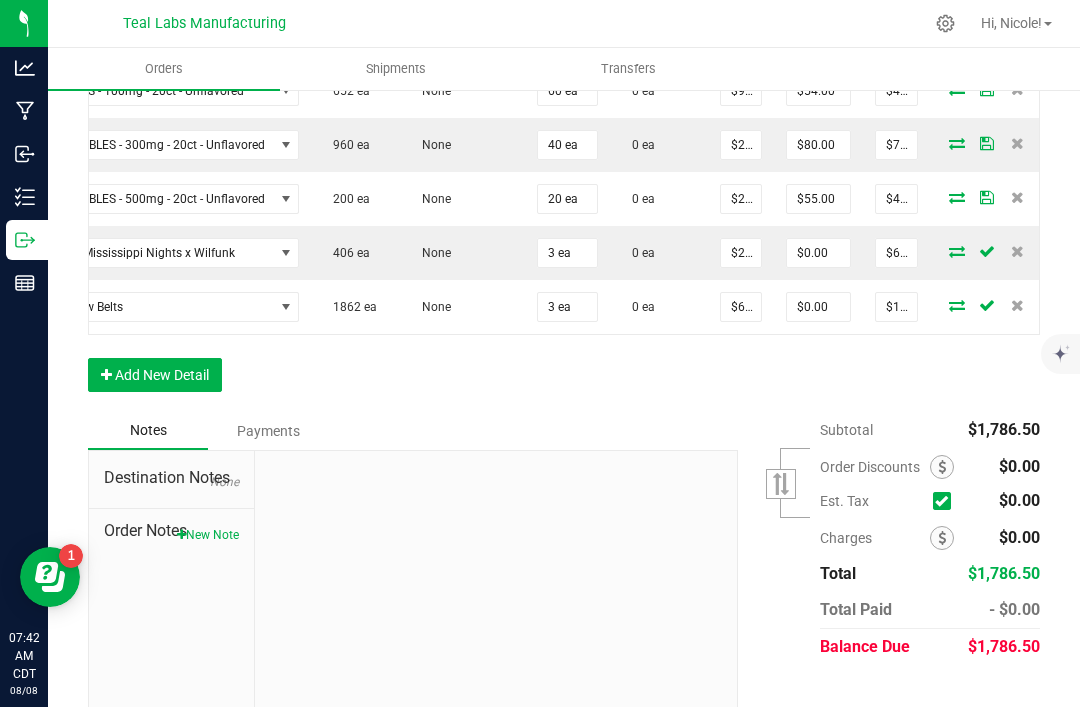 scroll, scrollTop: 0, scrollLeft: 287, axis: horizontal 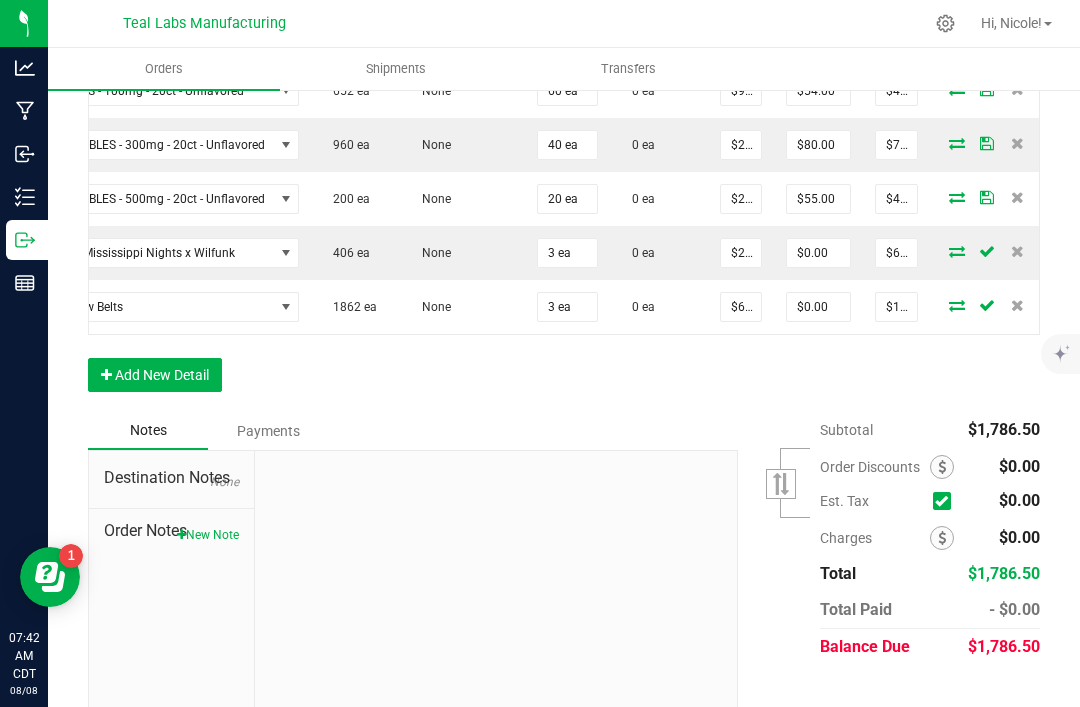 click on "$67.50" at bounding box center [896, 253] 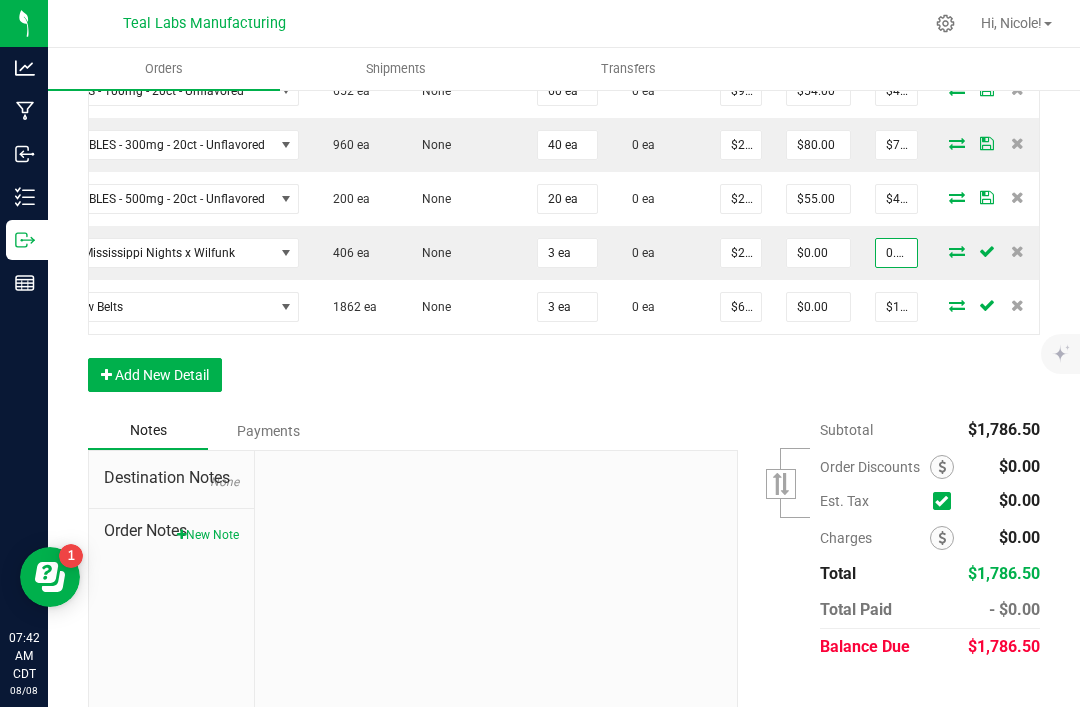 type on "0.03" 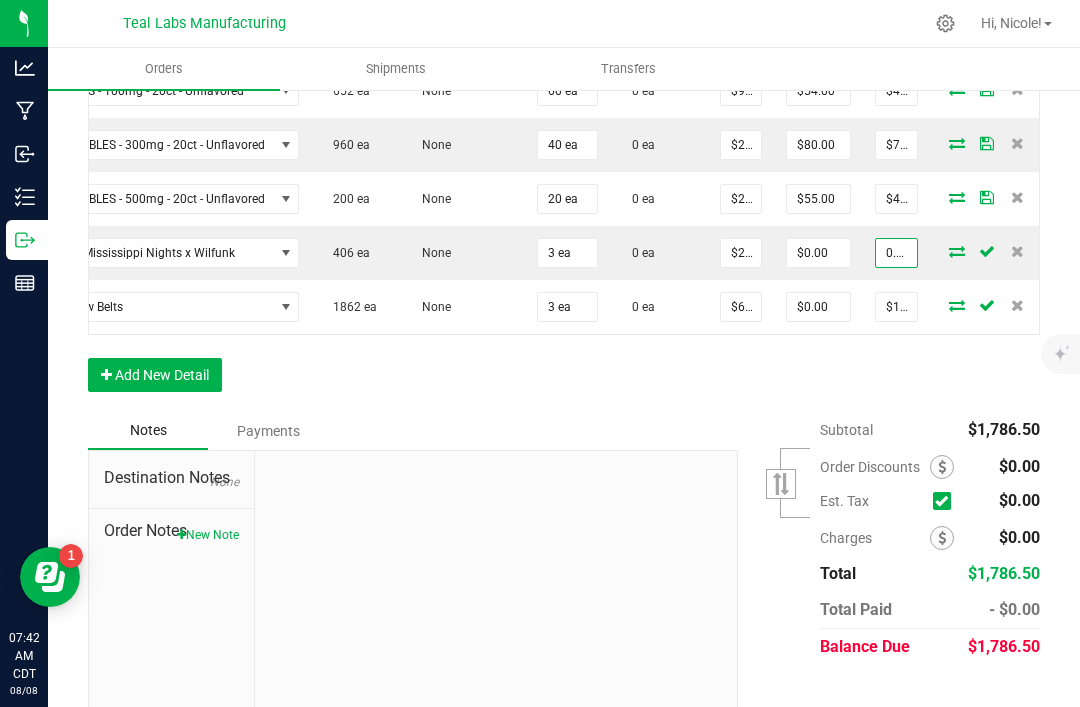 click on "$18.00" at bounding box center (896, 307) 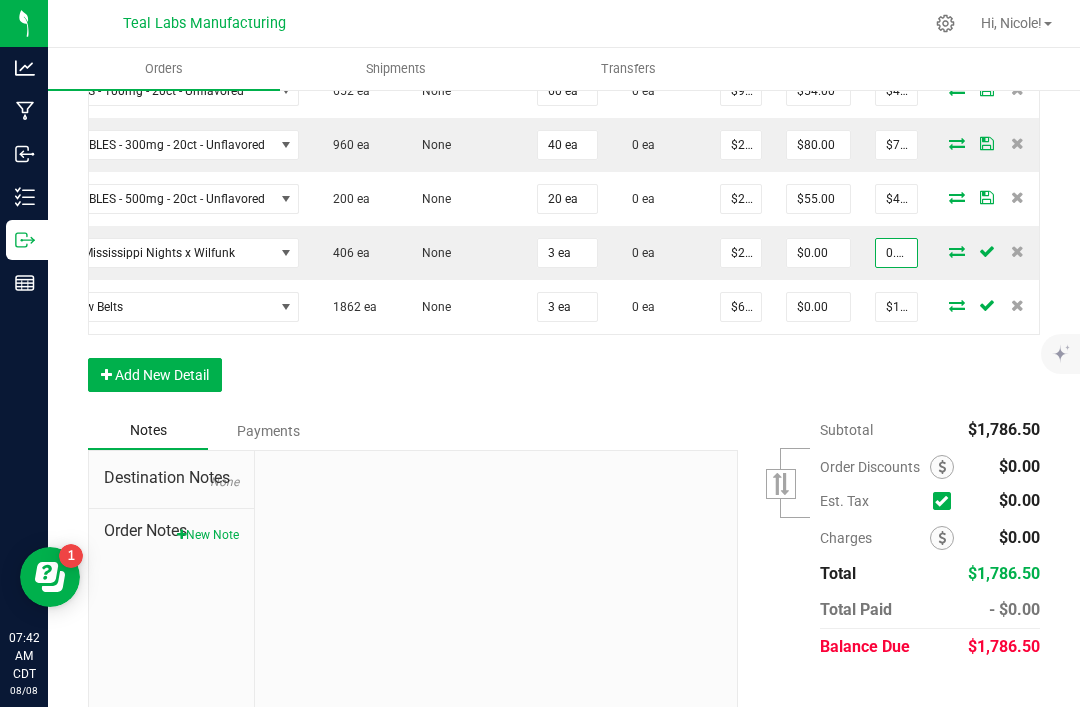 type on "$0.01000" 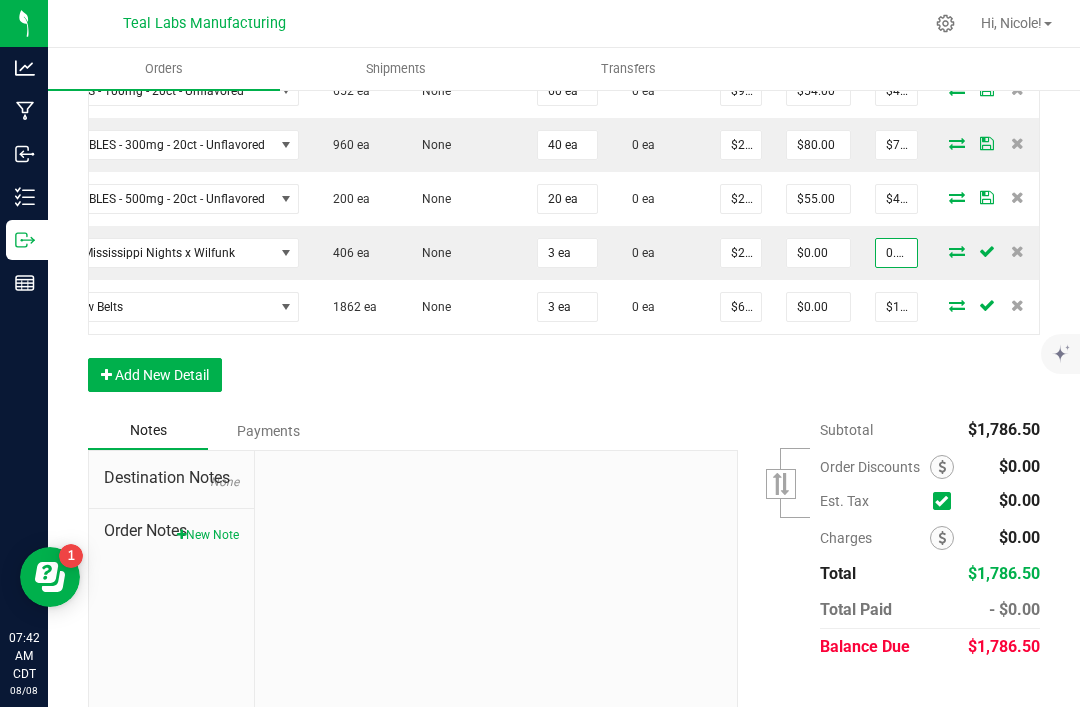 type on "$0.03" 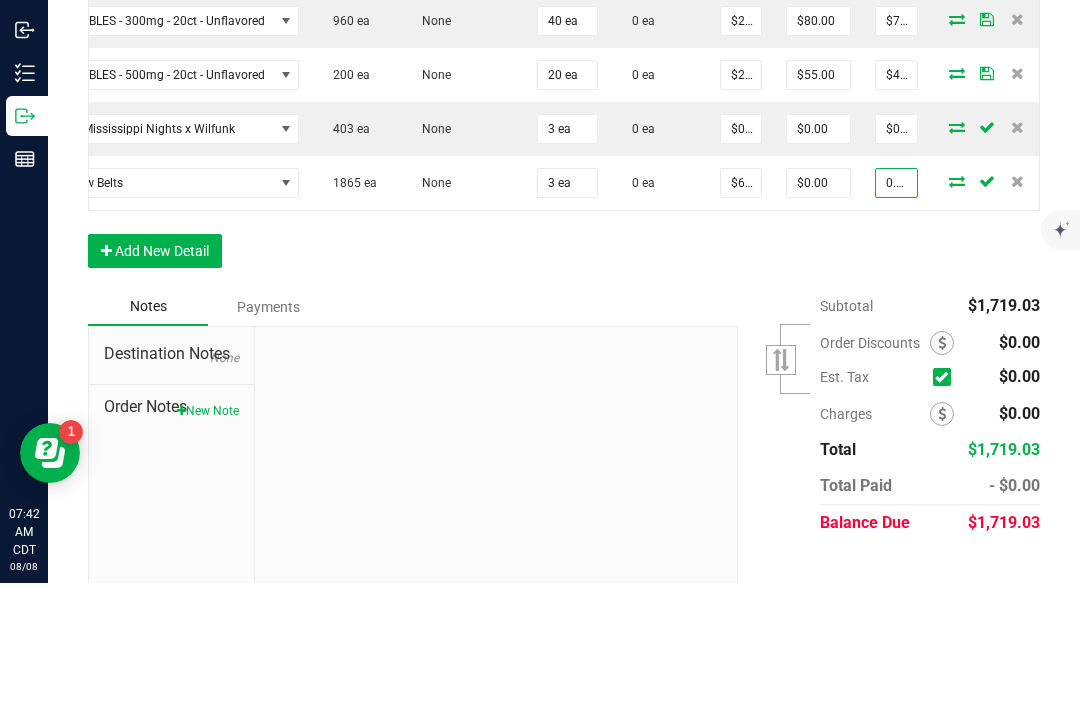type on "0.03" 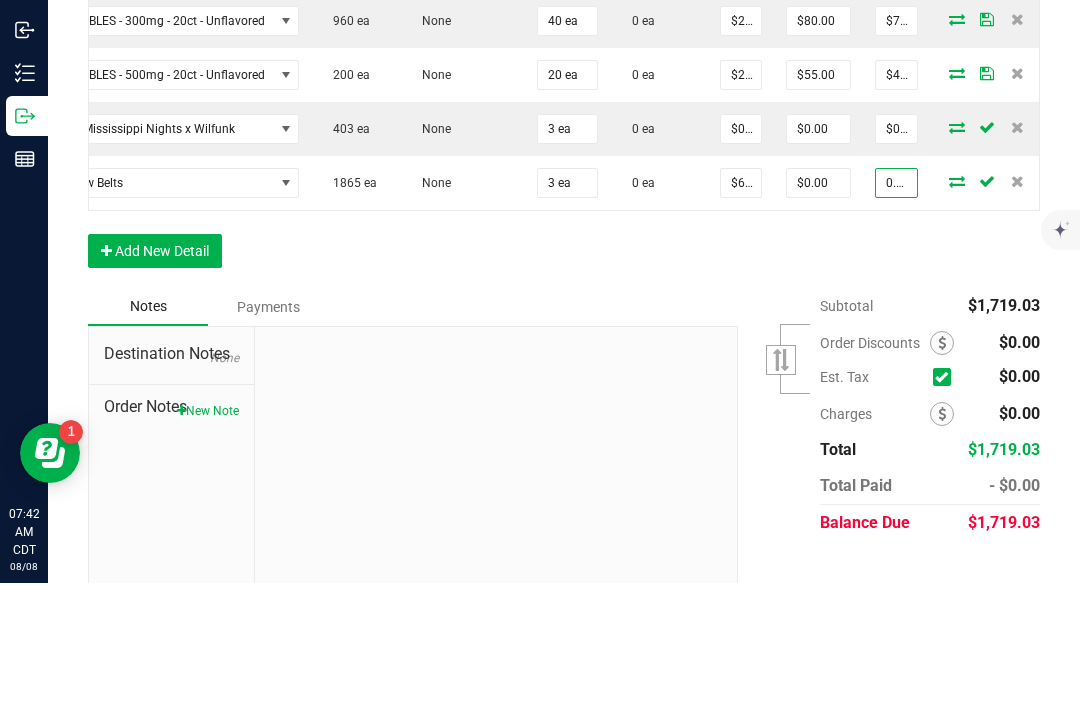 click on "Order Details Print All Labels Item  Sellable  Strain Qty Ordered Qty Allocated Unit Price Line Discount Total Actions M00001678301: High Five - Pure THC STiRiBLES - 100mg - 20ct - Unflavored  652 ea   None  60 ea  0 ea  $9.00000 $54.00 $486.00 M00001678401: High Five - High Potency STiRiBLES - 300mg - 20ct - Unflavored  960 ea   None  40 ea  0 ea  $20.00000 $80.00 $720.00 M00001678501: High Five - High Potency STiRiBLES - 500mg - 20ct - Unflavored  200 ea   None  20 ea  0 ea  $27.50000 $55.00 $495.00 M00002258369: Teal - Live Resin Badder - 1g - Mississippi Nights x Wilfunk  403 ea   None  3 ea  0 ea  $0.01000 $0.00 $0.03 M00001556833: Teal - Preroll 2pk - 1g - Rainbow Belts  1865 ea   None  3 ea  0 ea  $6.00000 $0.00 0.03
Add New Detail" at bounding box center [564, 185] 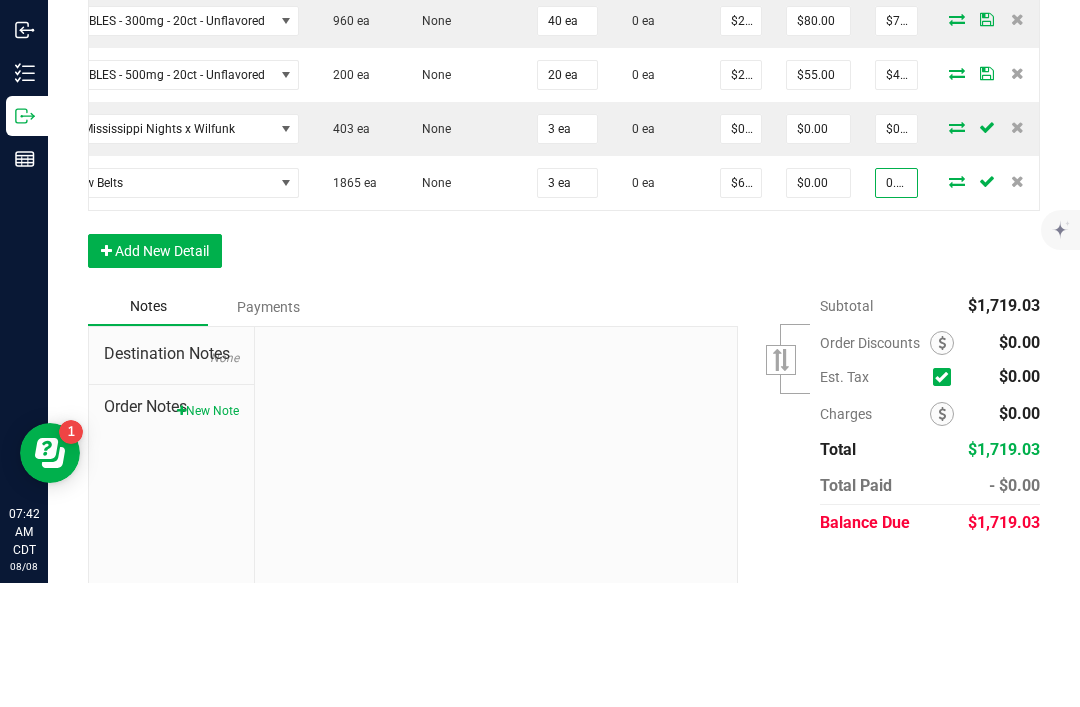type on "$0.01000" 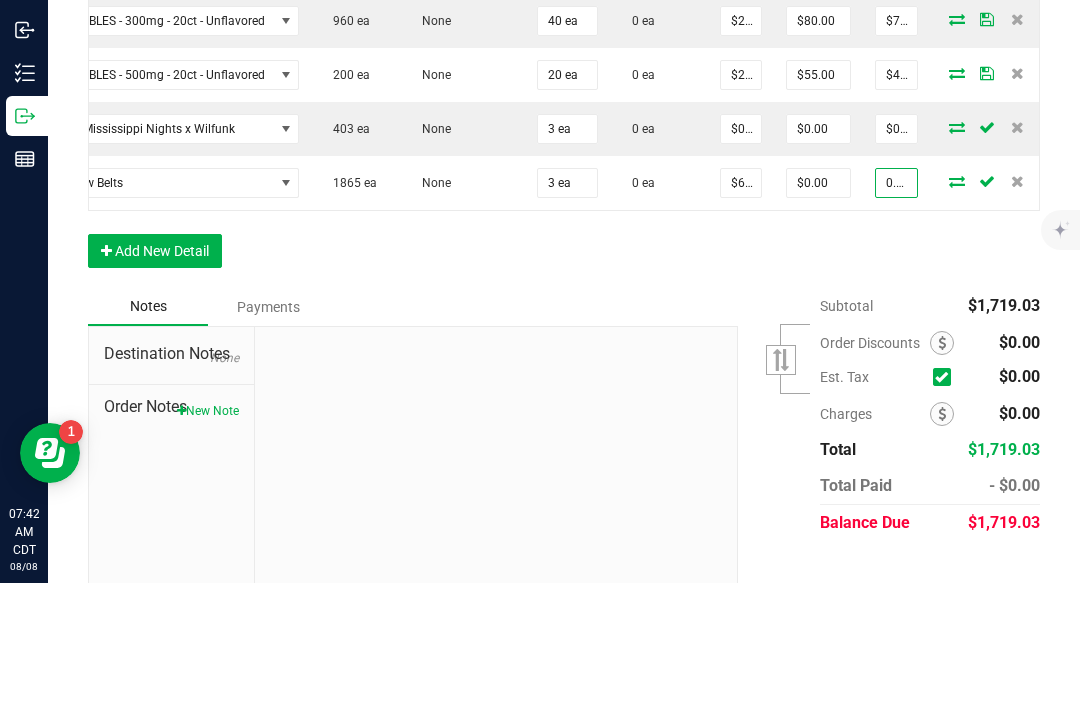 type on "$0.03" 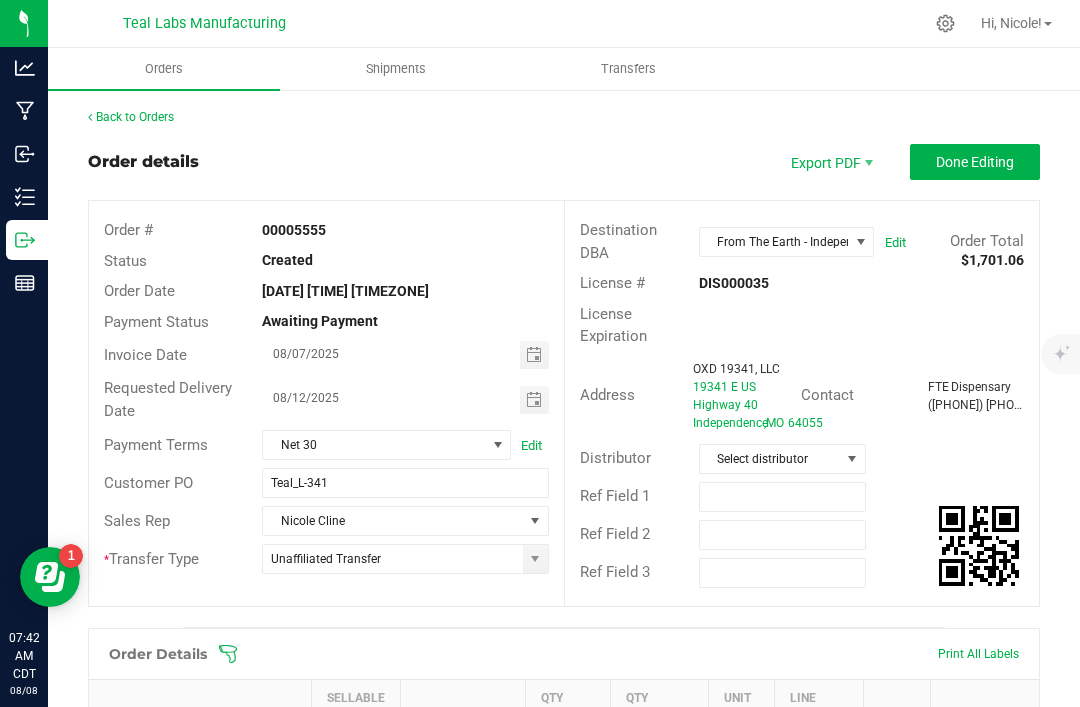 scroll, scrollTop: 0, scrollLeft: 0, axis: both 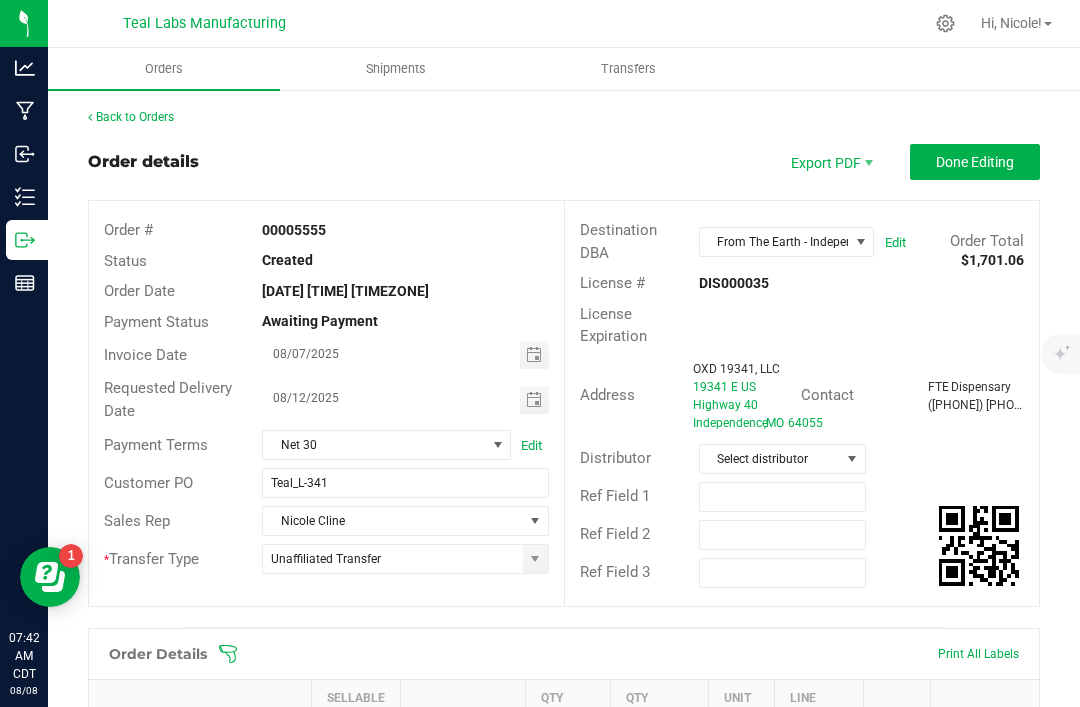 click on "Done Editing" at bounding box center (975, 162) 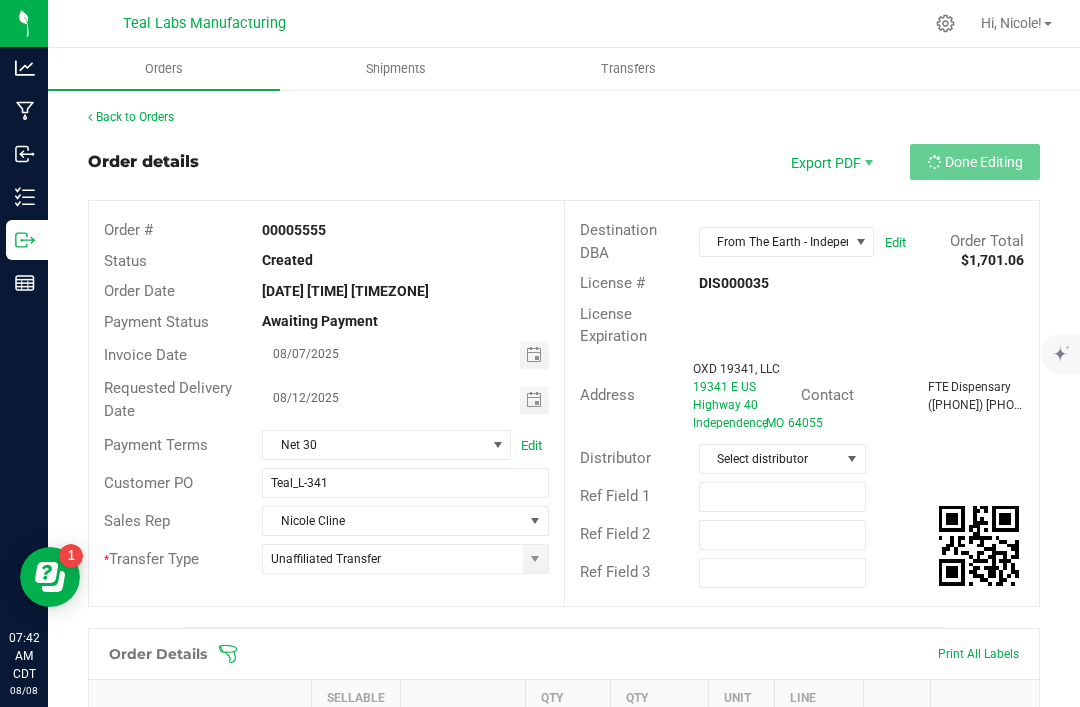 scroll, scrollTop: 0, scrollLeft: 35, axis: horizontal 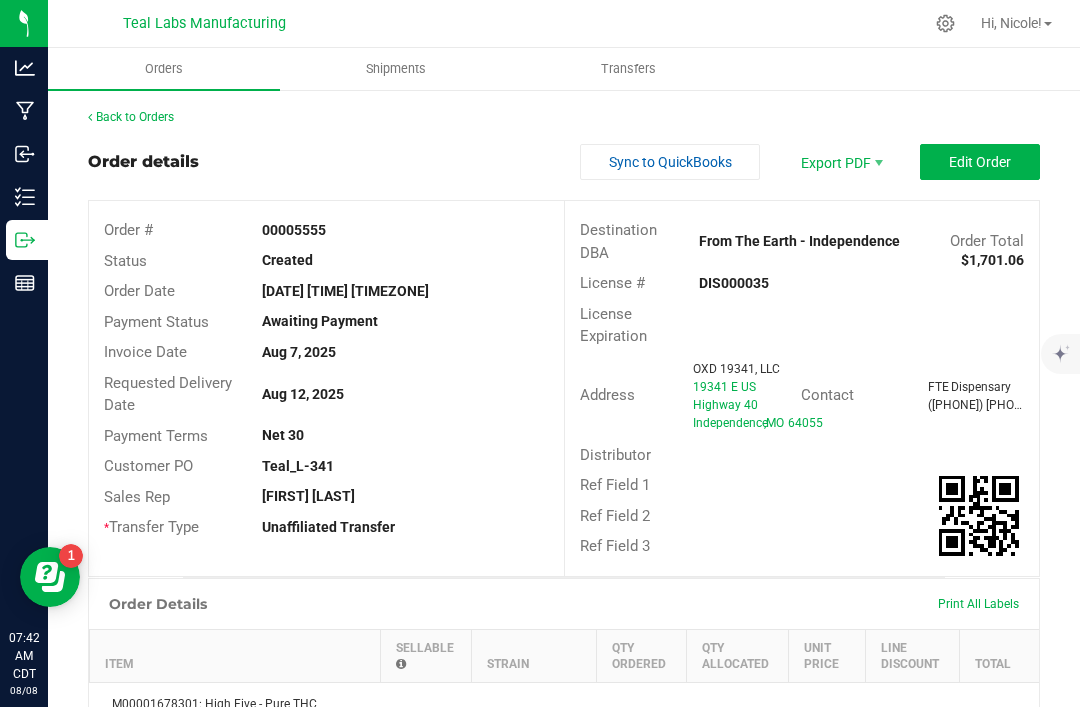 click on "Sync to QuickBooks" at bounding box center (670, 162) 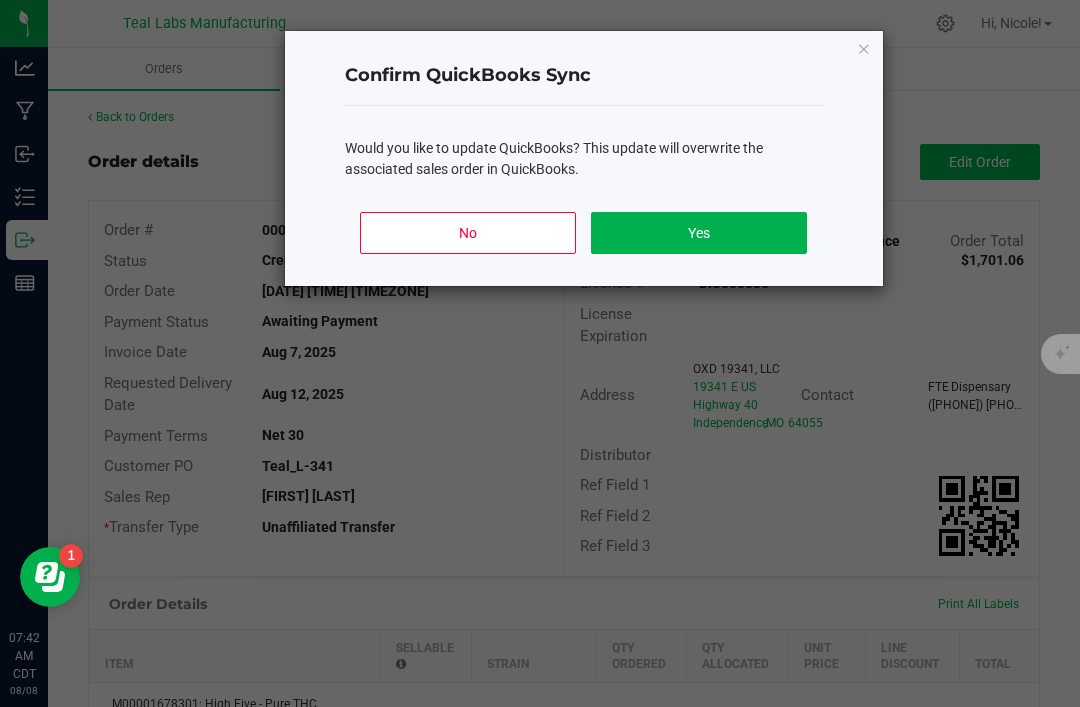click on "Yes" 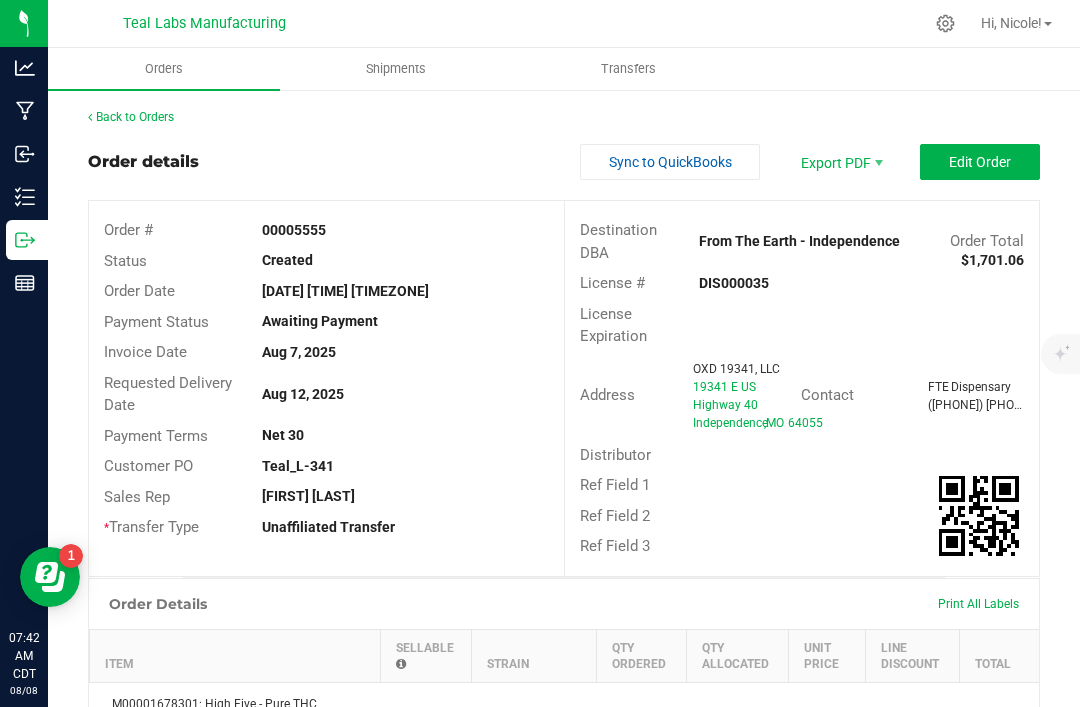 click on "Back to Orders" at bounding box center (131, 117) 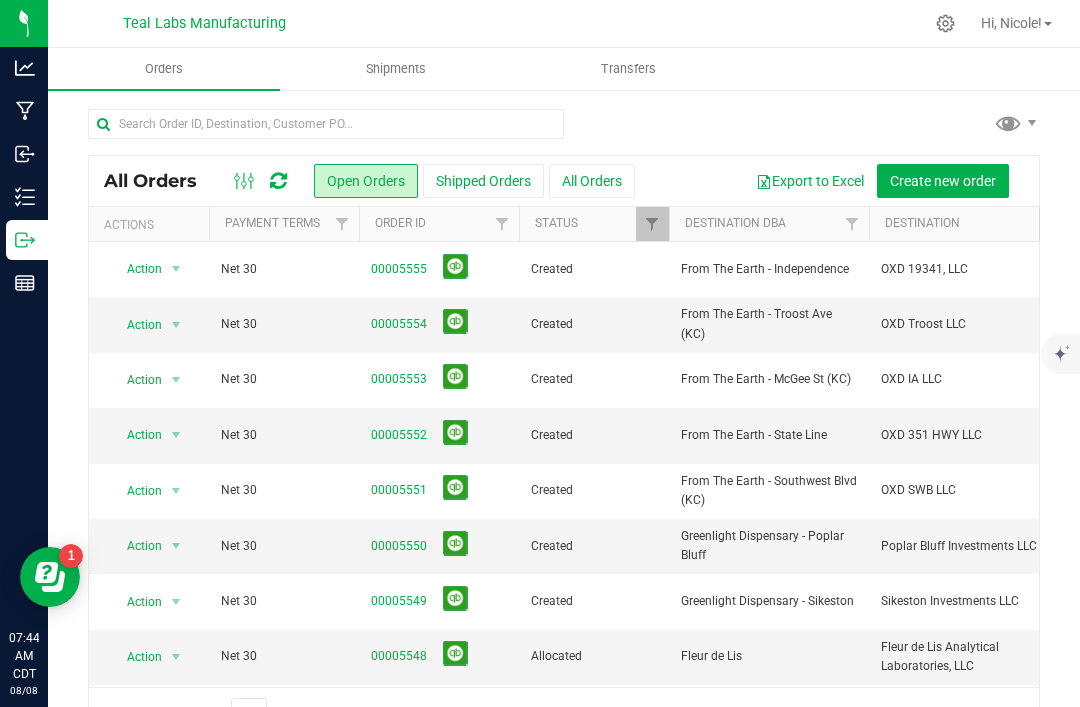 click on "00005555" at bounding box center [399, 269] 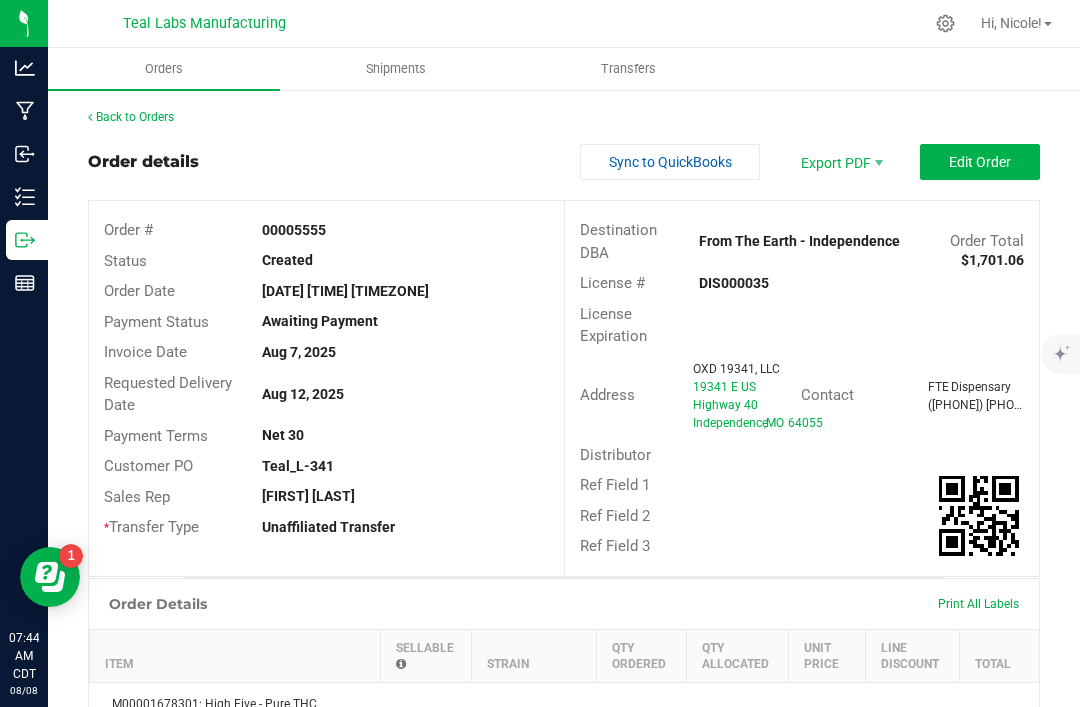 click on "Back to Orders
Order details   Sync to QuickBooks   Export PDF   Edit Order   Order #   00005555   Status   Created   Order Date   Aug 7, 2025 5:20 PM CDT   Payment Status   Awaiting Payment   Invoice Date   Aug 7, 2025   Requested Delivery Date   Aug 12, 2025   Payment Terms   Net 30   Customer PO   Teal_L-341   Sales Rep   Nicole Cline  *  Transfer Type   Unaffiliated Transfer   Destination DBA   From The Earth - Independence   Order Total   $1,701.06   License #   DIS000035   License Expiration   Address  OXD 19341, LLC 19341 E US Highway 40 Independence  ,  MO 64055  Contact  FTE Dispensary  (816) 200-1536   Distributor      Ref Field 1      Ref Field 2      Ref Field 3
Order Details Print All Labels Item  Sellable  Strain Qty Ordered Qty Allocated Unit Price Line Discount Total  652 ea   None   60 ea   0 ea   $9.00   -$54.00   $486.00   960 ea" at bounding box center (564, 710) 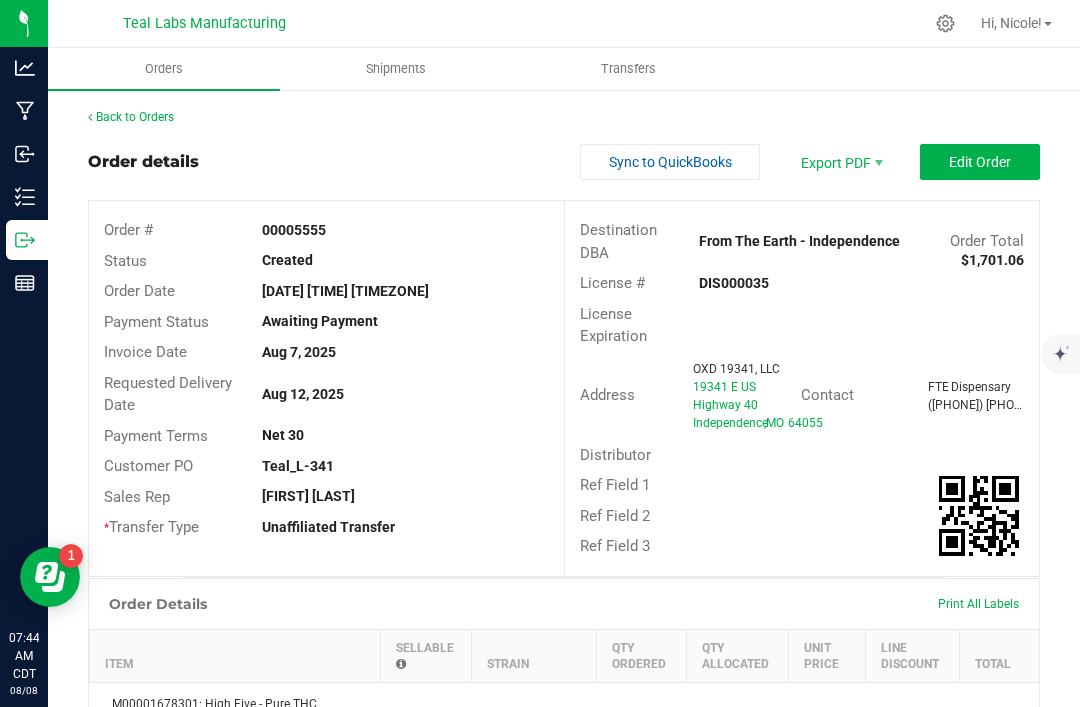click on "Back to Orders" at bounding box center [131, 117] 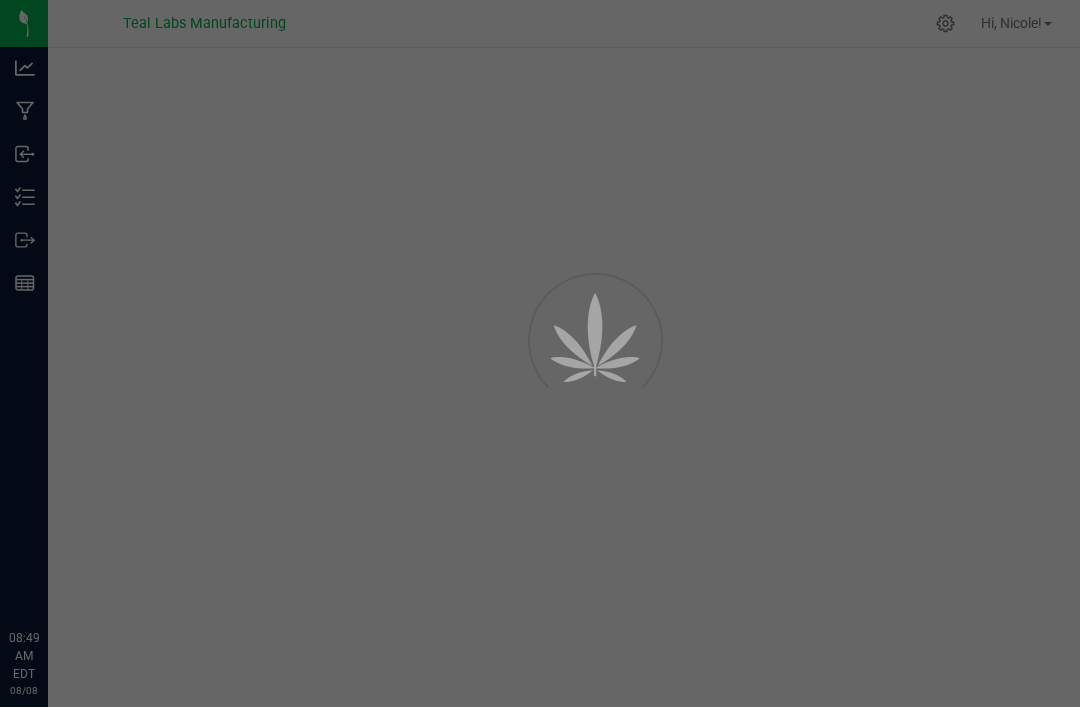scroll, scrollTop: 0, scrollLeft: 0, axis: both 